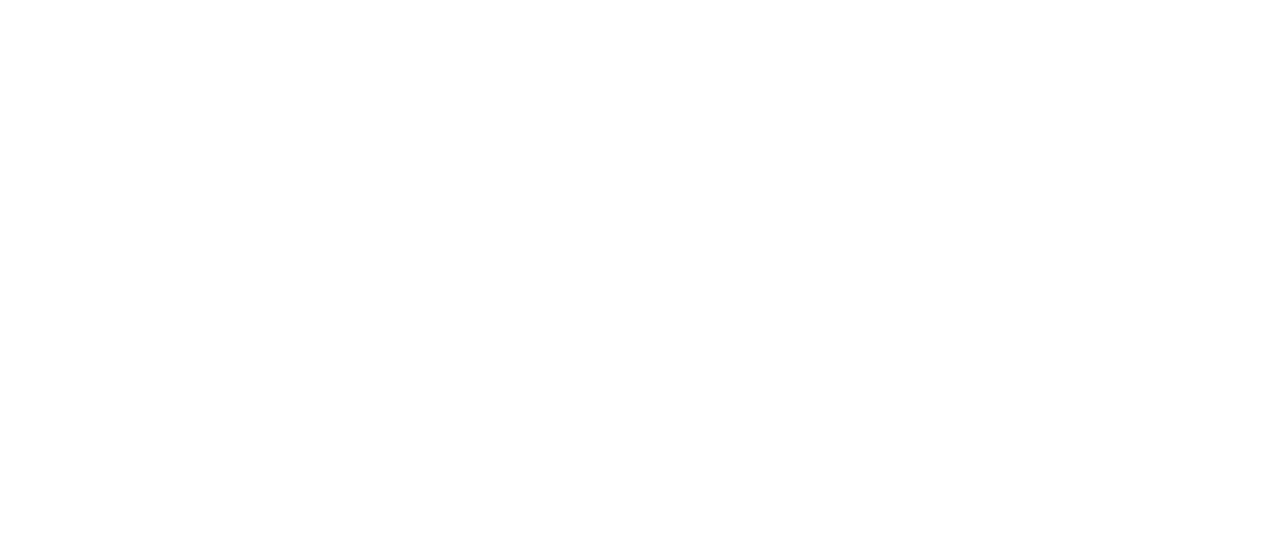 scroll, scrollTop: 0, scrollLeft: 0, axis: both 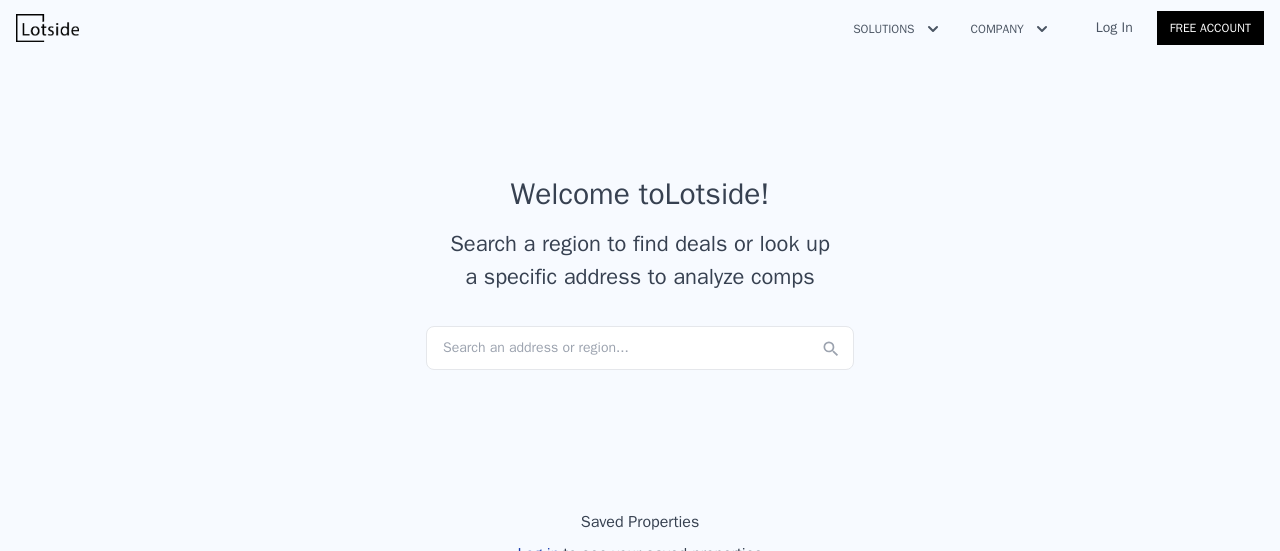 click on "Log In" at bounding box center (1114, 28) 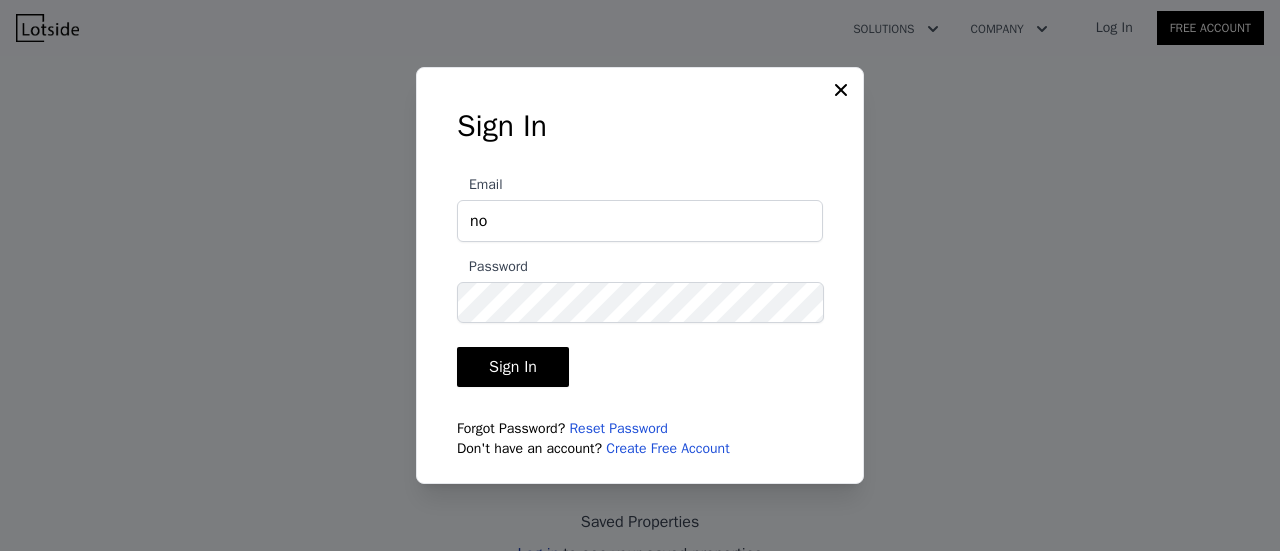 type on "[EMAIL_ADDRESS][DOMAIN_NAME]" 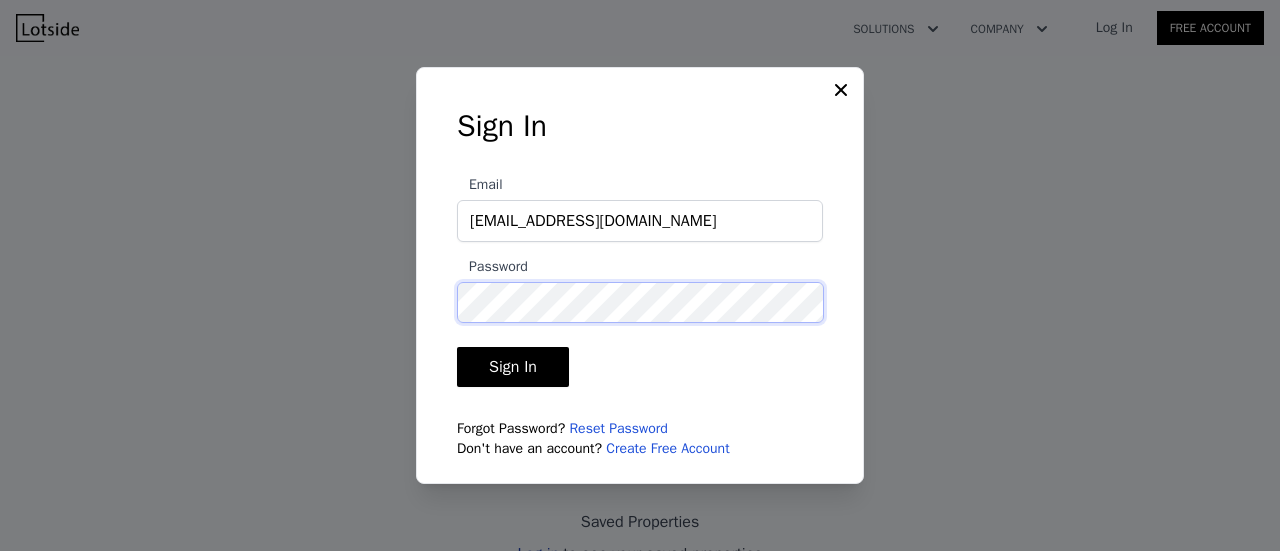 click on "Sign In" at bounding box center (513, 367) 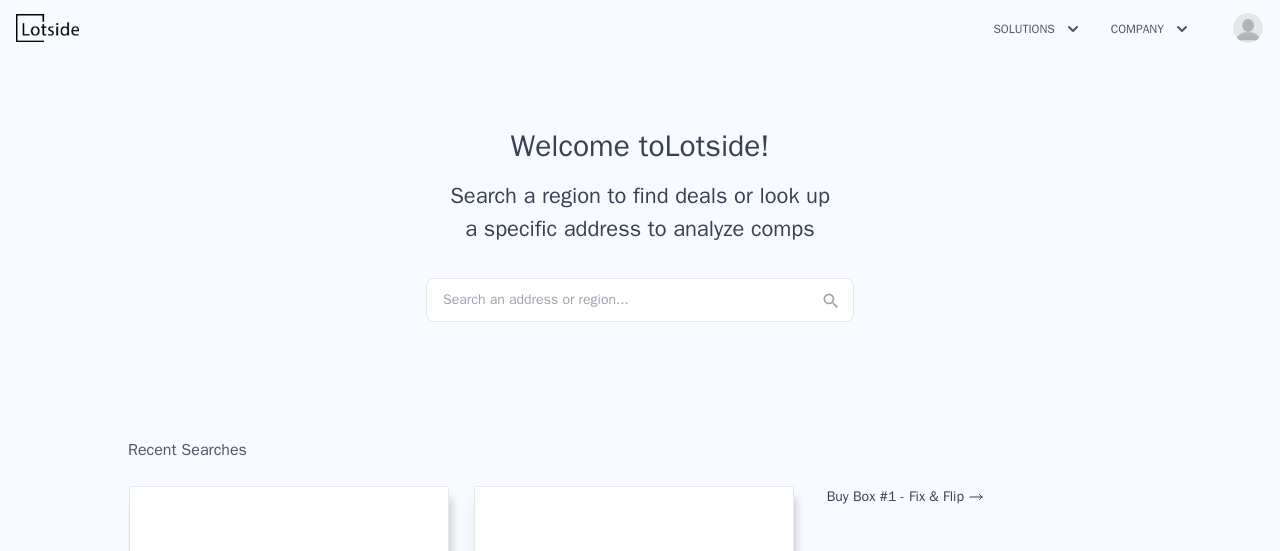 scroll, scrollTop: 0, scrollLeft: 0, axis: both 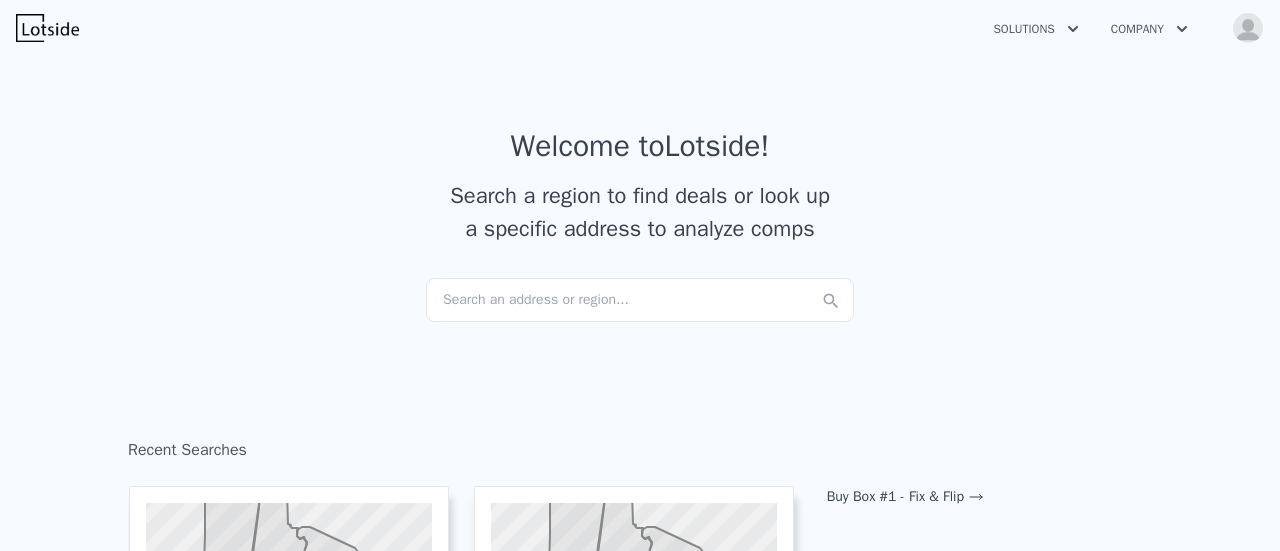 click on "Search an address or region..." at bounding box center [640, 300] 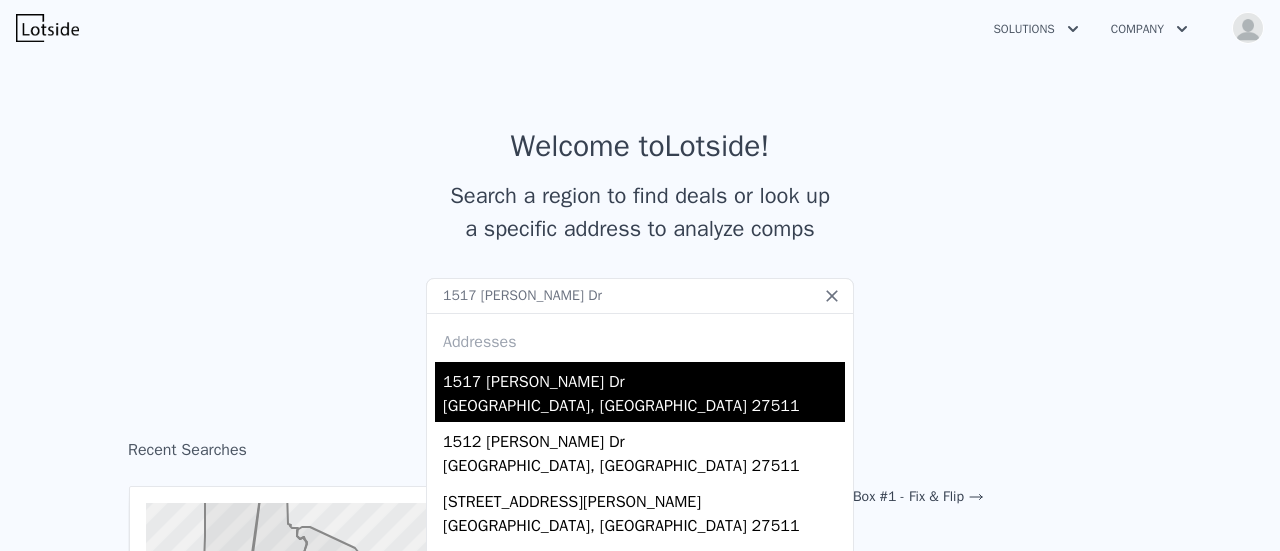 type on "1517 [PERSON_NAME] Dr" 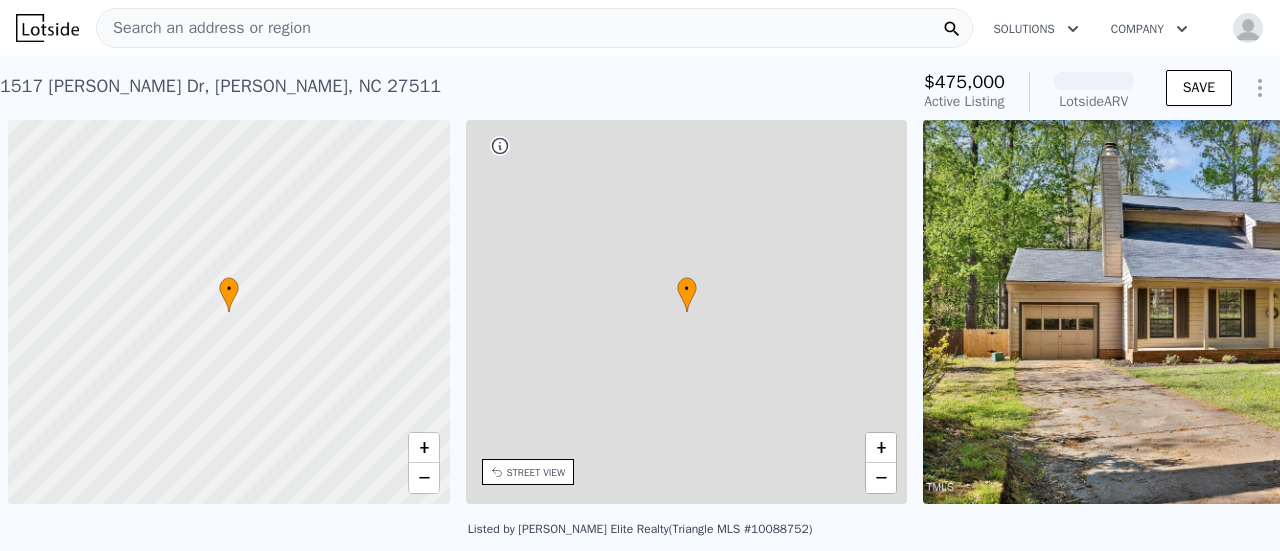 scroll, scrollTop: 0, scrollLeft: 8, axis: horizontal 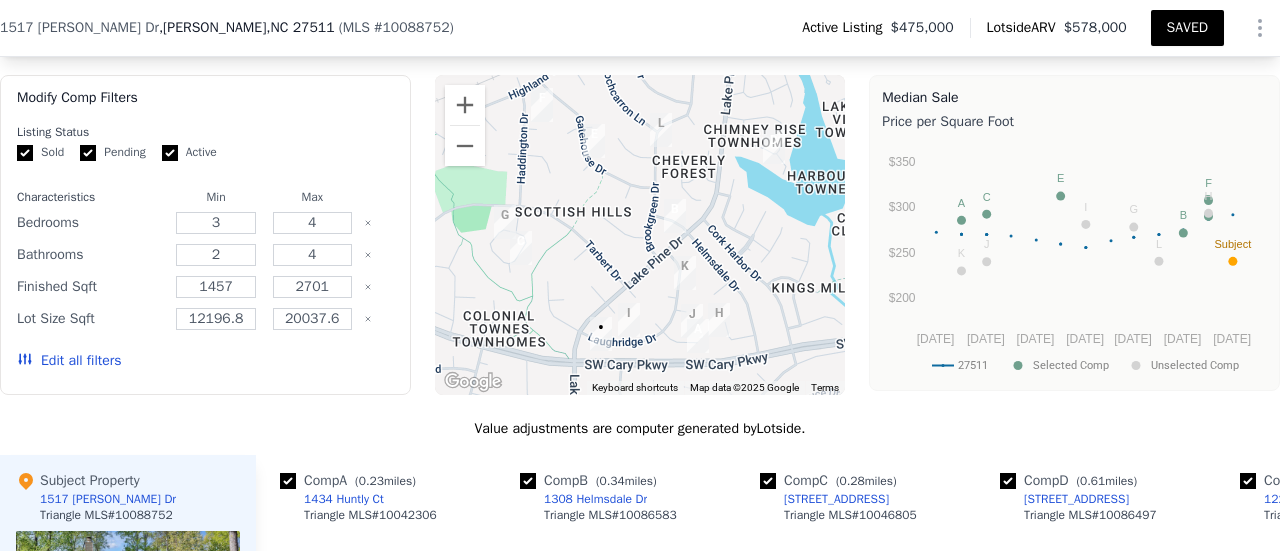 click on "Edit all filters" at bounding box center [69, 361] 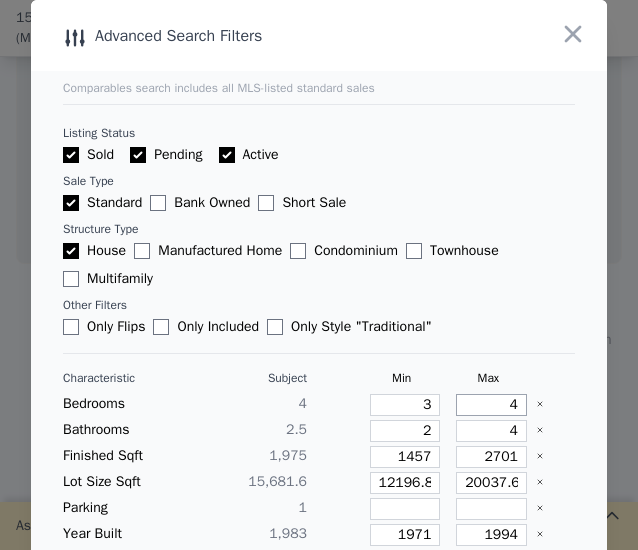 click on "4" at bounding box center [491, 405] 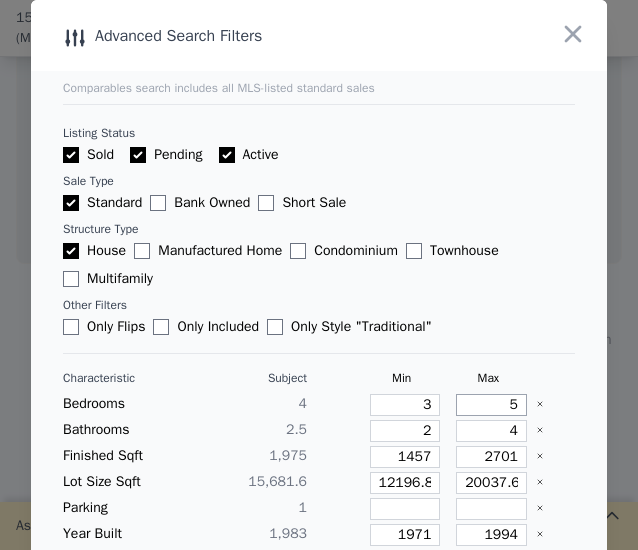 type on "4" 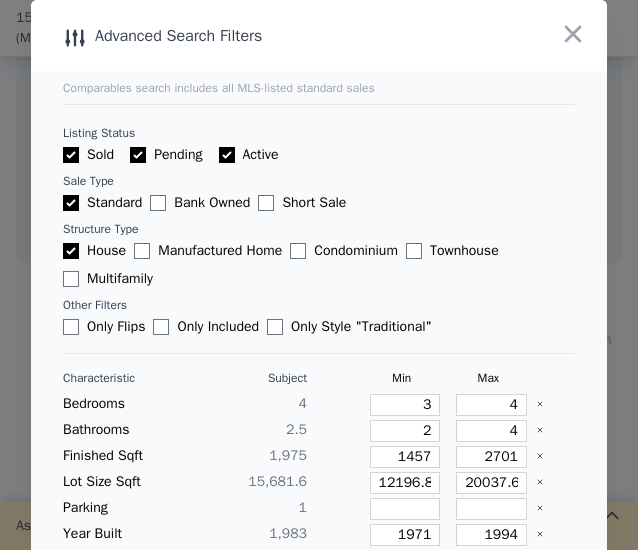 type 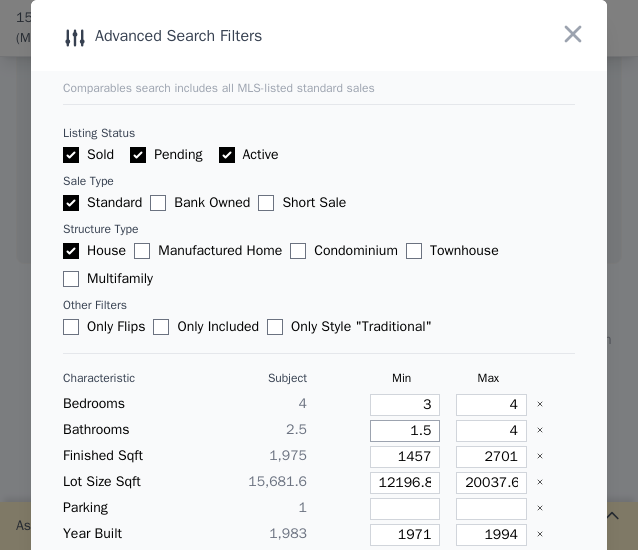 type on "1.5" 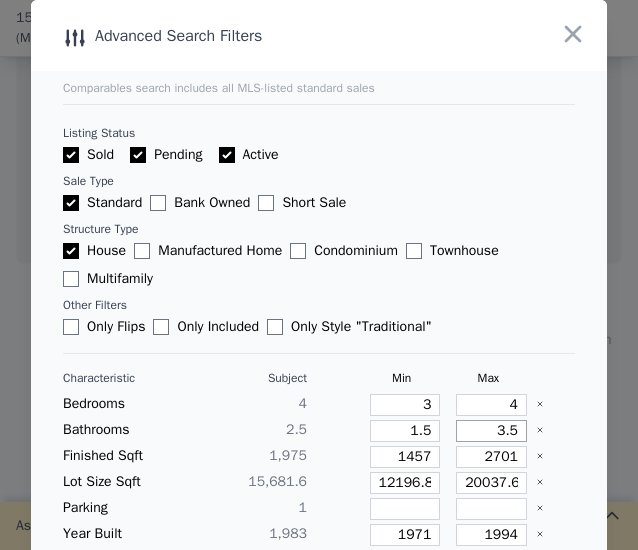 type on "3.5" 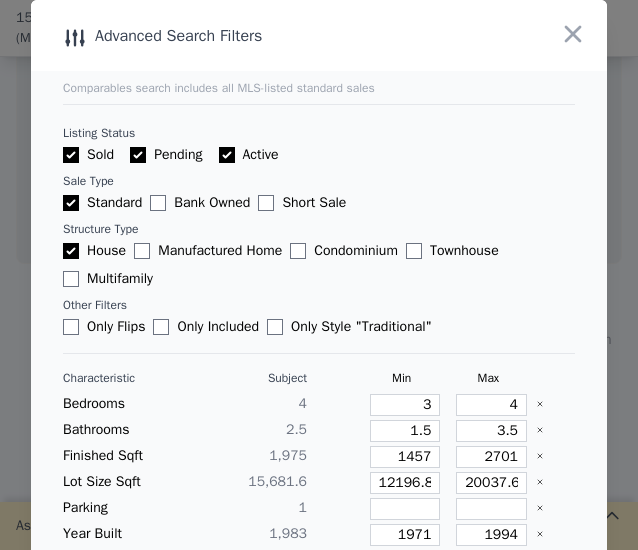 type 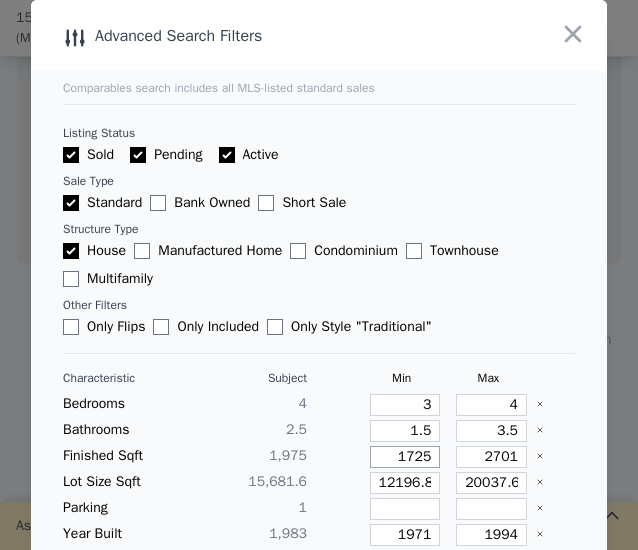 type on "1725" 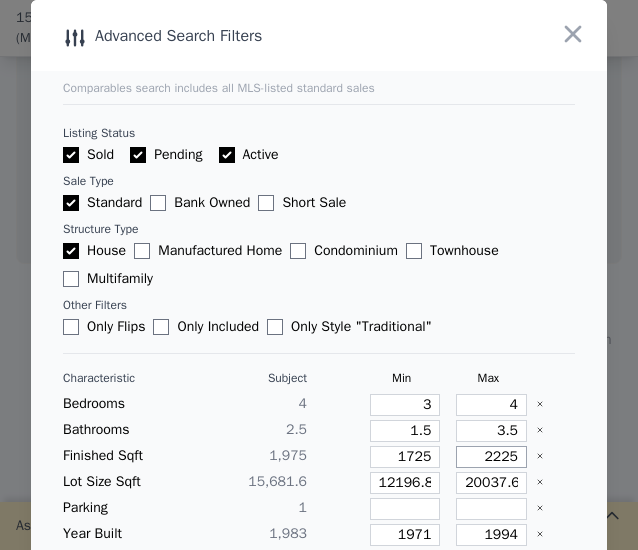type on "2225" 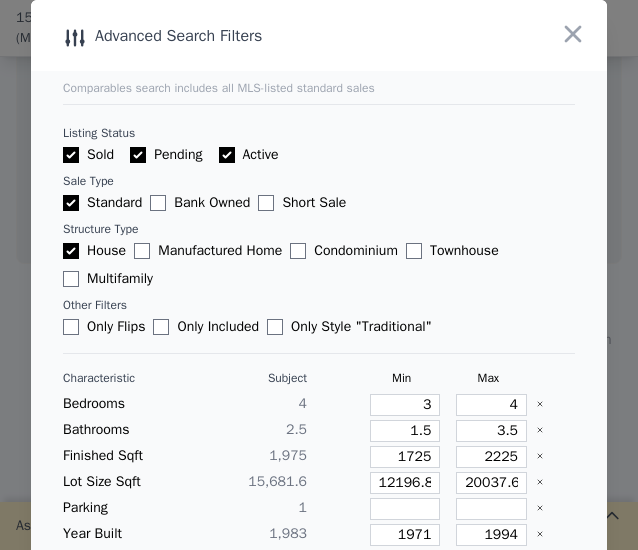 type 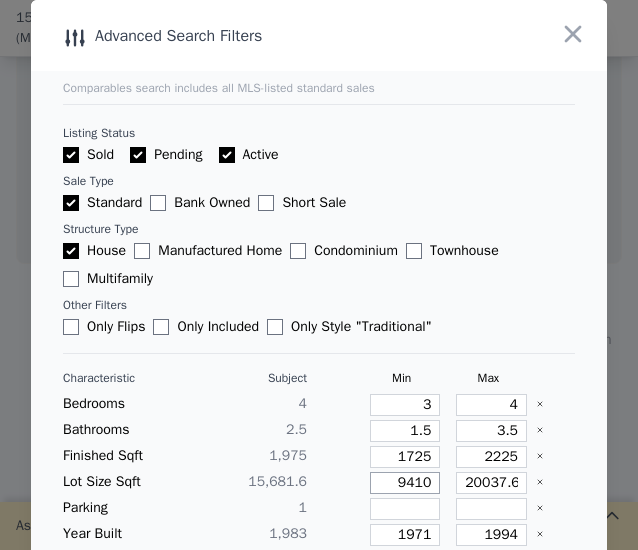 type on "9410" 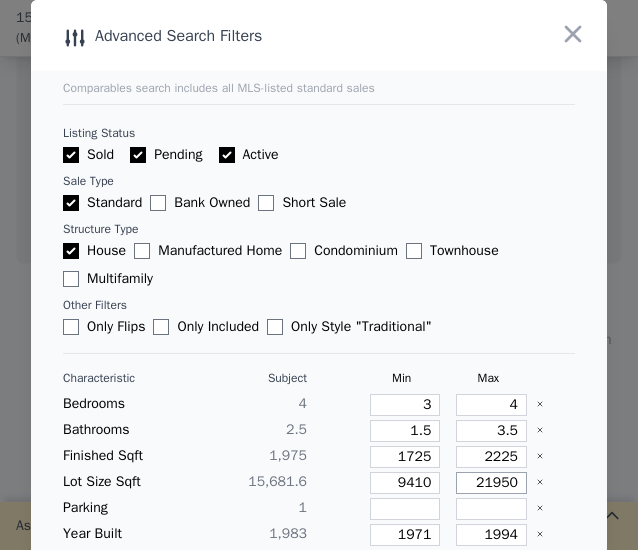 type on "21950" 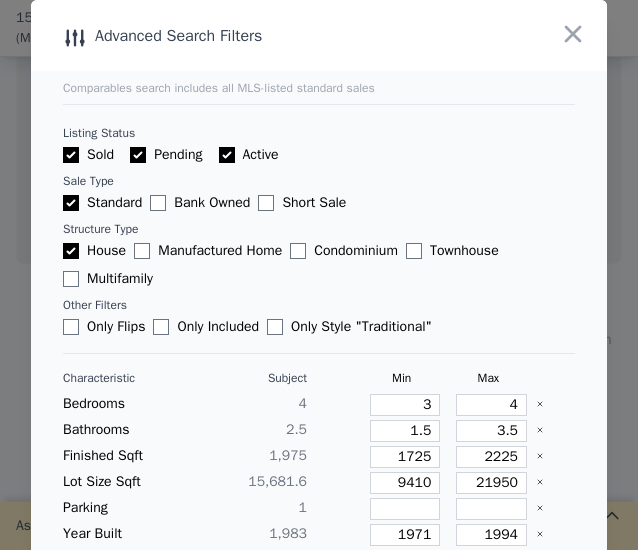 type 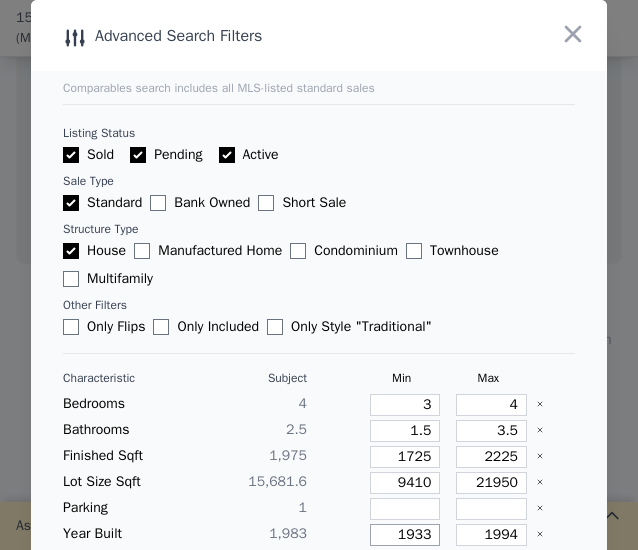 type on "1933" 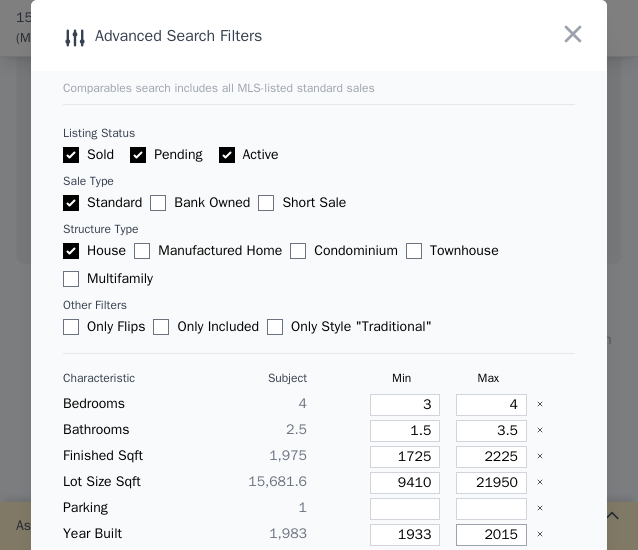 type on "2015" 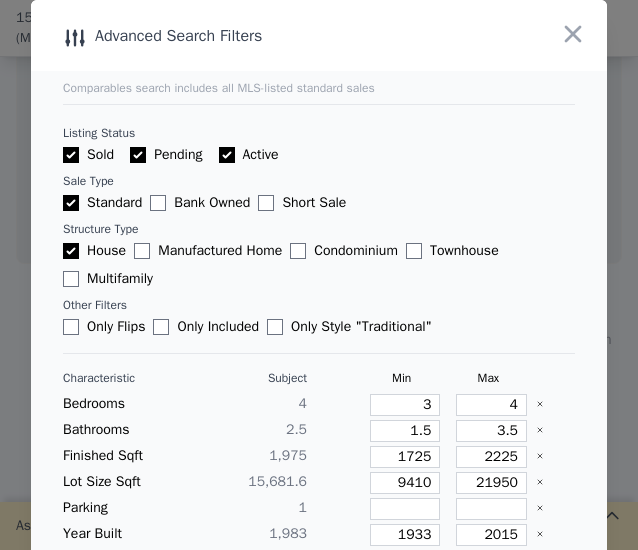 type 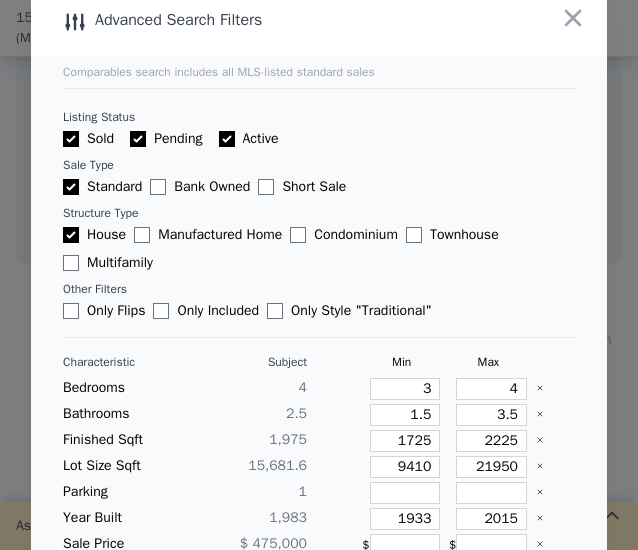 type 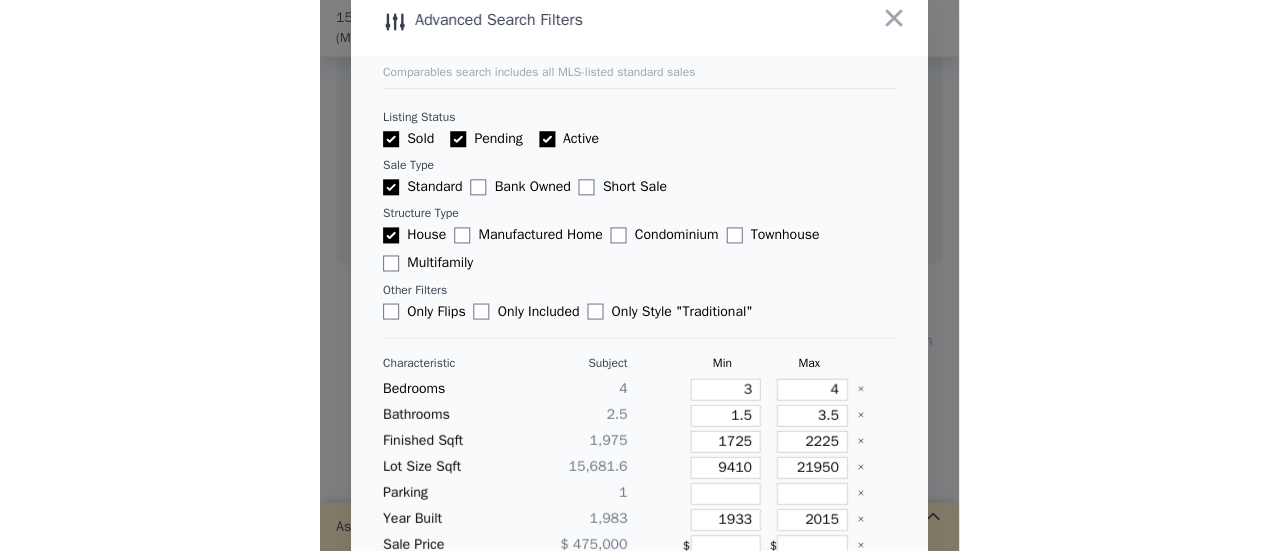 scroll, scrollTop: 168, scrollLeft: 0, axis: vertical 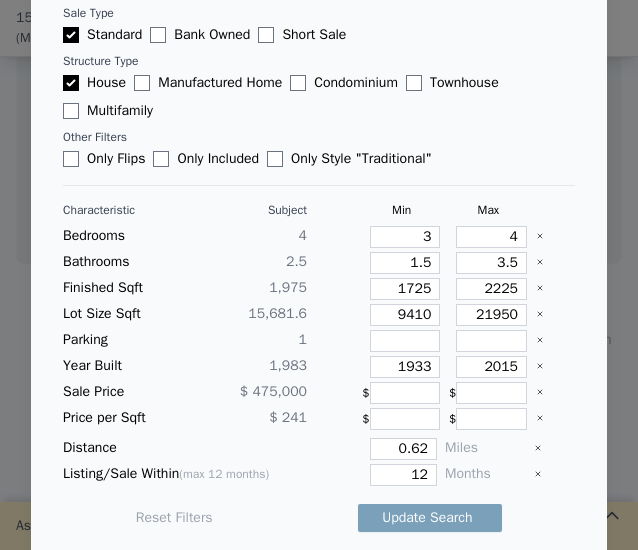 type 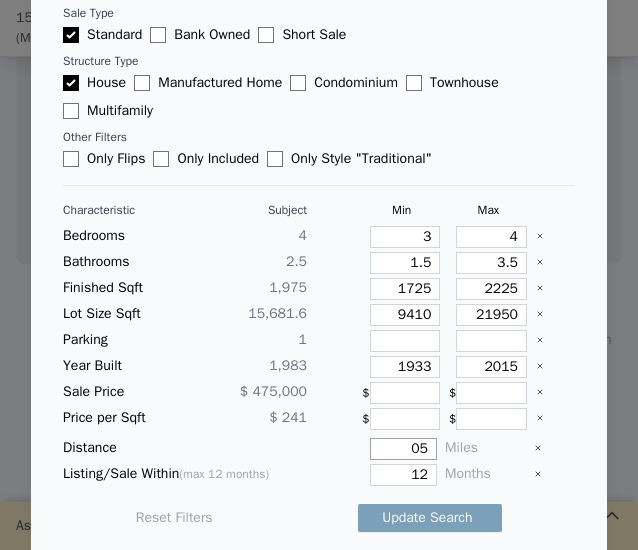 type on "5" 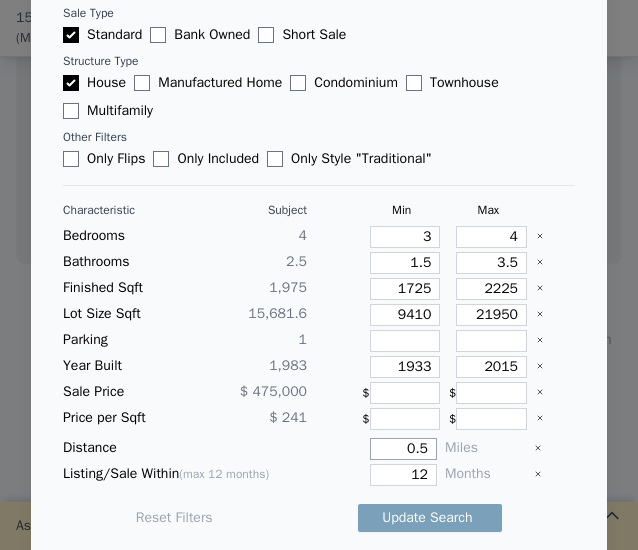 type on "0.5" 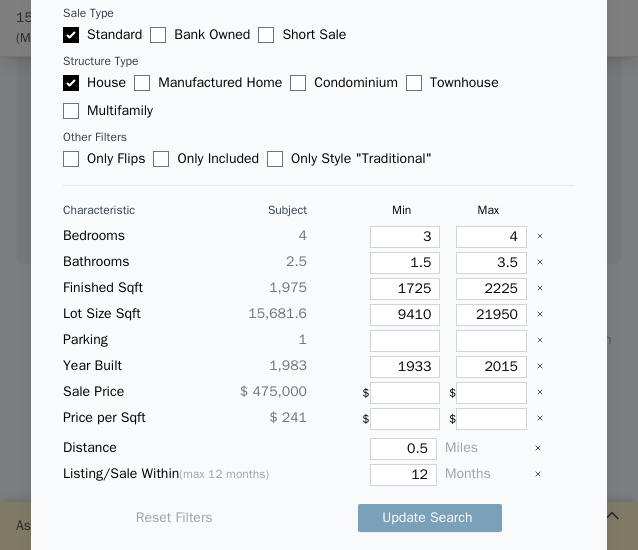 type 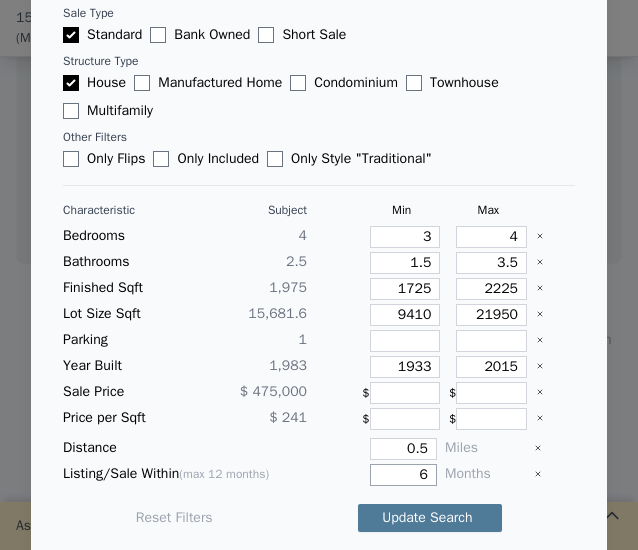 type on "6" 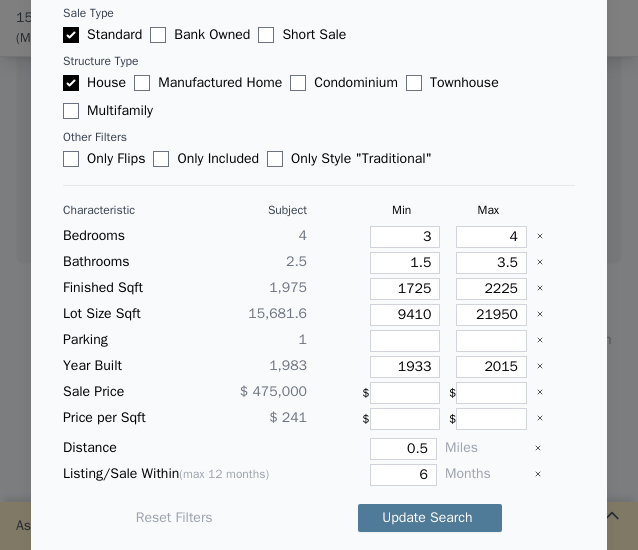 click on "Update Search" at bounding box center (430, 518) 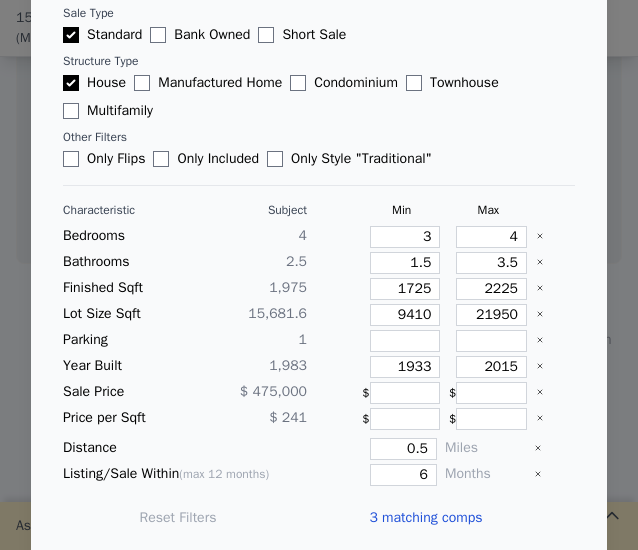 click on "3 matching comps" at bounding box center [425, 518] 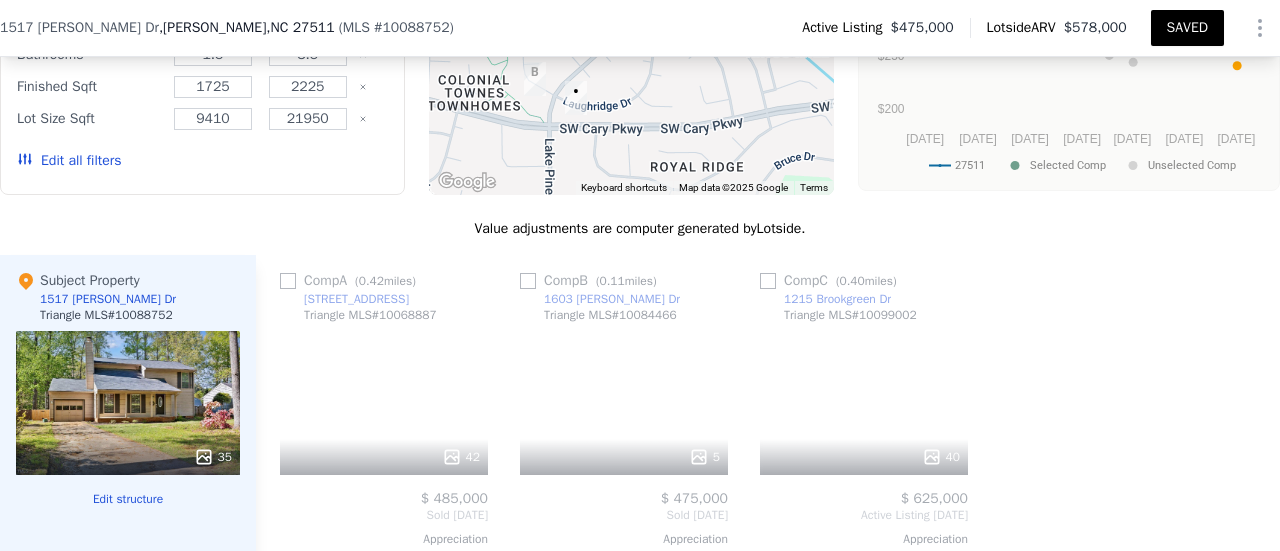 scroll, scrollTop: 1965, scrollLeft: 0, axis: vertical 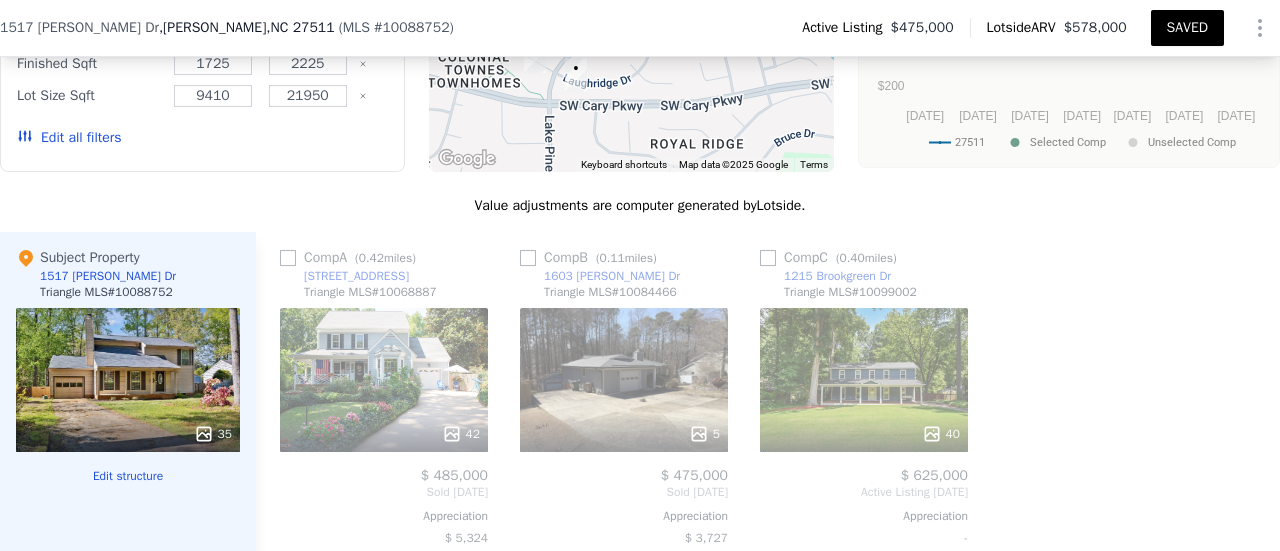 click 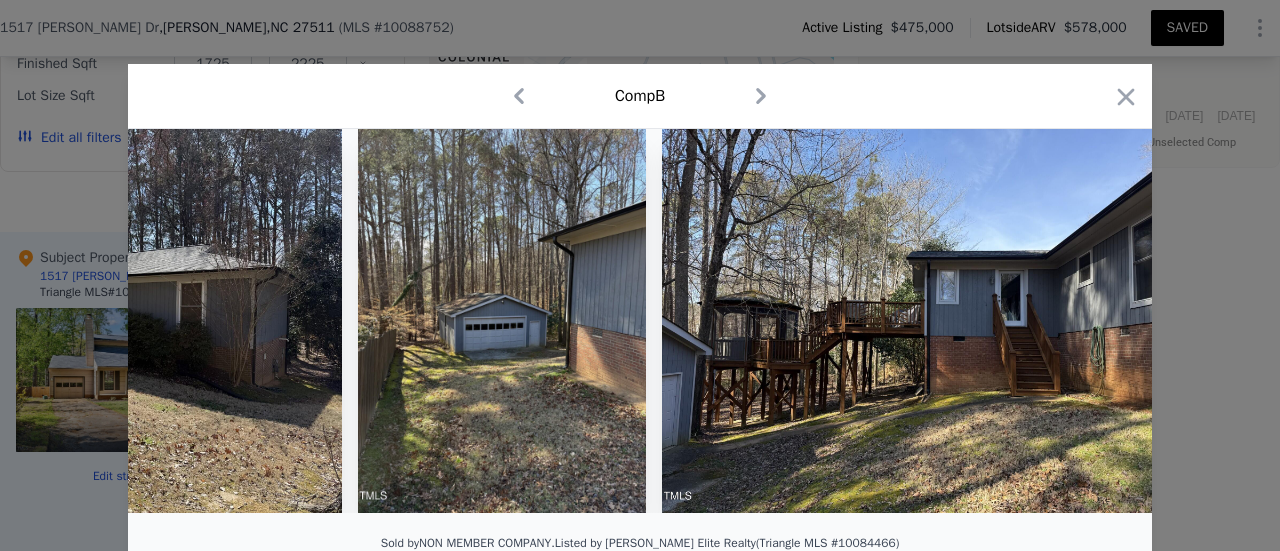 scroll, scrollTop: 0, scrollLeft: 1376, axis: horizontal 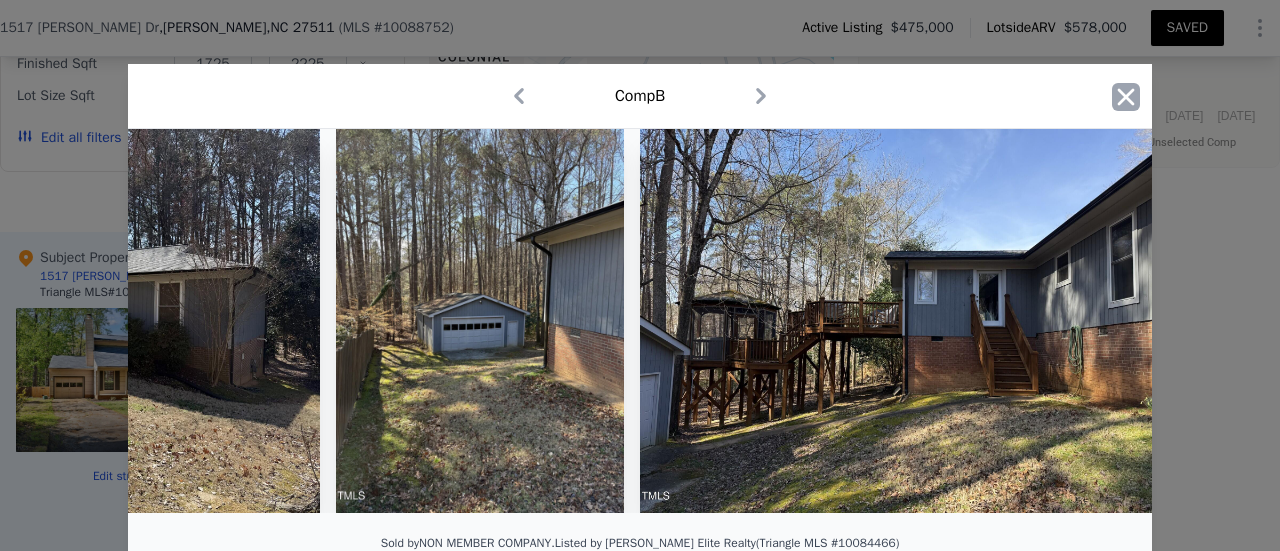 click 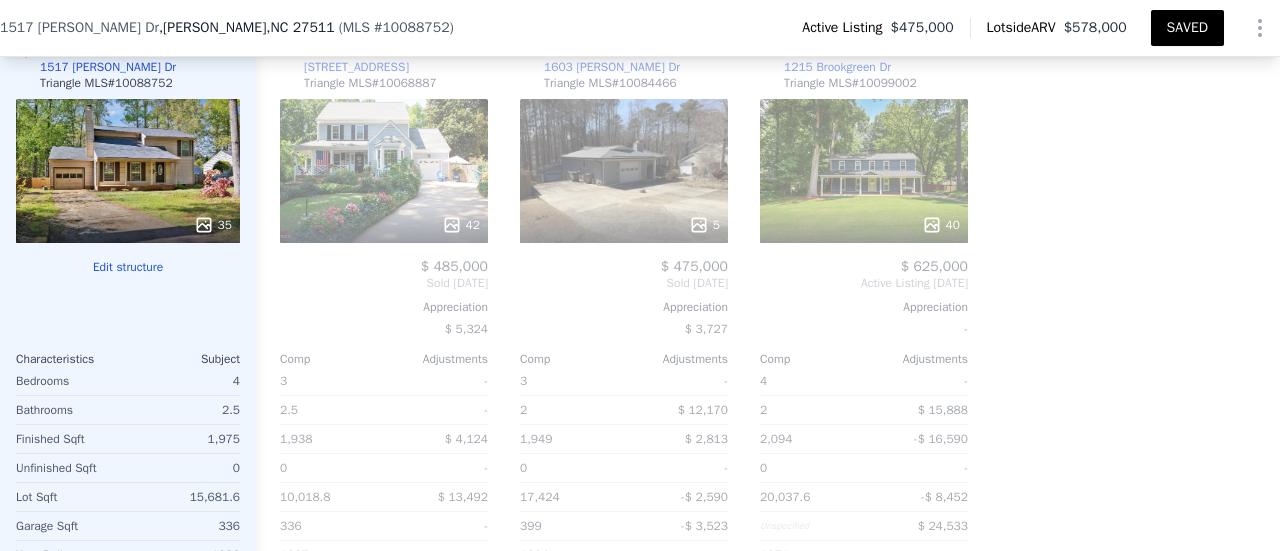 scroll, scrollTop: 2142, scrollLeft: 0, axis: vertical 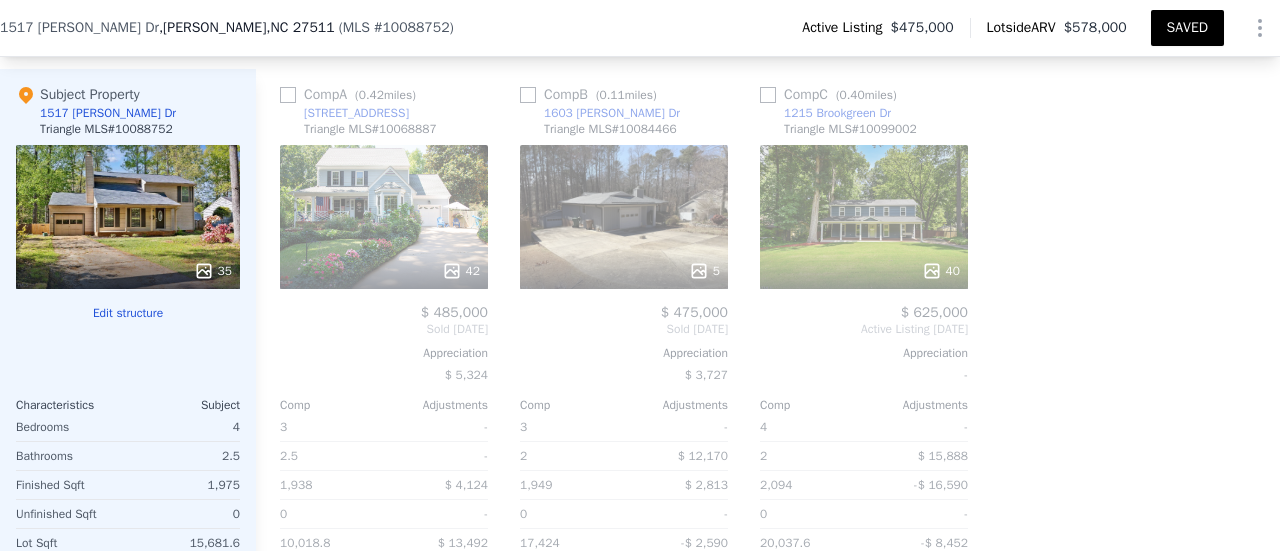 click on "40" at bounding box center [941, 271] 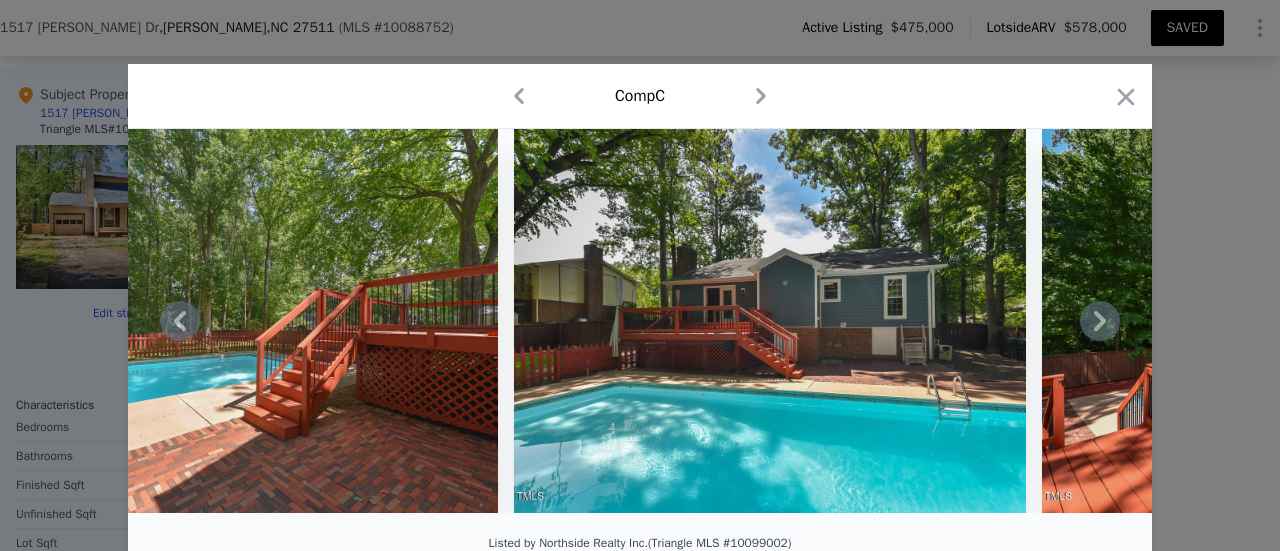scroll, scrollTop: 0, scrollLeft: 19500, axis: horizontal 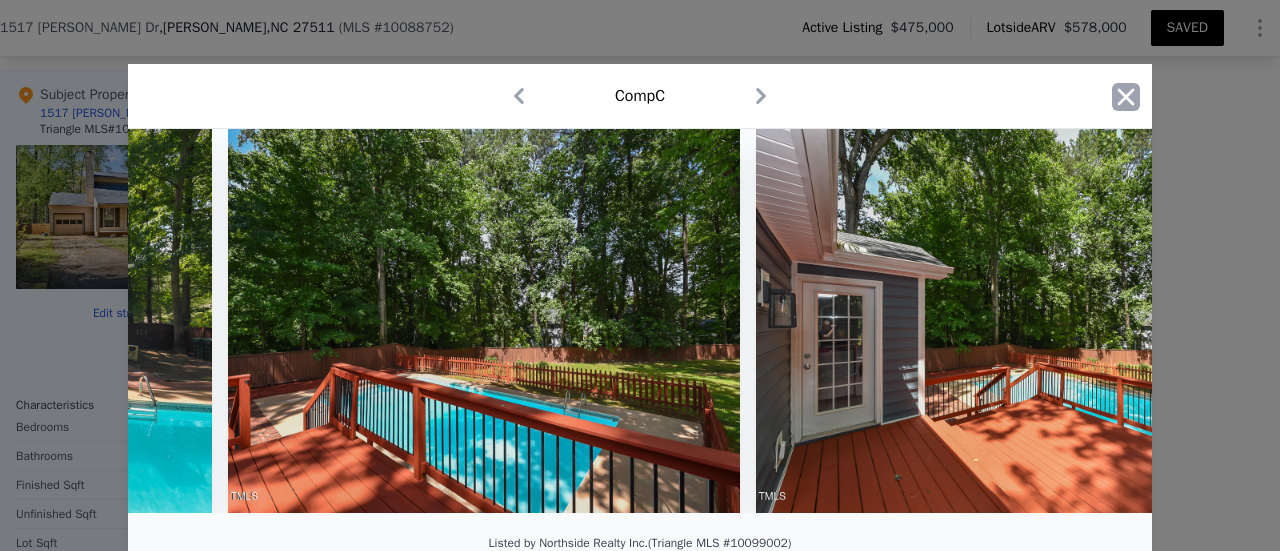 click 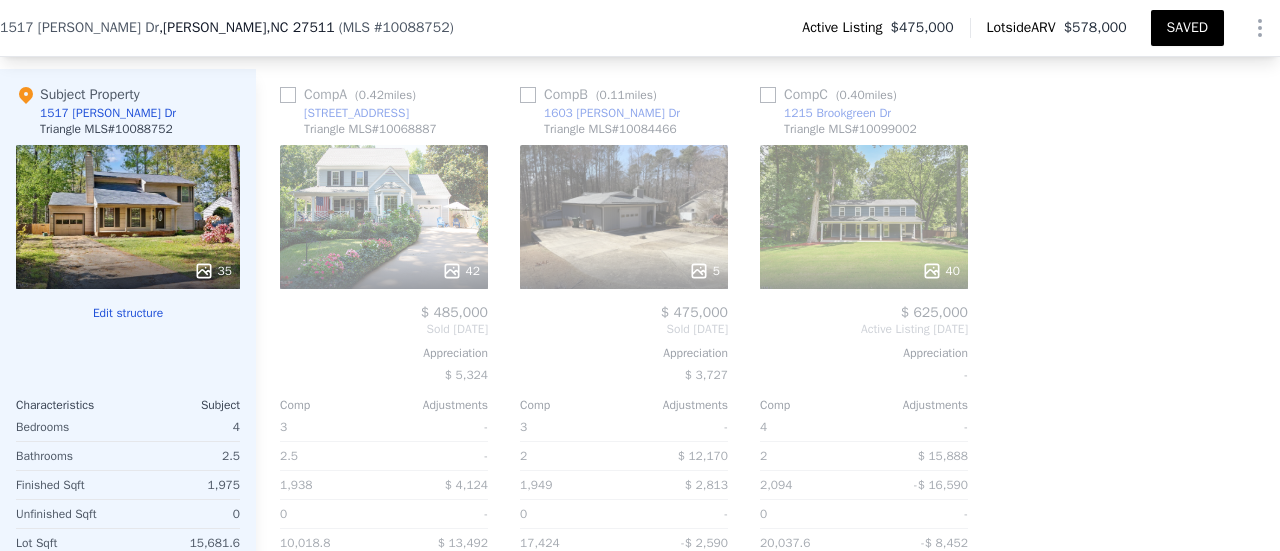 click 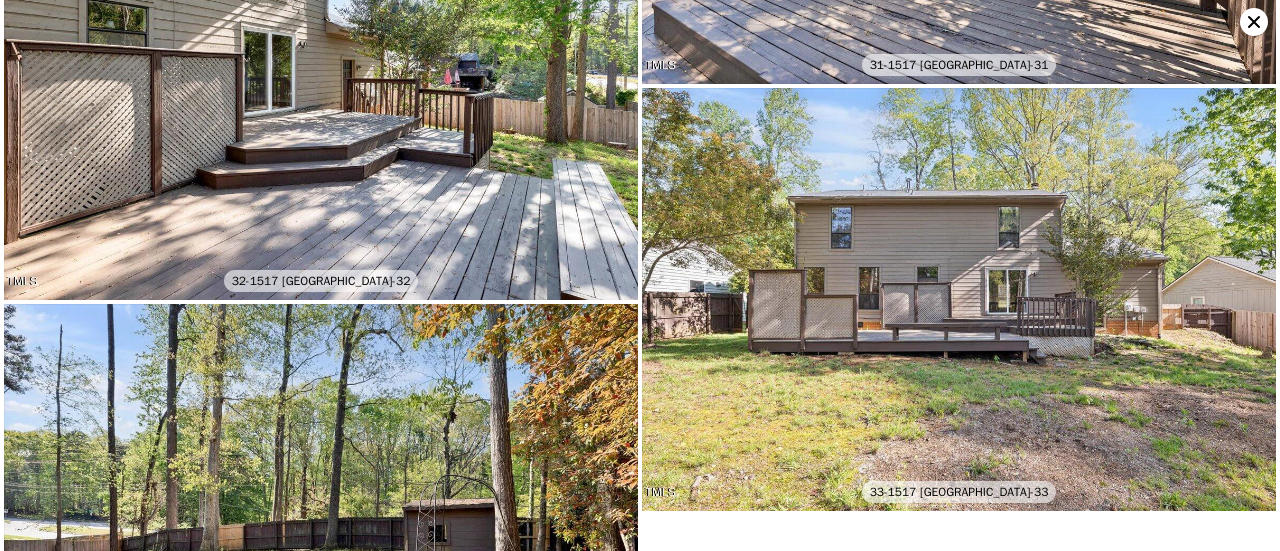 scroll, scrollTop: 7033, scrollLeft: 0, axis: vertical 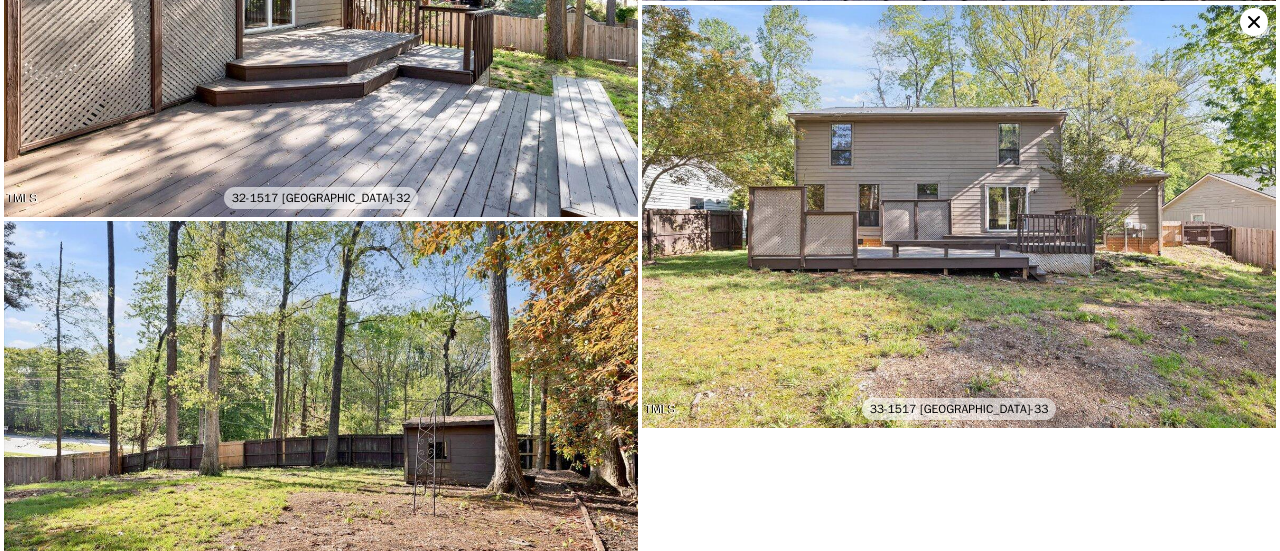 click 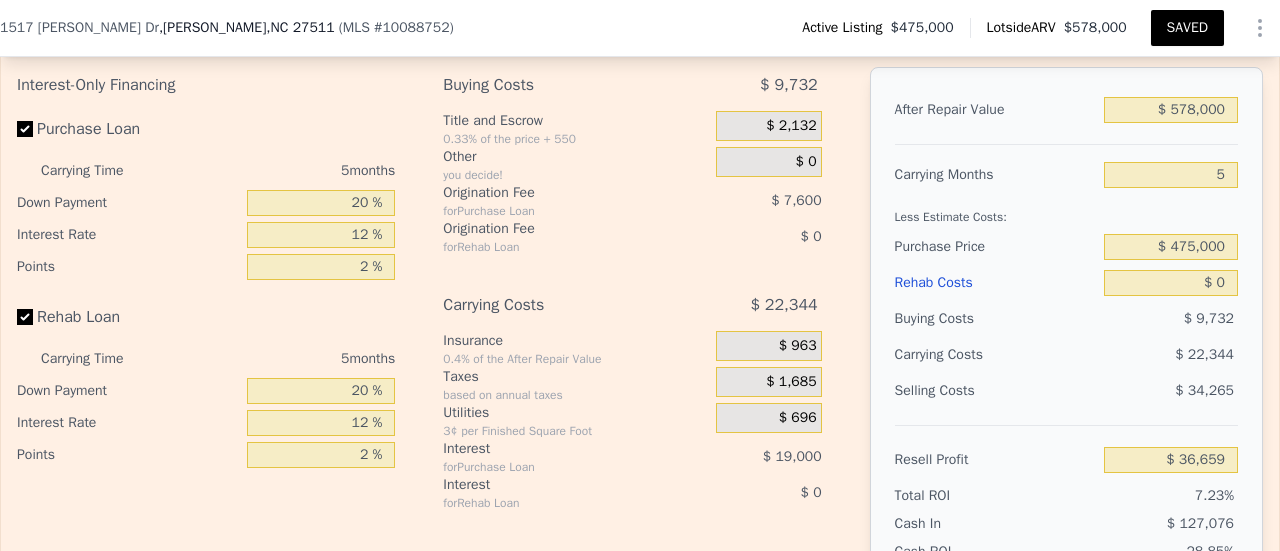 scroll, scrollTop: 3132, scrollLeft: 0, axis: vertical 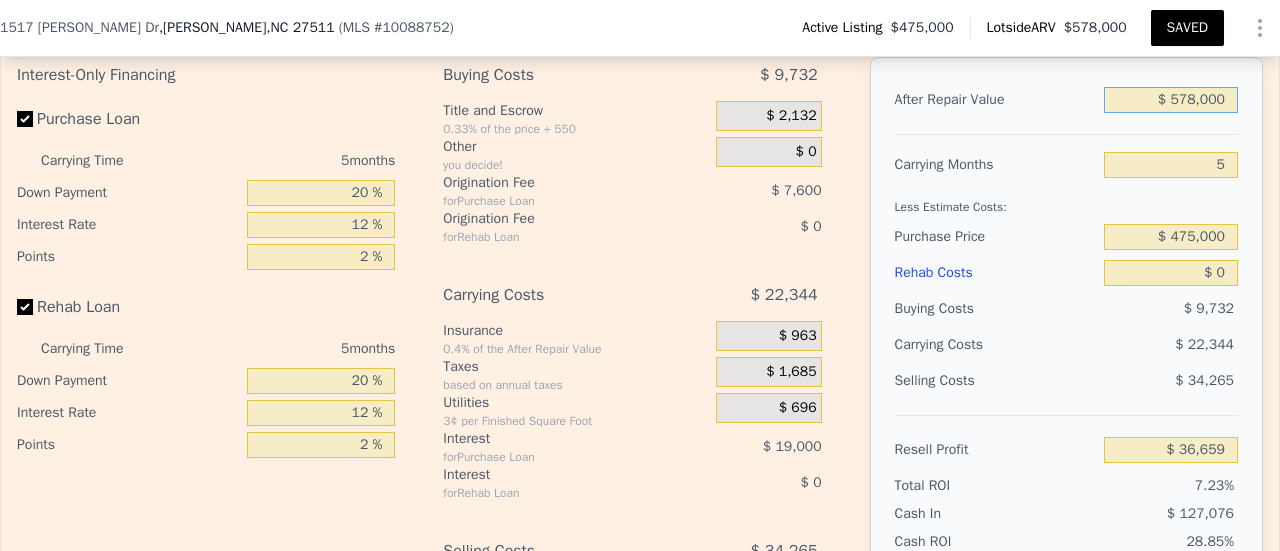 click on "$ 578,000" at bounding box center [1171, 100] 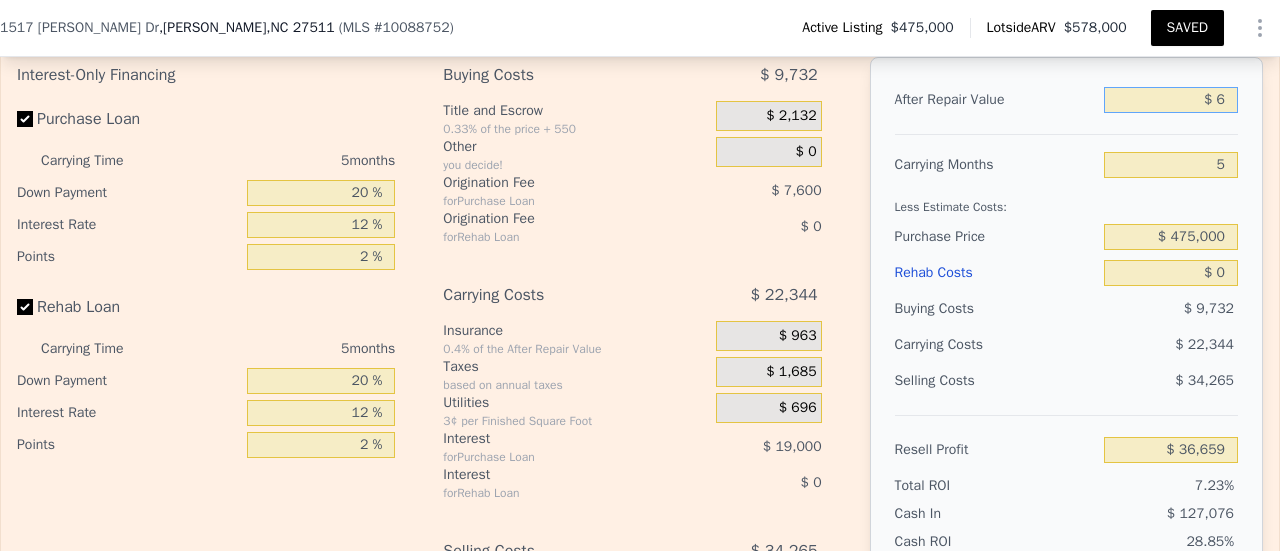 type on "-$ 506,657" 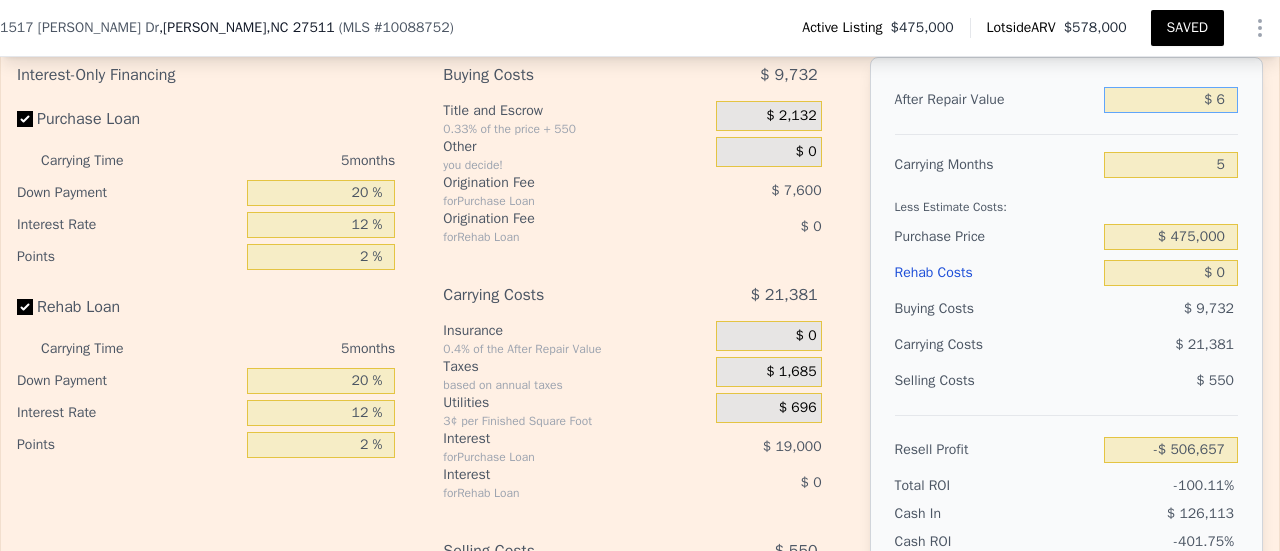 type on "$ 62" 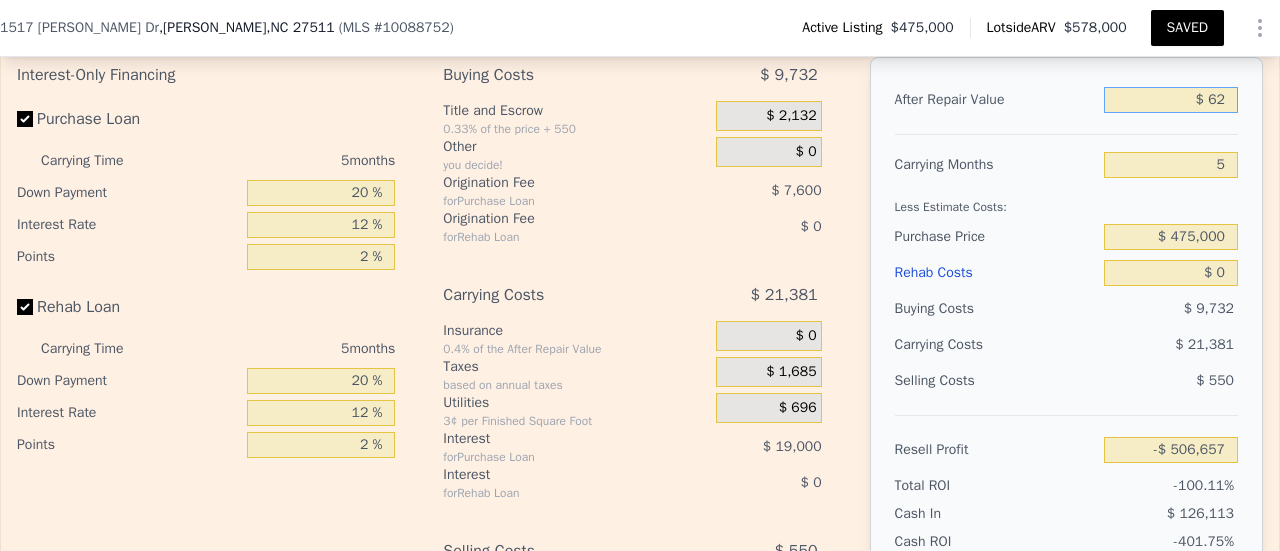 type on "-$ 506,605" 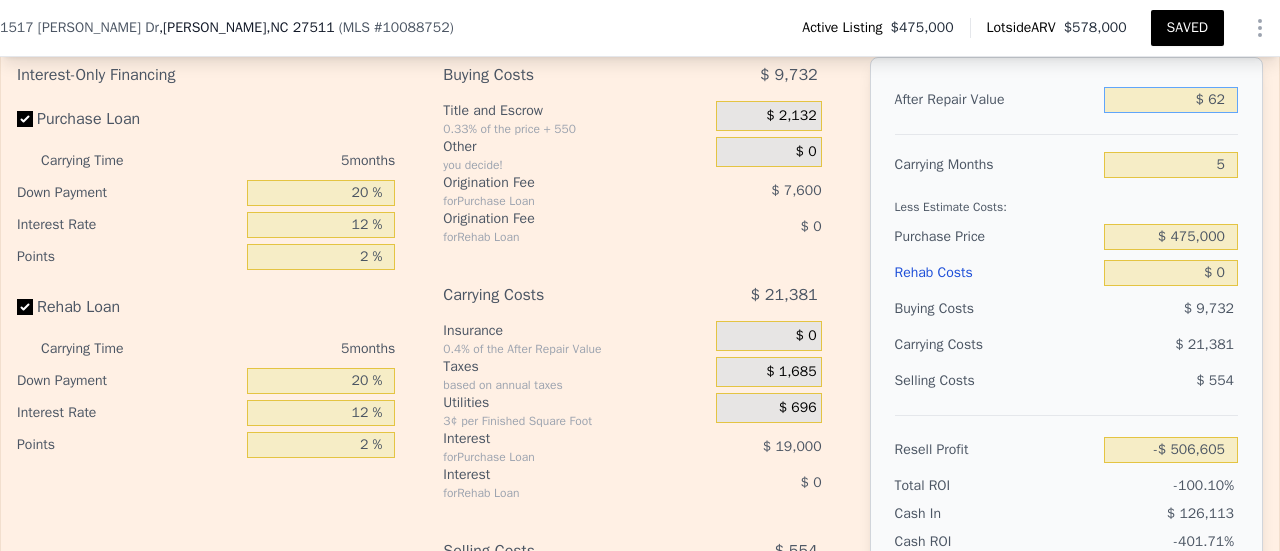 type on "$ 625" 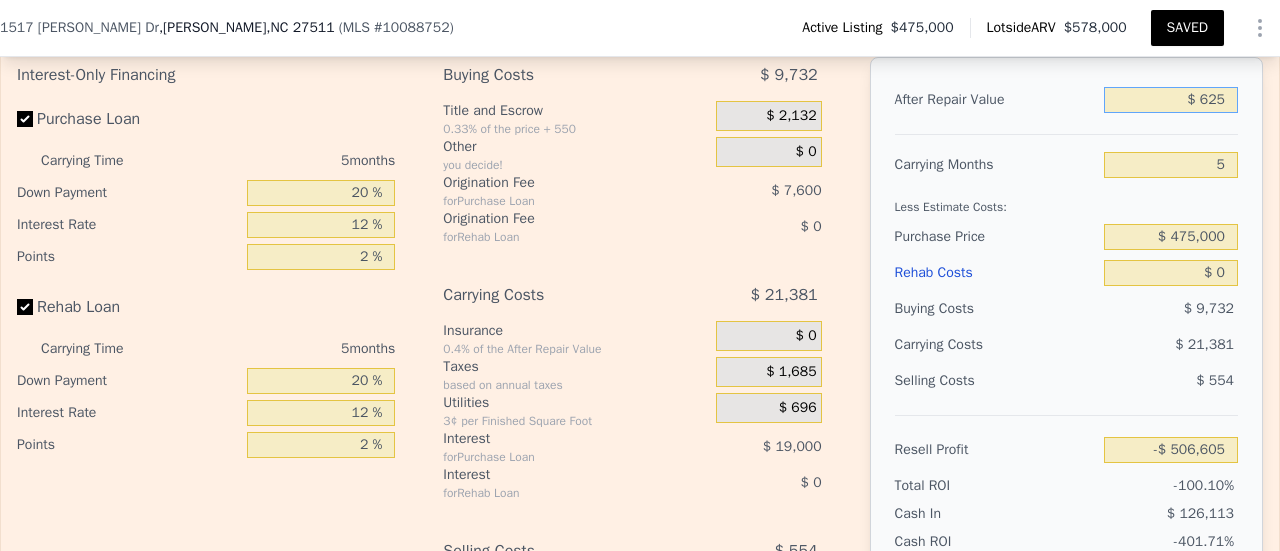 type on "-$ 506,076" 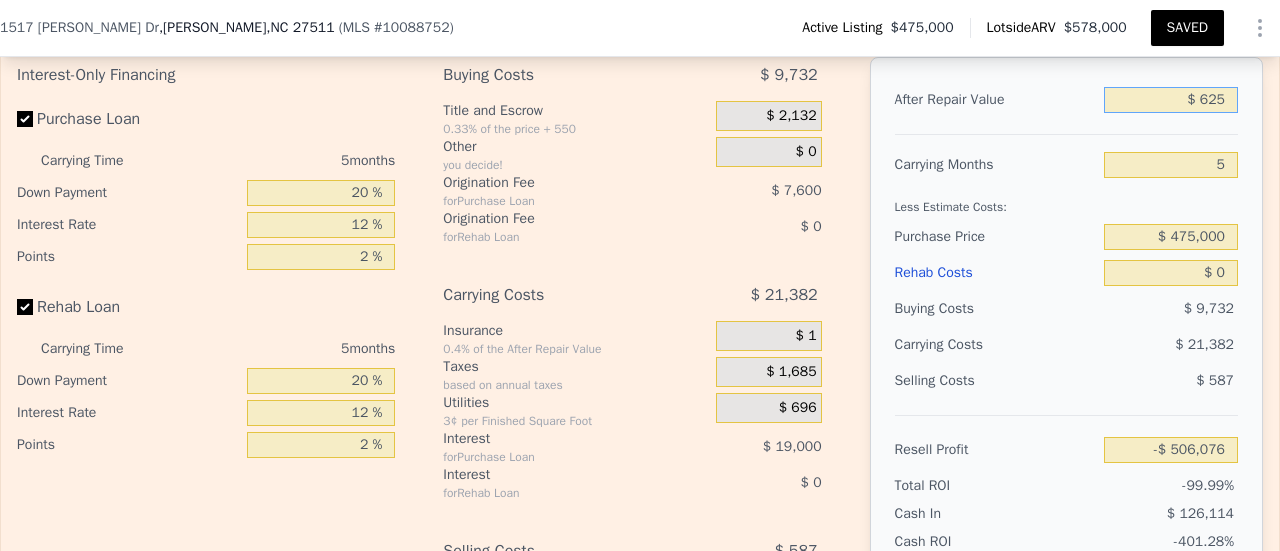 type on "$ 6,250" 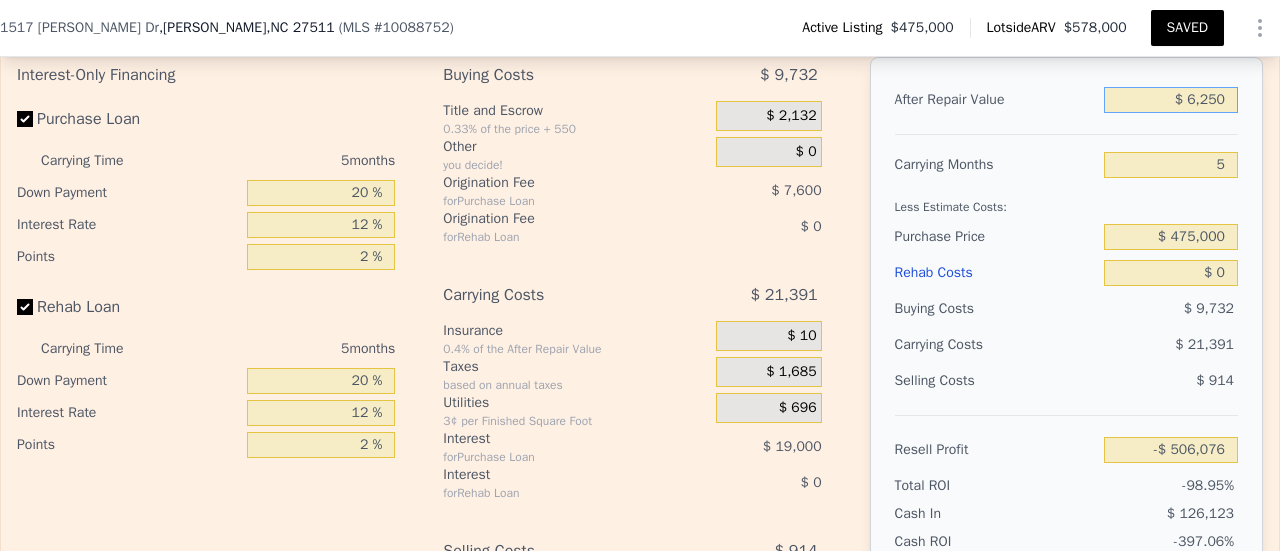 type on "-$ 500,787" 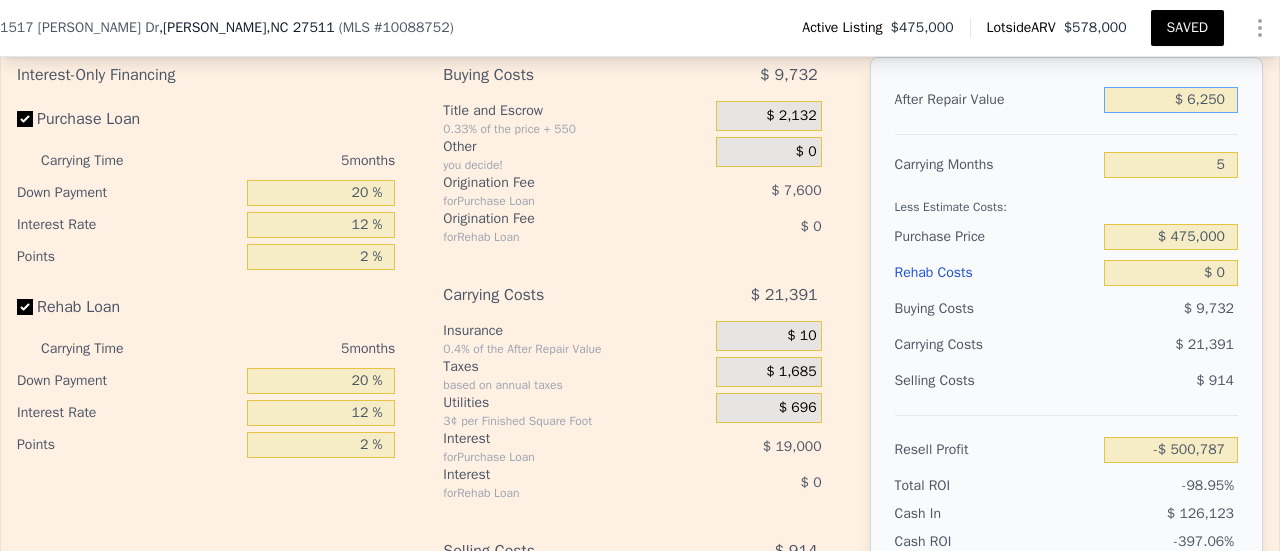 type on "$ 62,500" 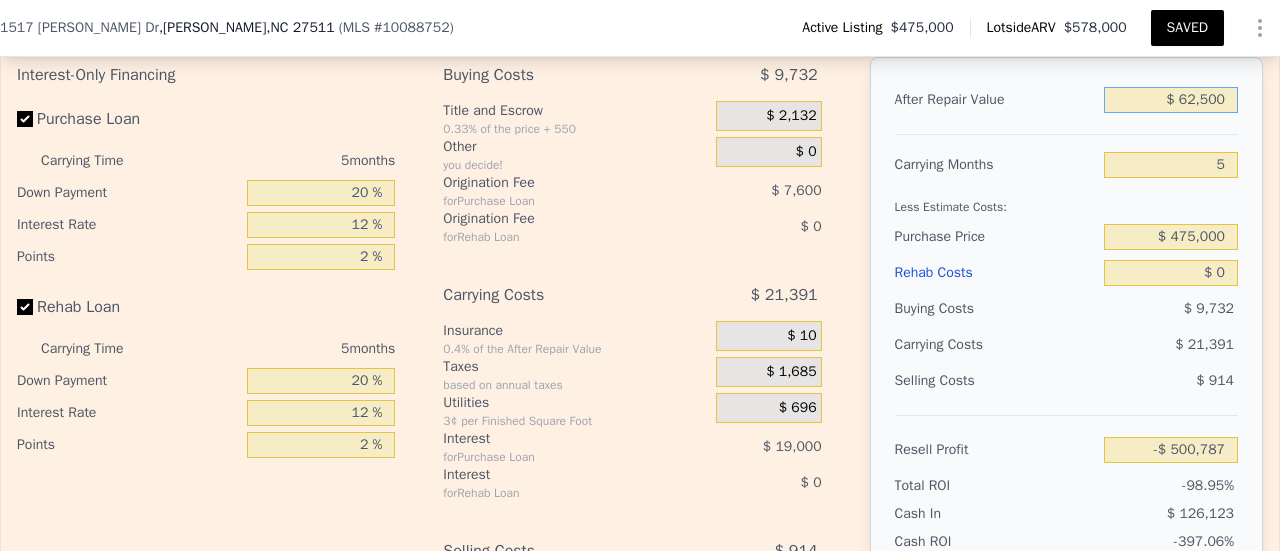 type on "-$ 447,914" 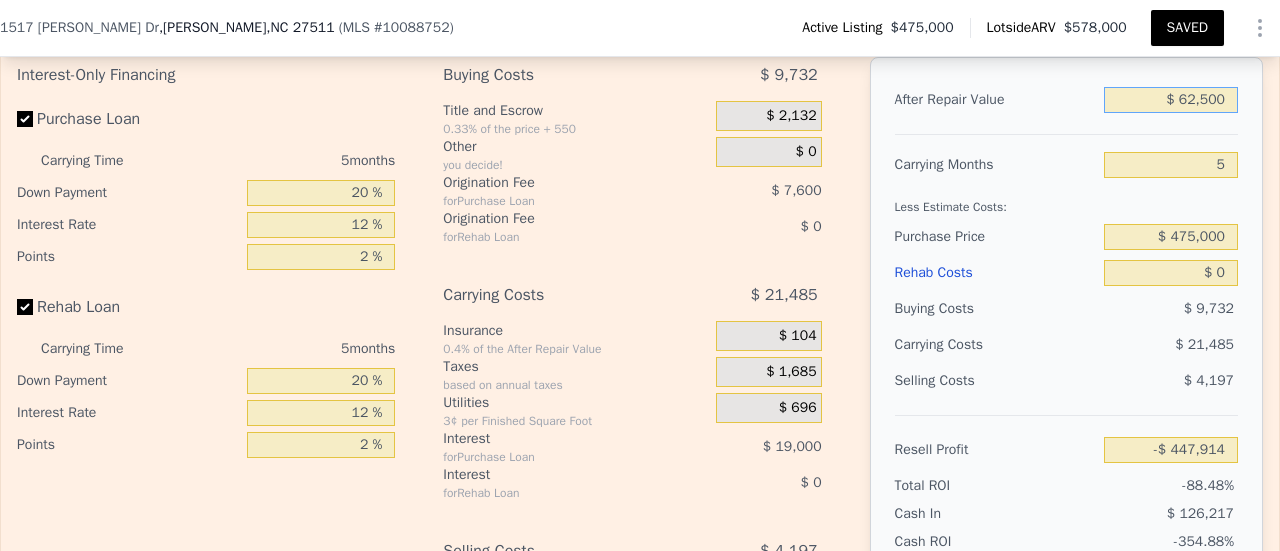 type on "$ 625,000" 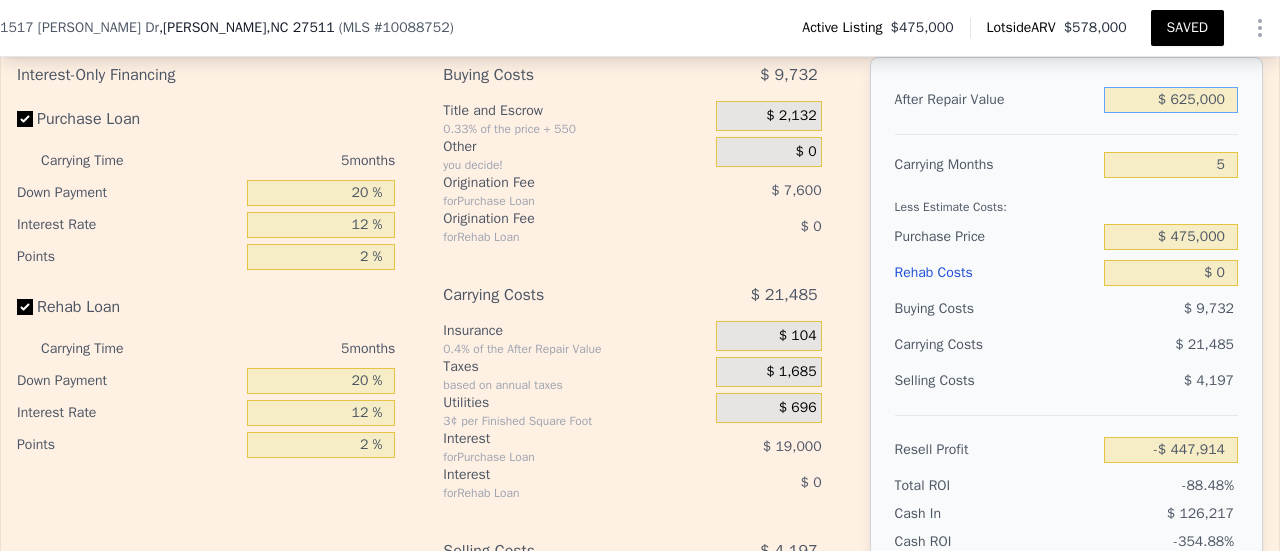type on "$ 80,839" 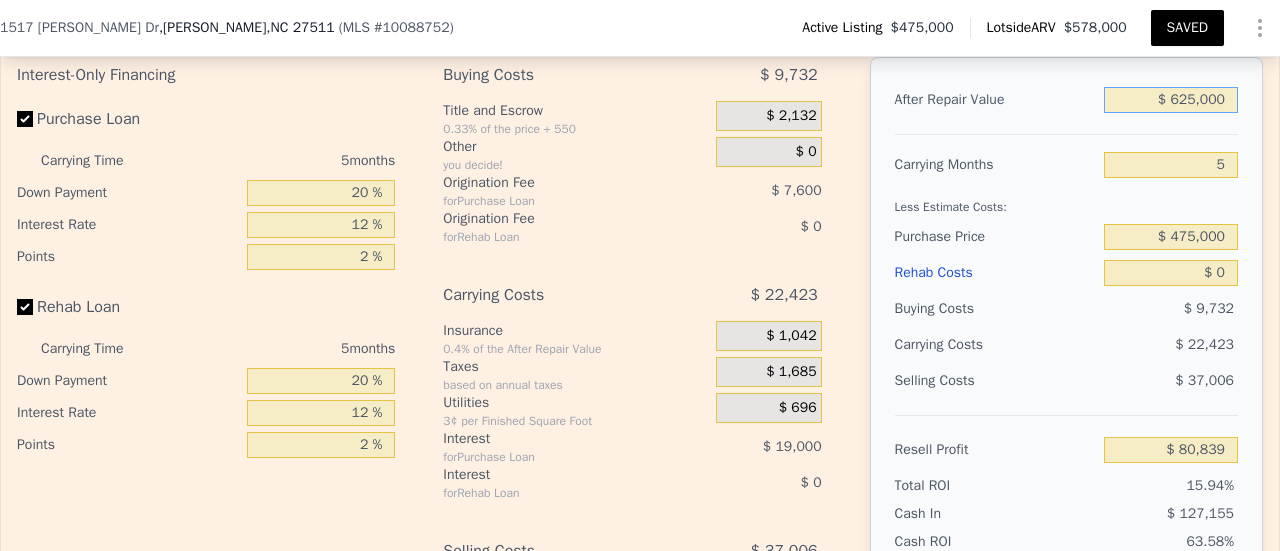type on "$ 625,000" 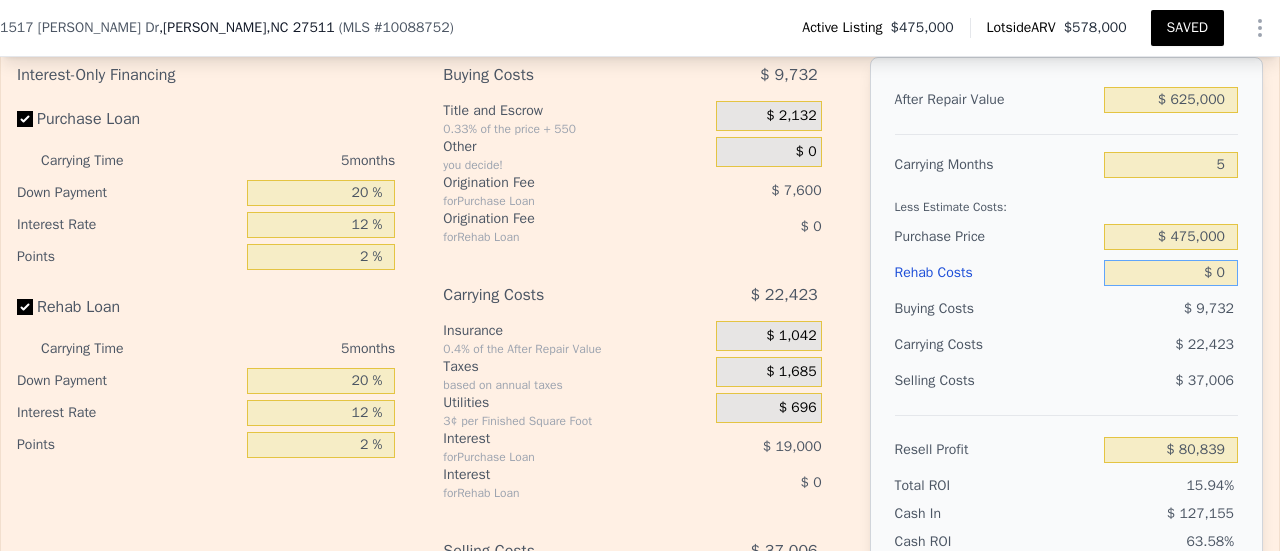 click on "$ 0" at bounding box center [1171, 273] 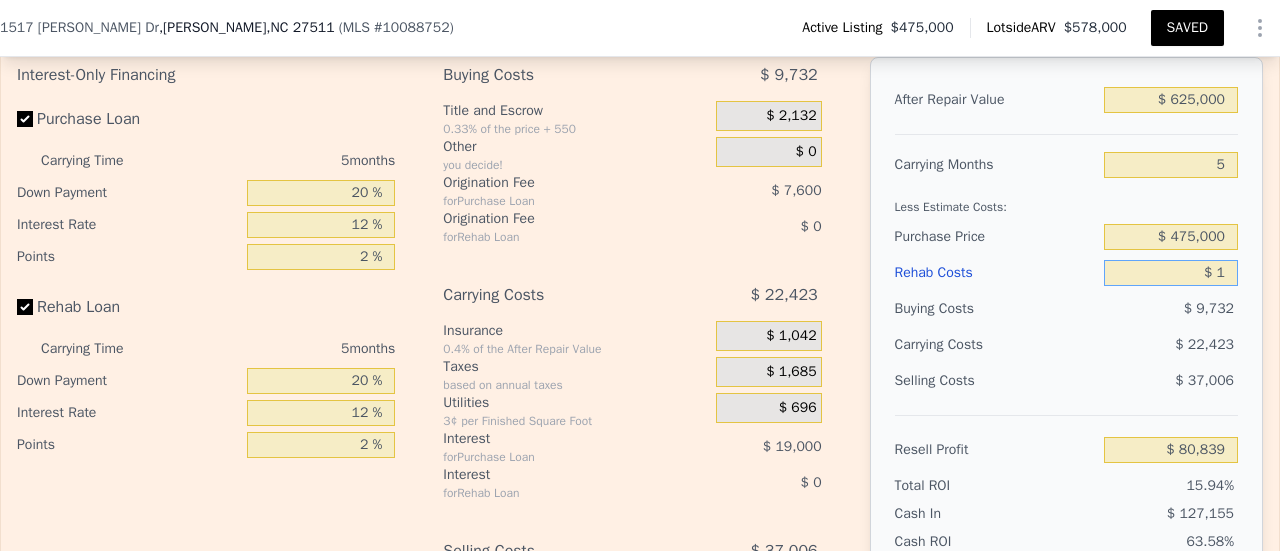 type on "$ 80,838" 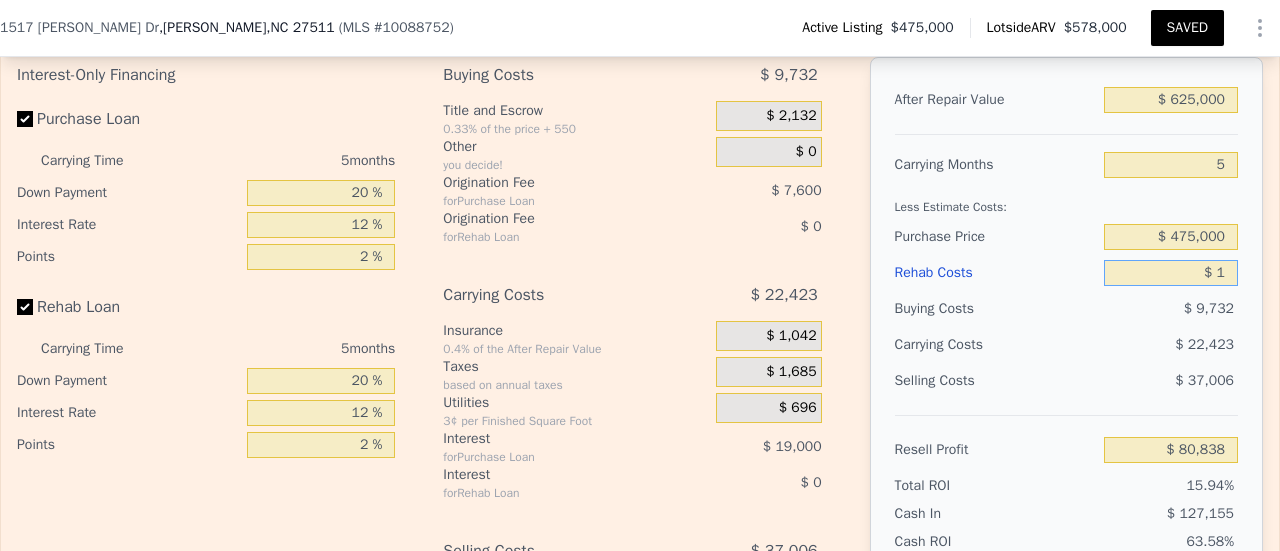 type on "$ 10" 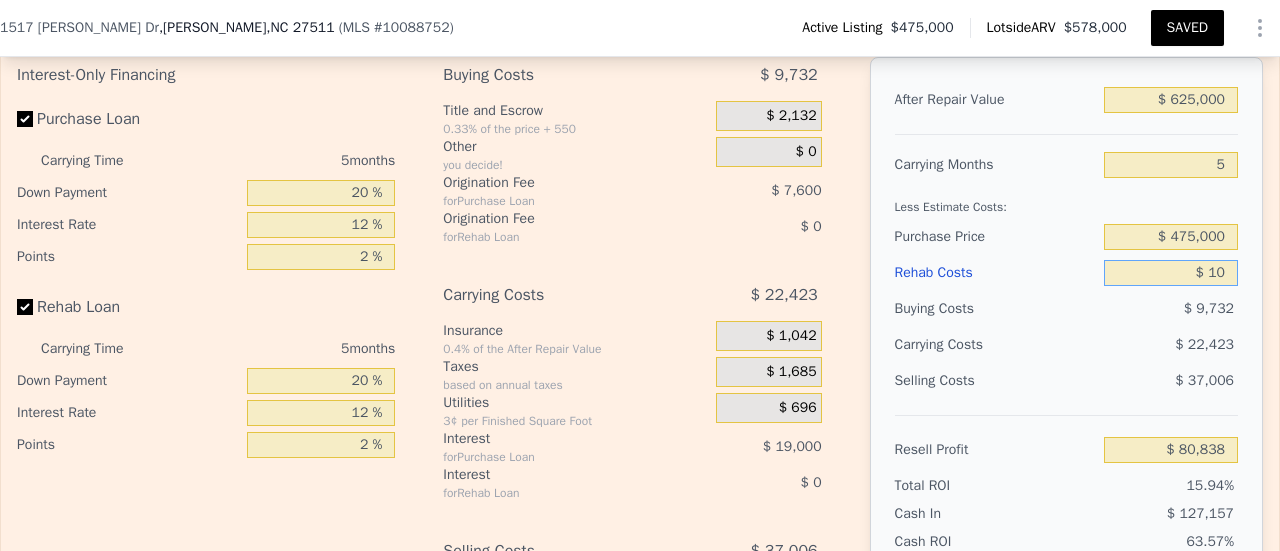 type on "$ 80,829" 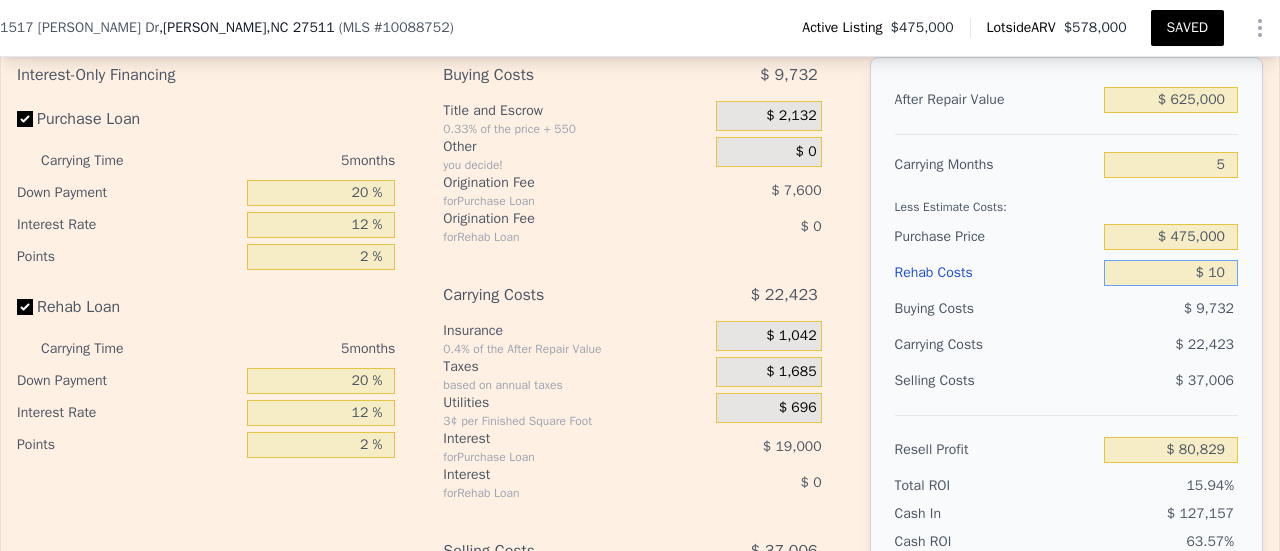 type on "$ 100" 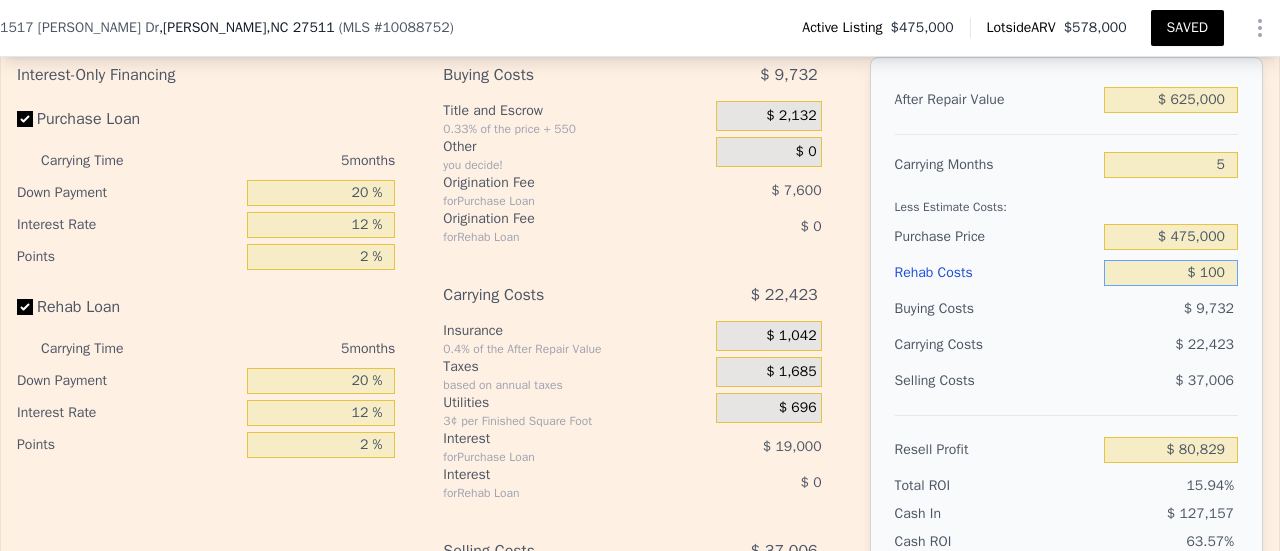type on "$ 80,732" 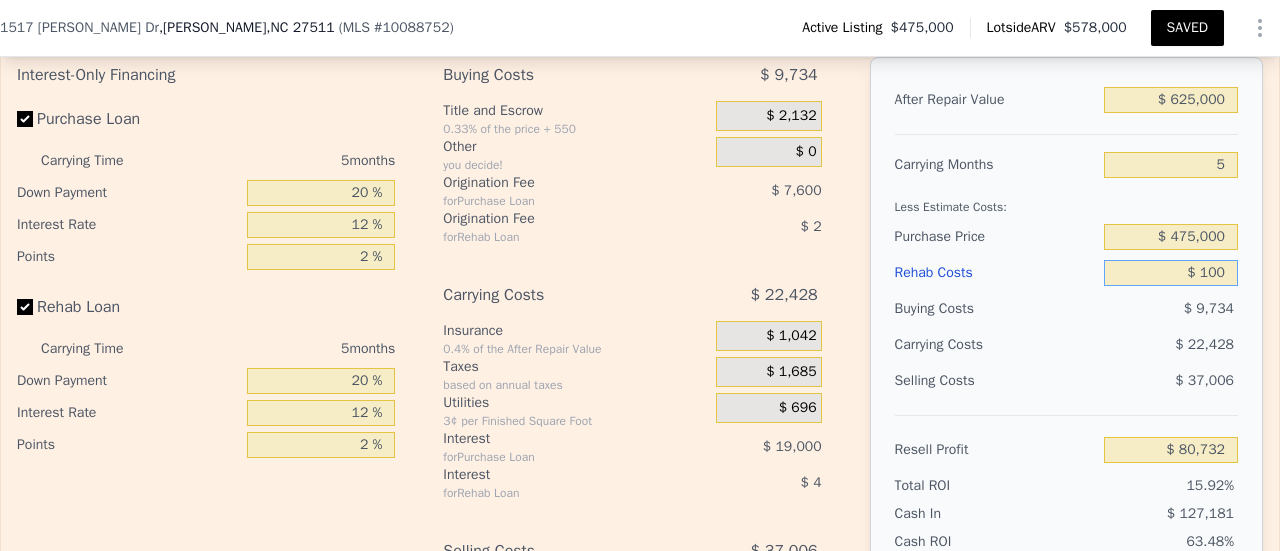 type on "$ 1,000" 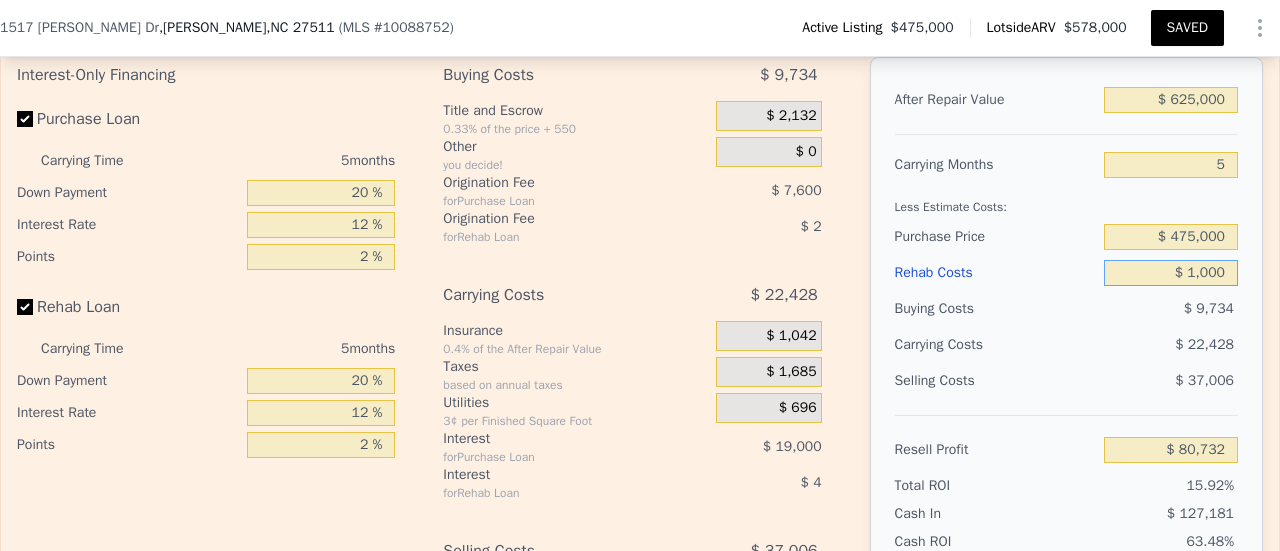 type on "$ 79,783" 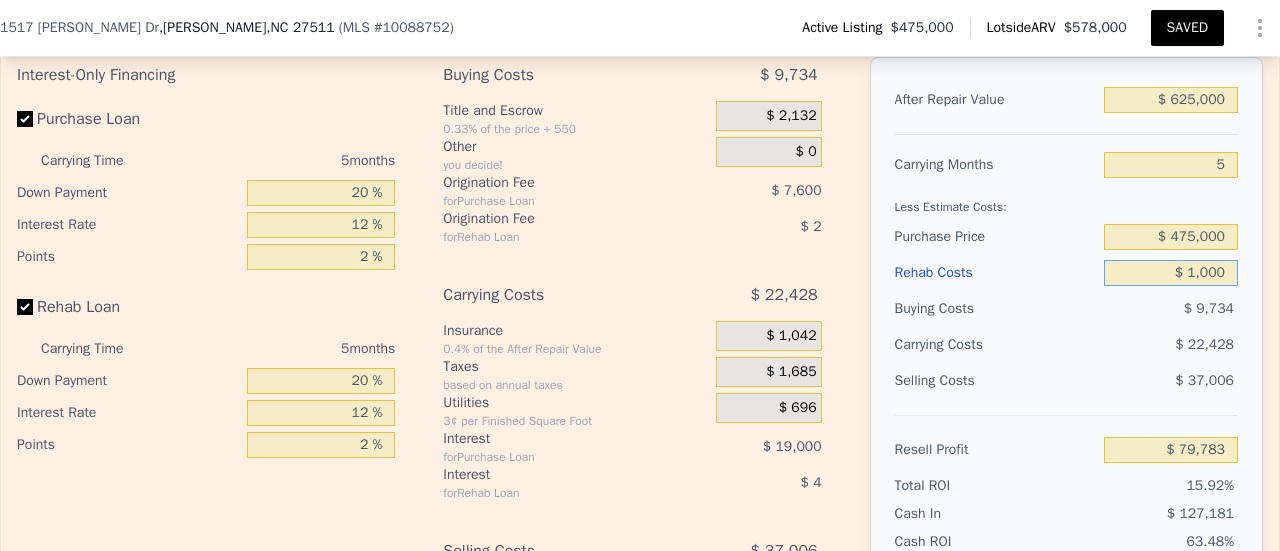 type on "$ 10,000" 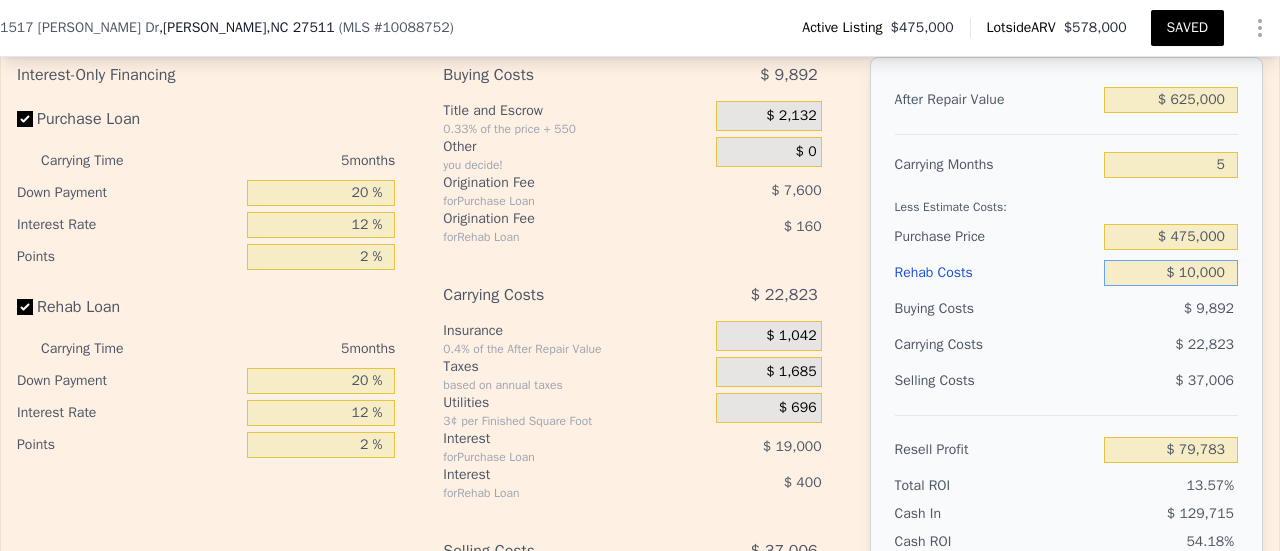 type on "$ 70,279" 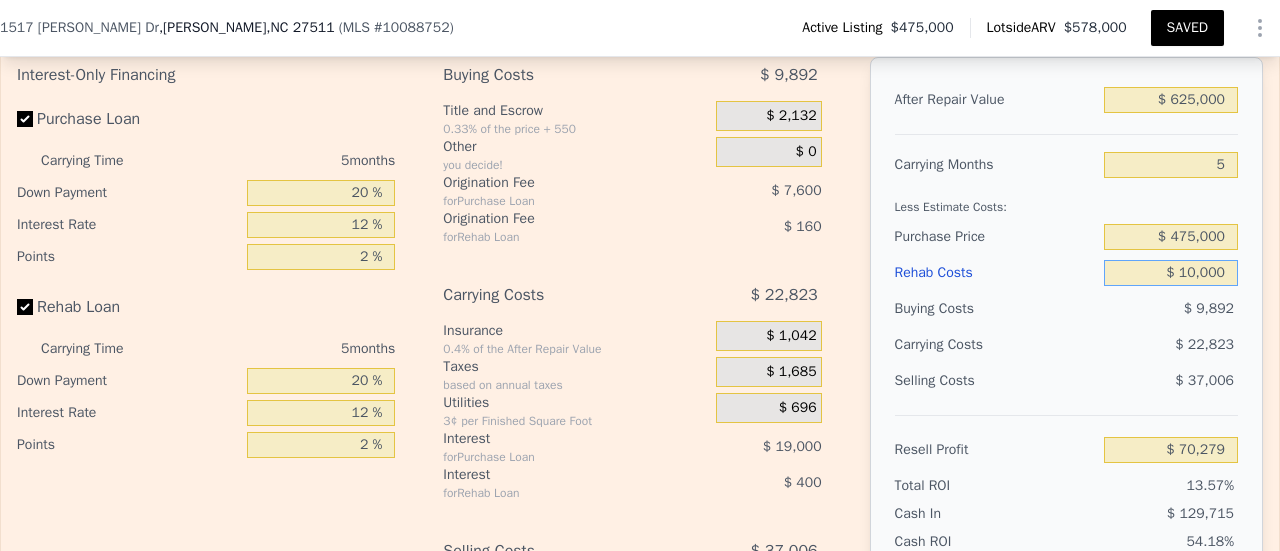 type on "$ 100,000" 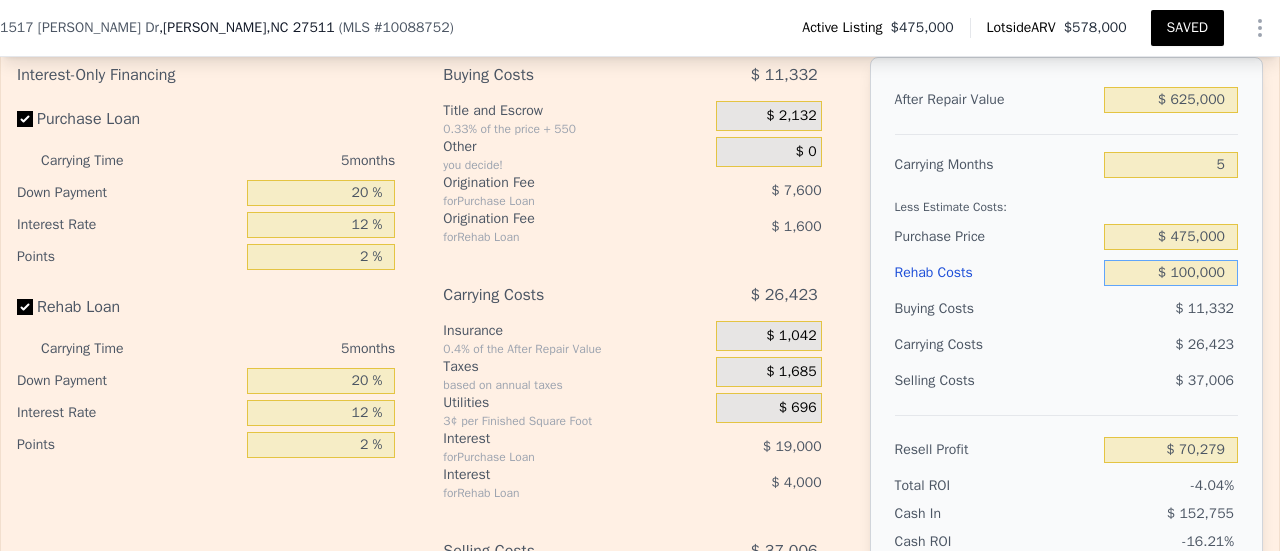 type on "-$ 24,761" 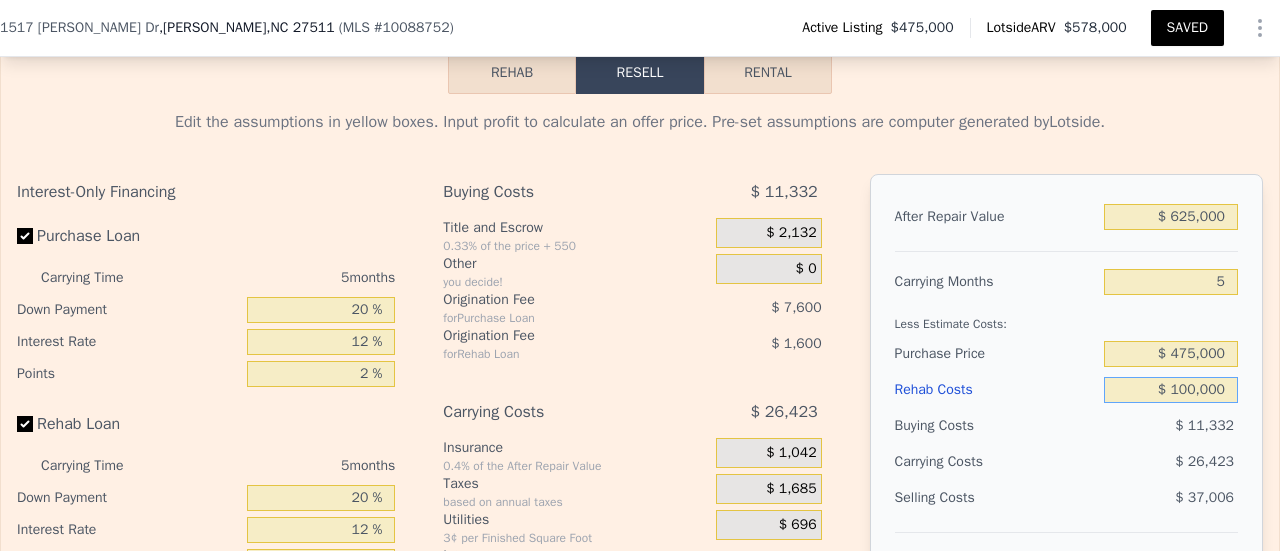 scroll, scrollTop: 2960, scrollLeft: 0, axis: vertical 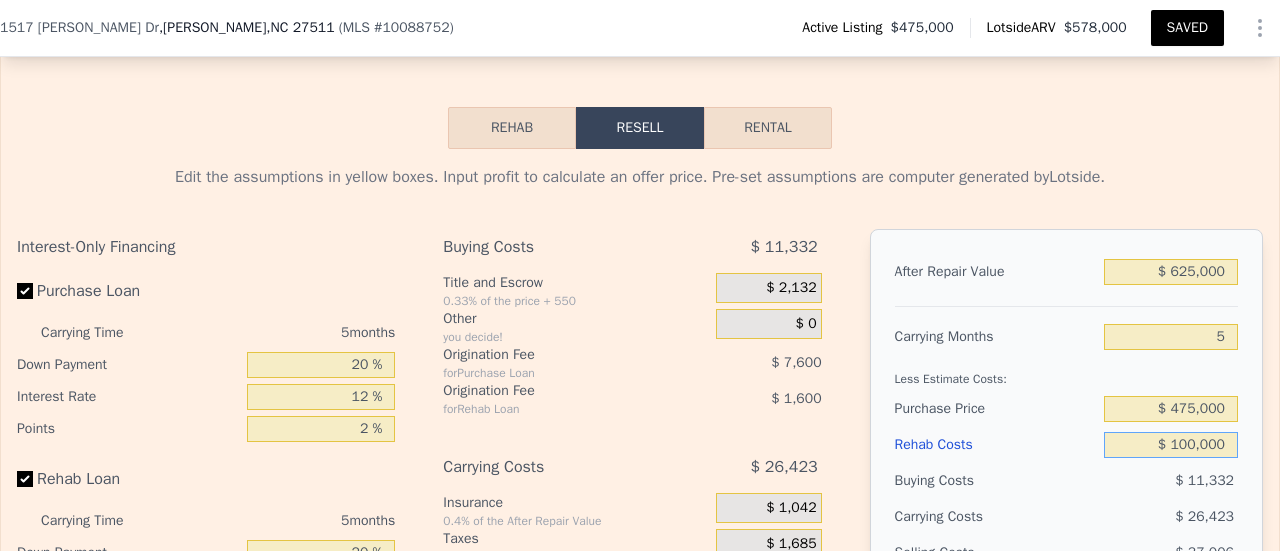 click on "Rehab" at bounding box center (512, 128) 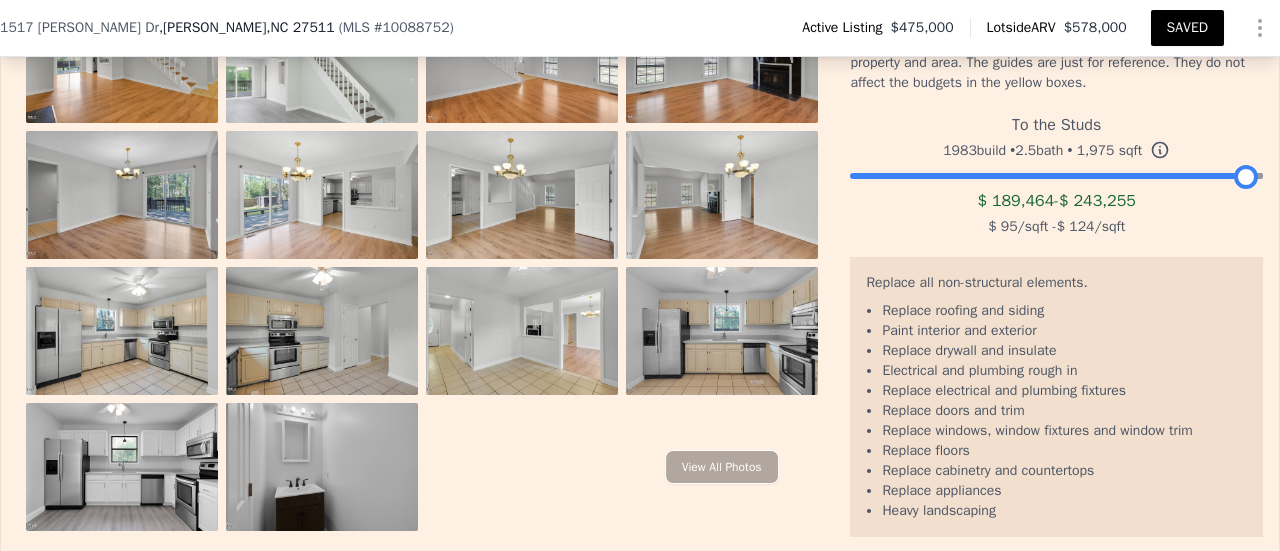 scroll, scrollTop: 3360, scrollLeft: 0, axis: vertical 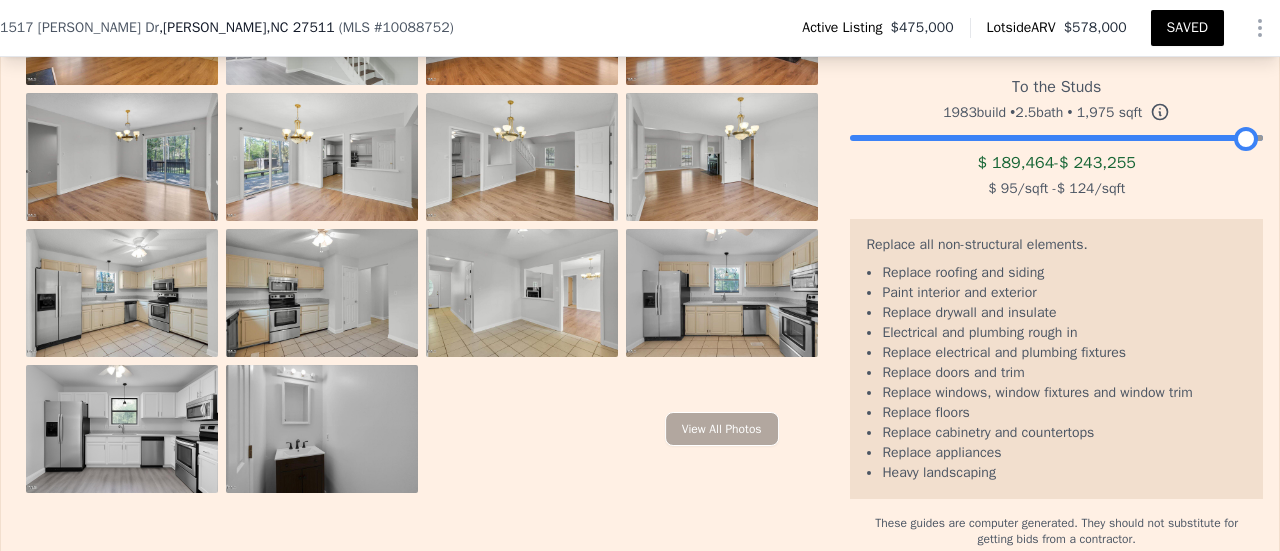 click at bounding box center (1056, 133) 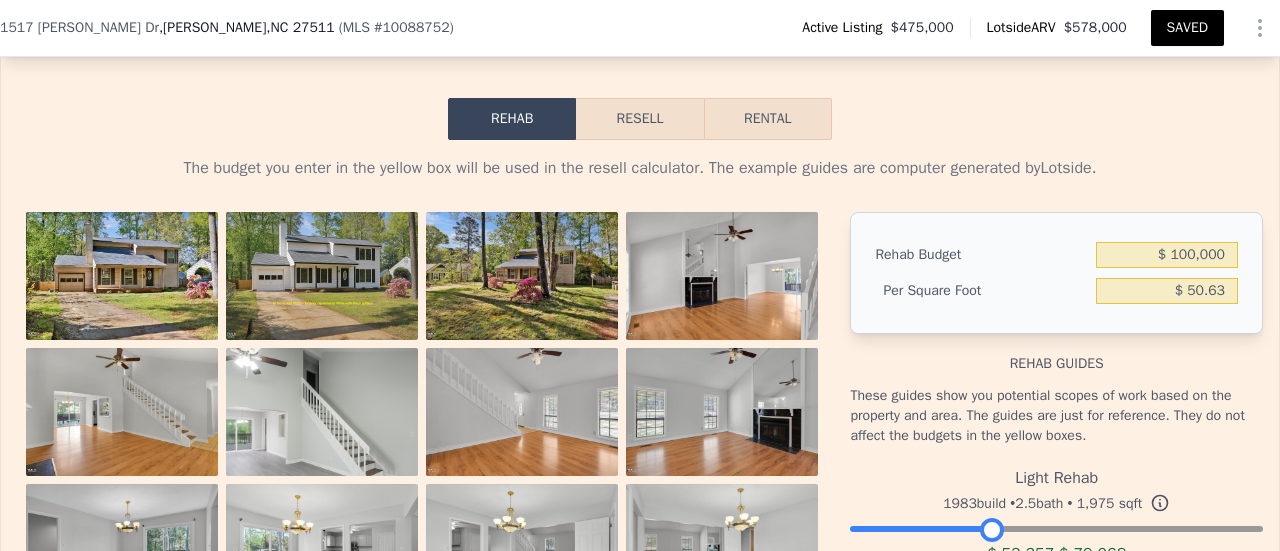 scroll, scrollTop: 3018, scrollLeft: 0, axis: vertical 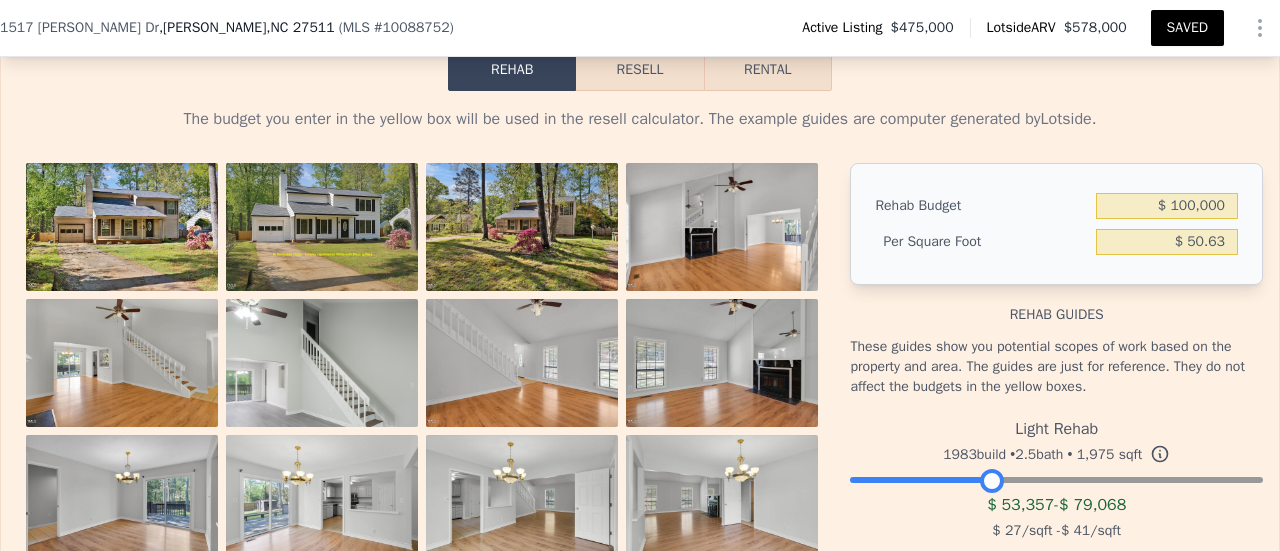click on "Resell" at bounding box center (639, 70) 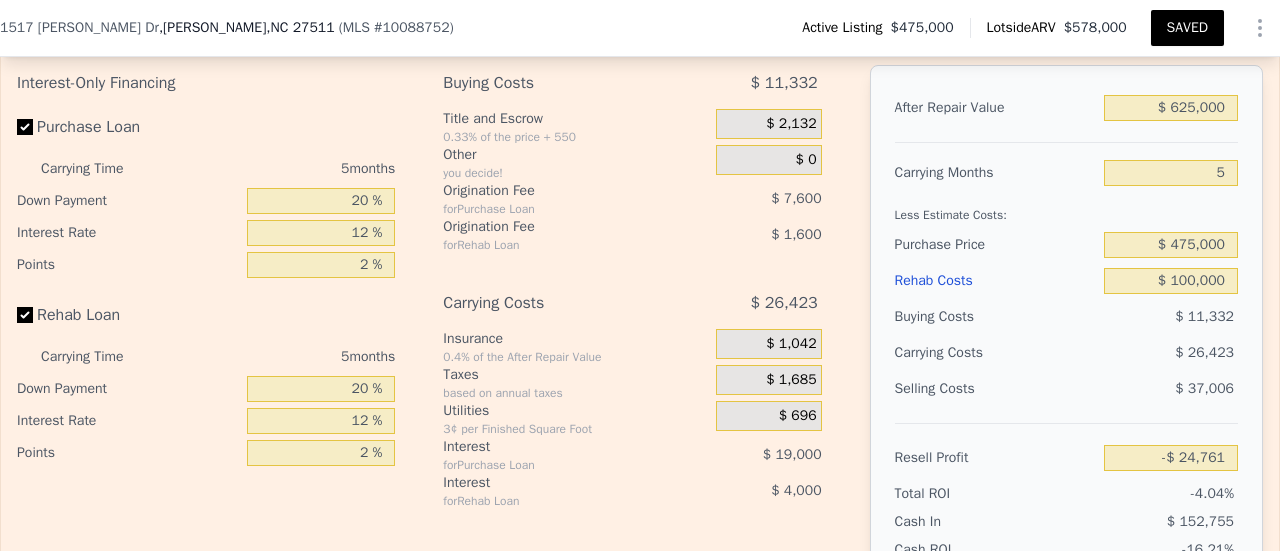 scroll, scrollTop: 3152, scrollLeft: 0, axis: vertical 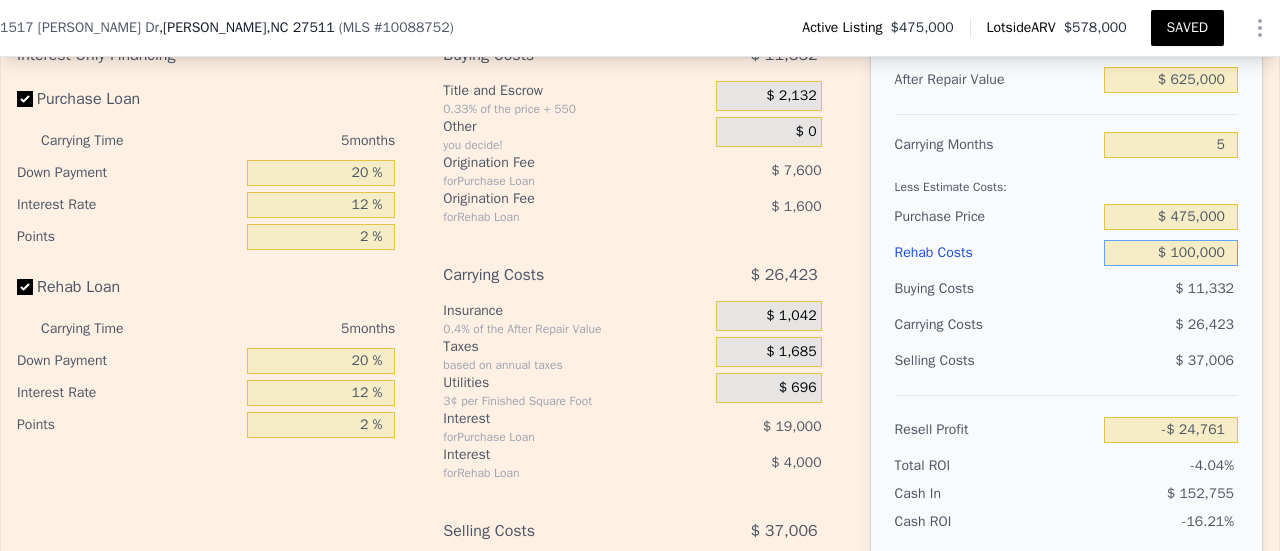 click on "$ 100,000" at bounding box center (1171, 253) 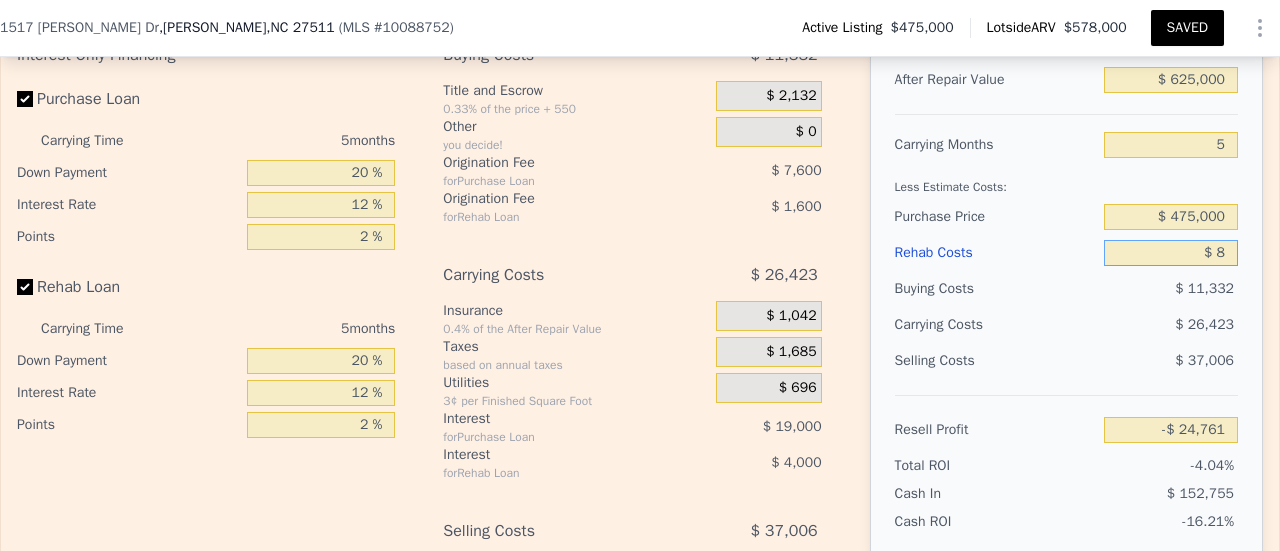 type on "$ 80,831" 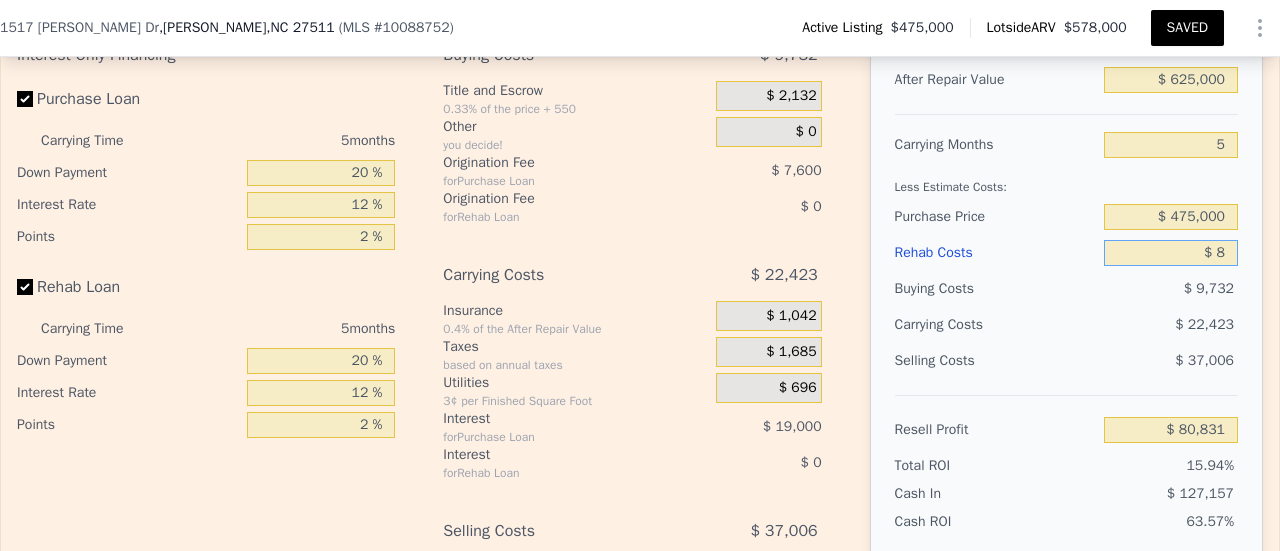 type on "$ 85" 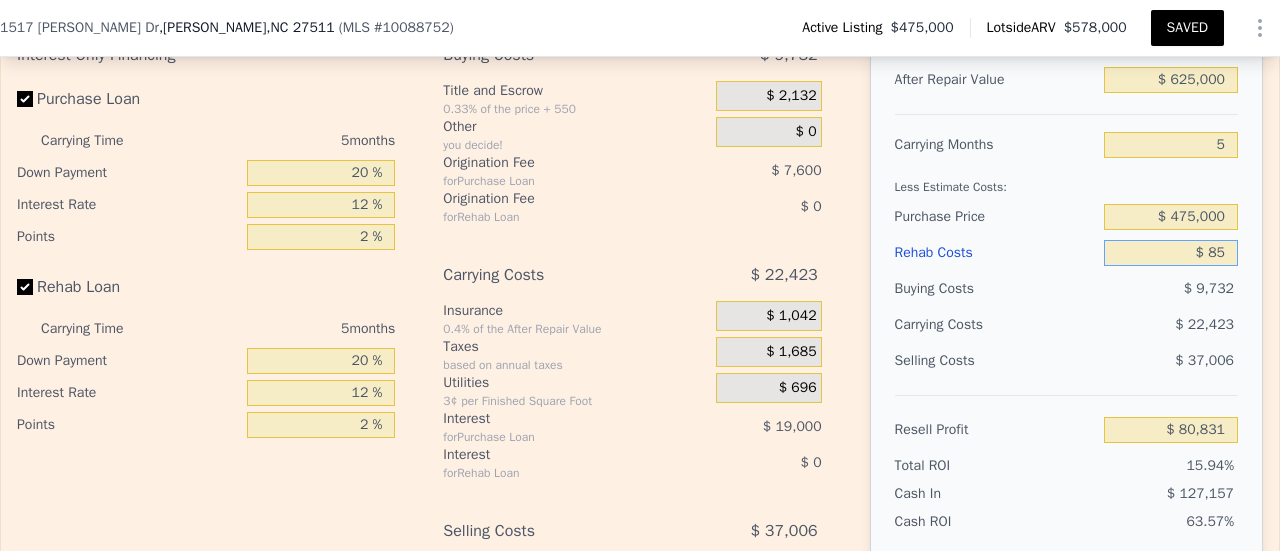 type on "$ 80,748" 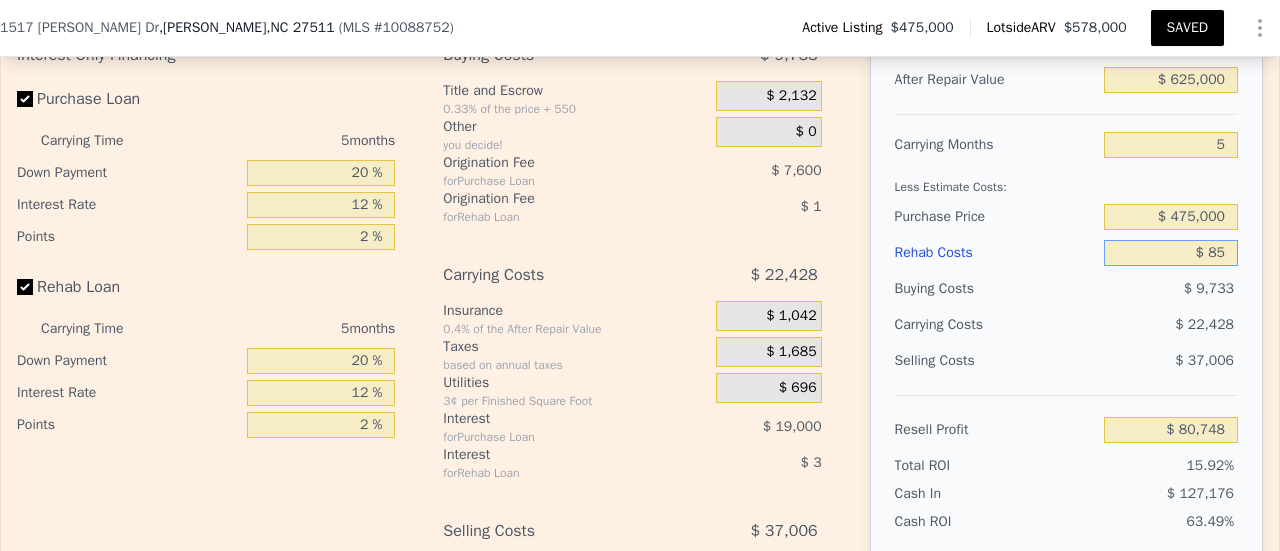 type on "$ 850" 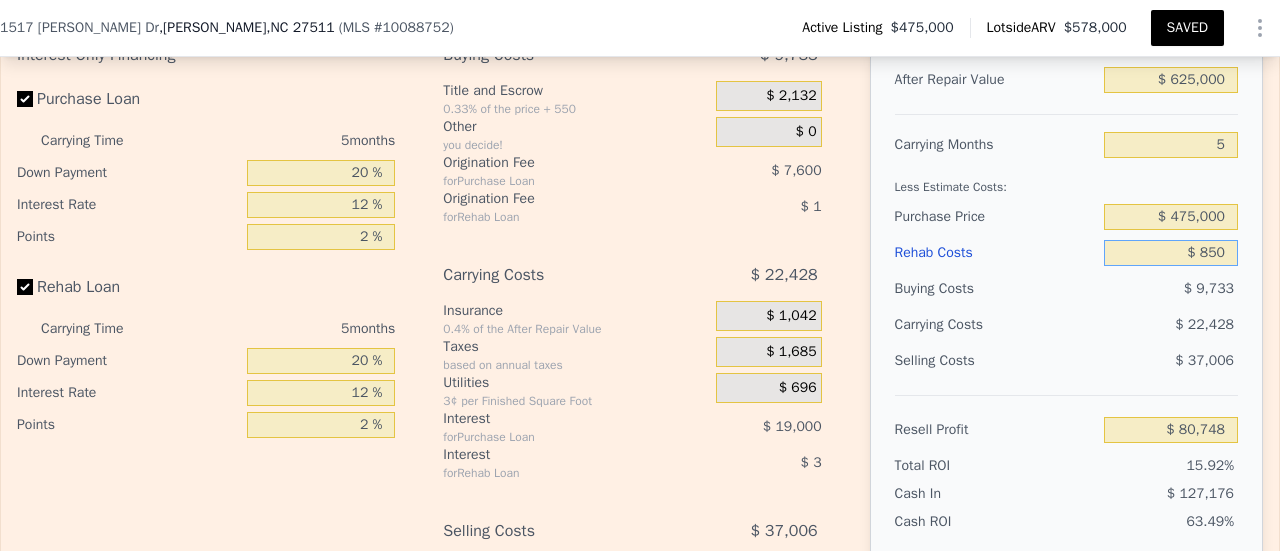 type on "$ 79,940" 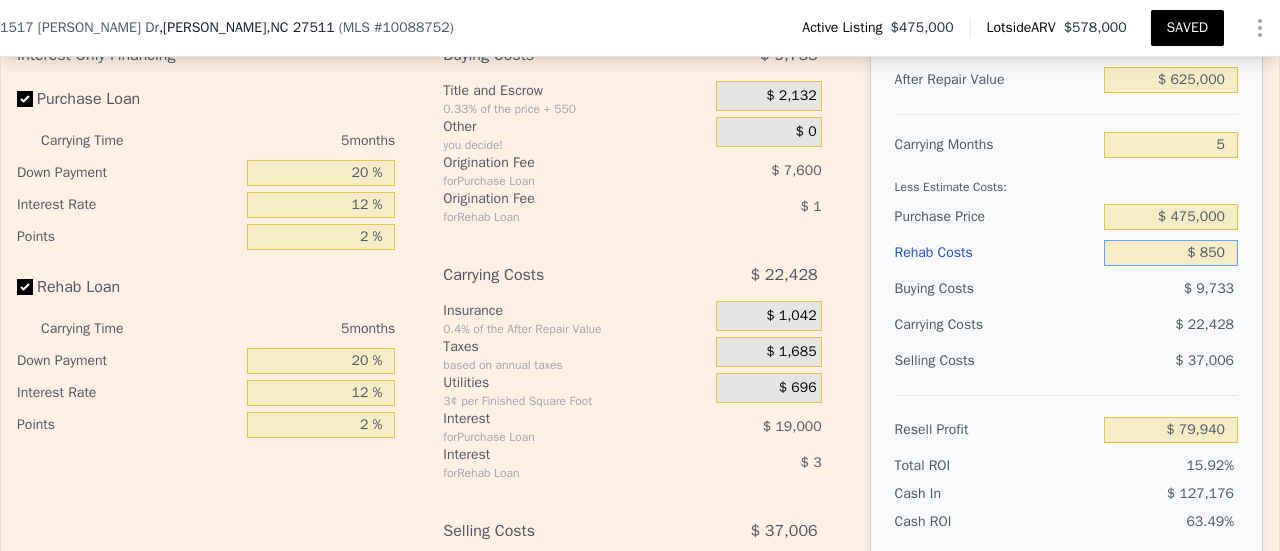 type on "$ 8,500" 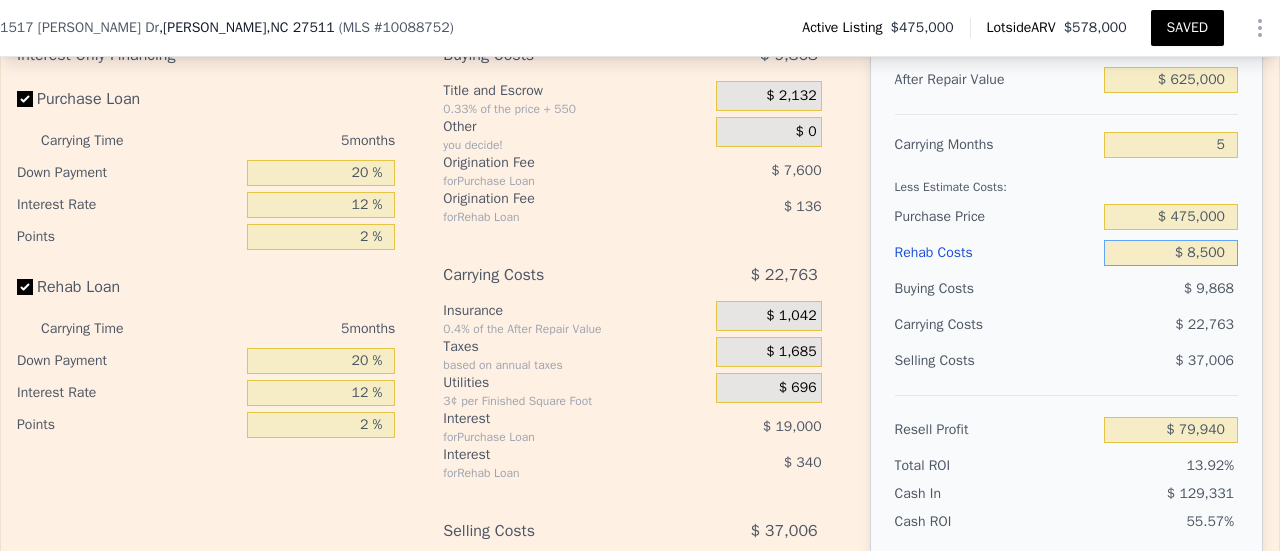 type on "$ 71,863" 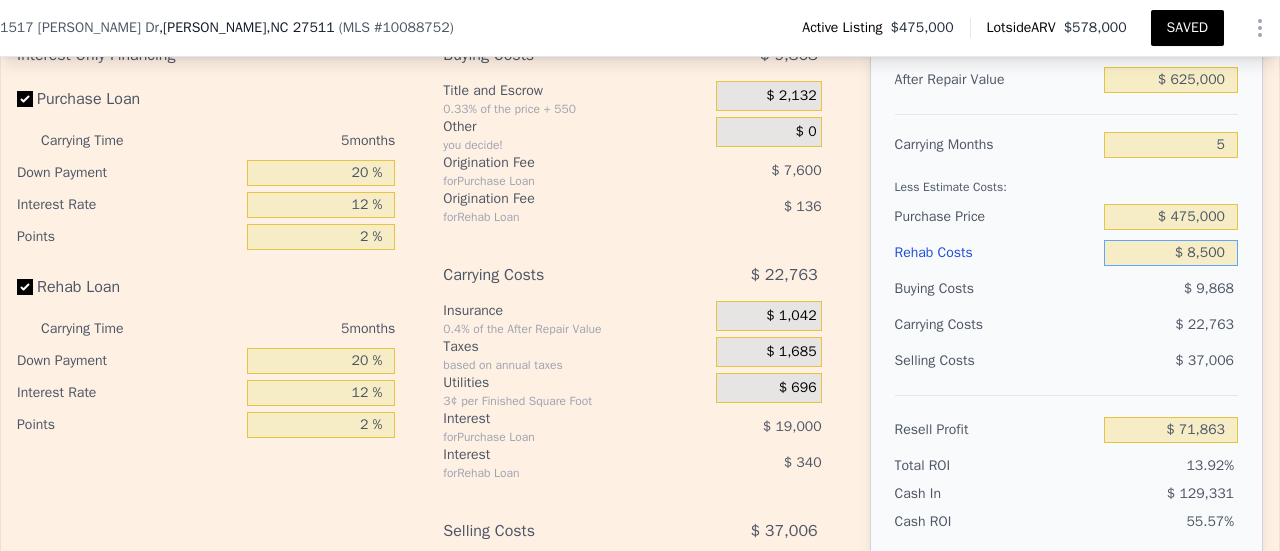 type on "$ 85,000" 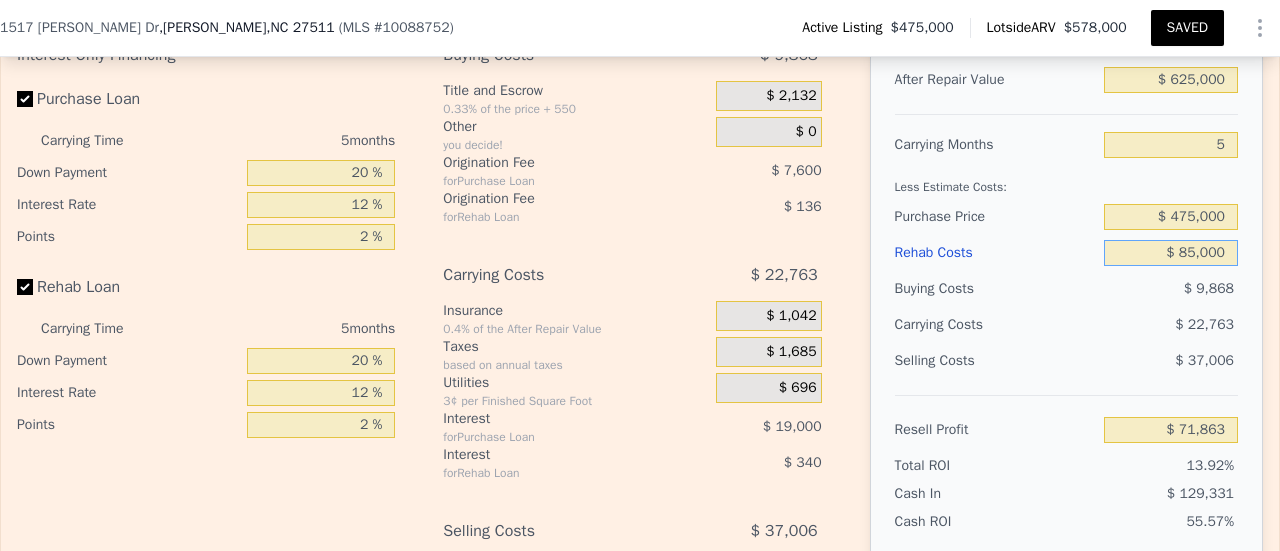 type on "-$ 8,921" 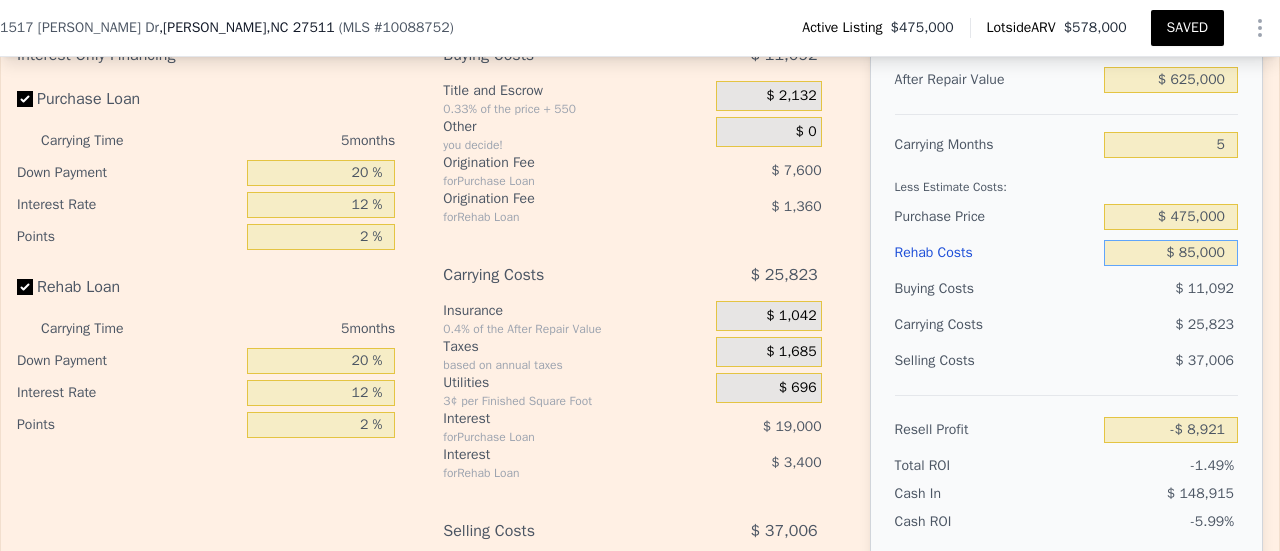 type on "$ 85,000" 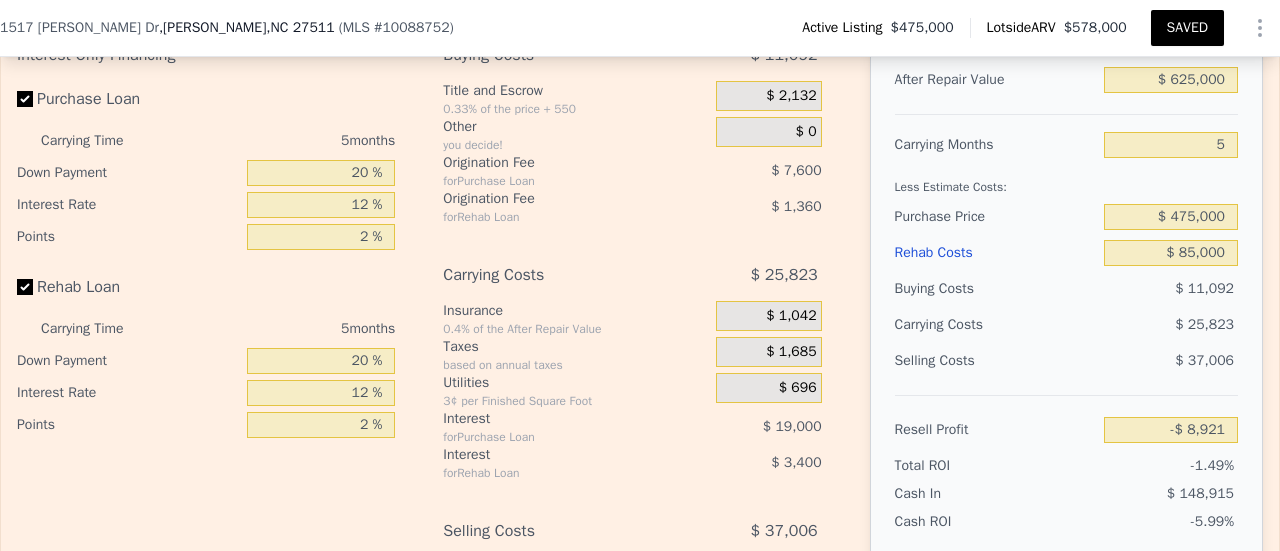 click on "SAVED" at bounding box center [1187, 28] 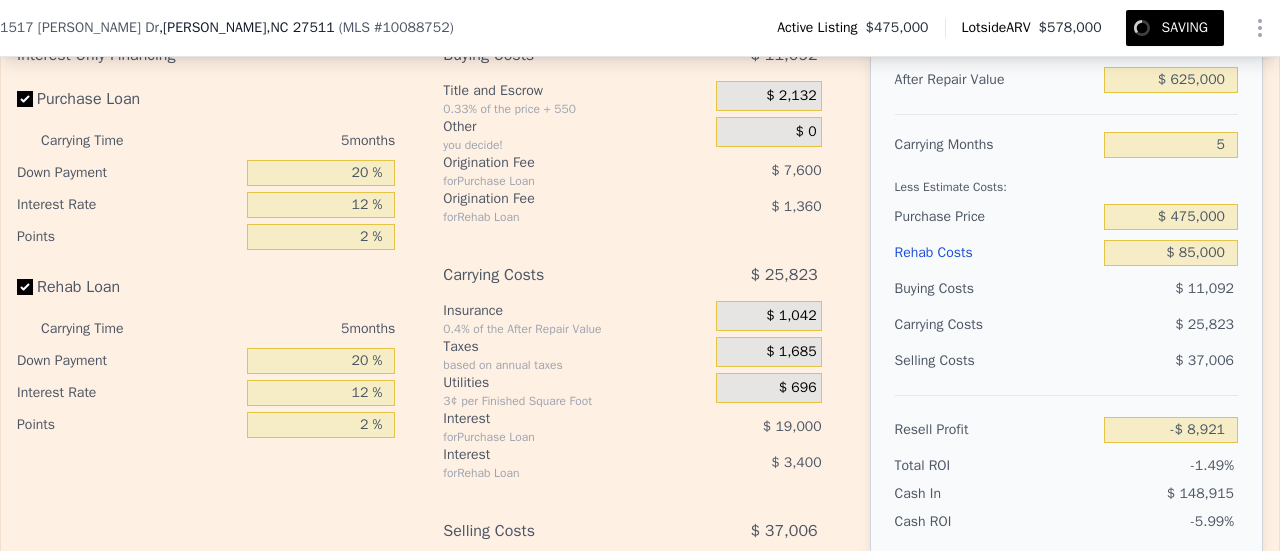type on "2" 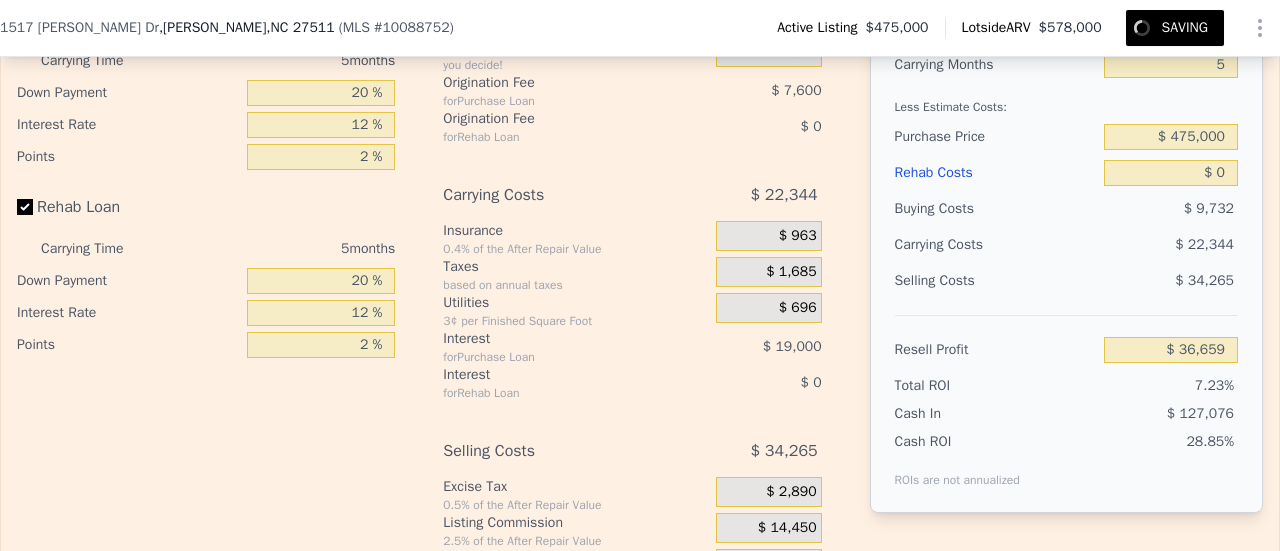 scroll, scrollTop: 3072, scrollLeft: 0, axis: vertical 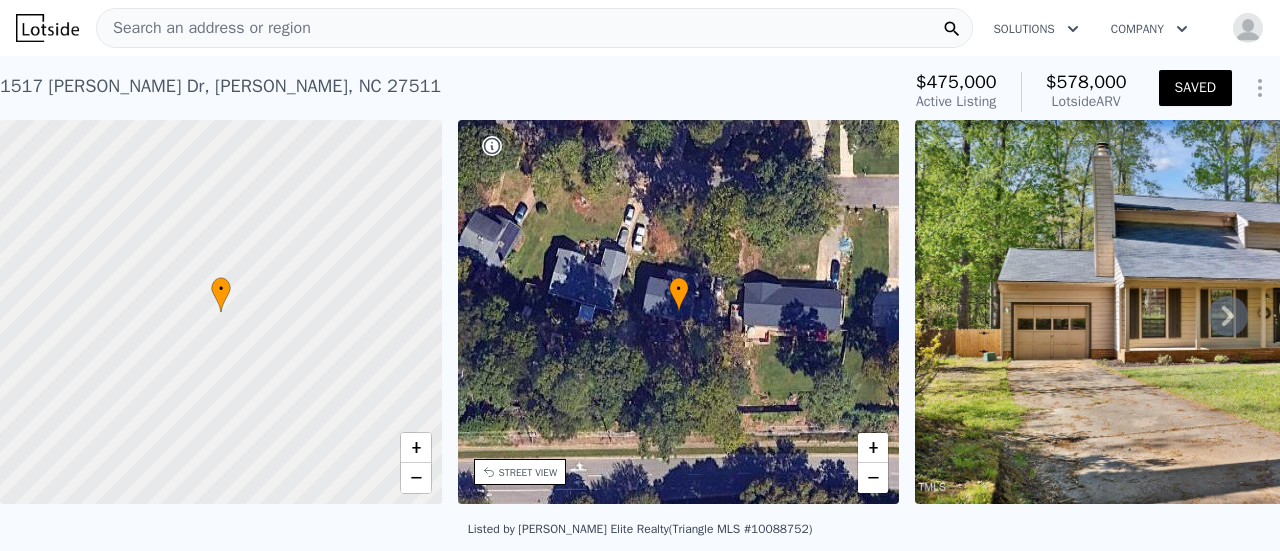 click on "Search an address or region" at bounding box center [534, 28] 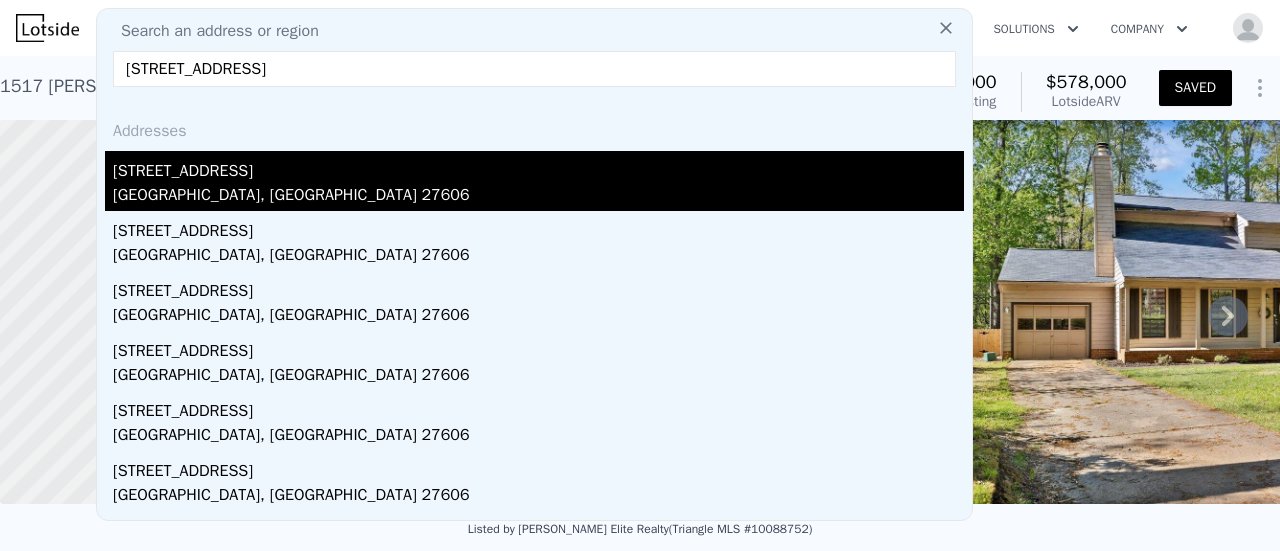type on "[STREET_ADDRESS]" 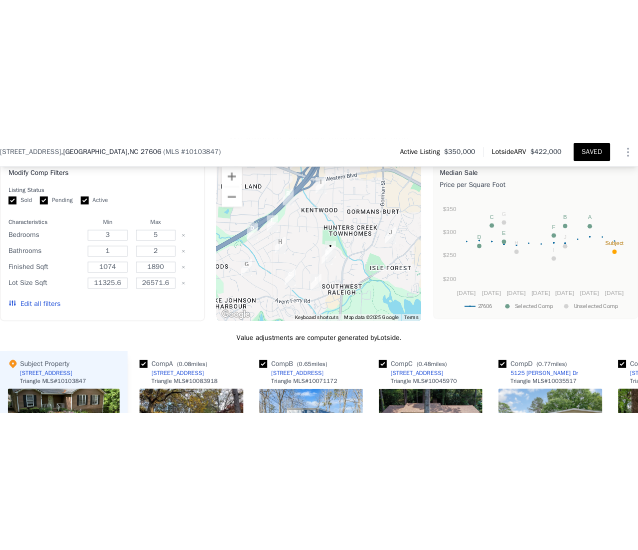 scroll, scrollTop: 1874, scrollLeft: 0, axis: vertical 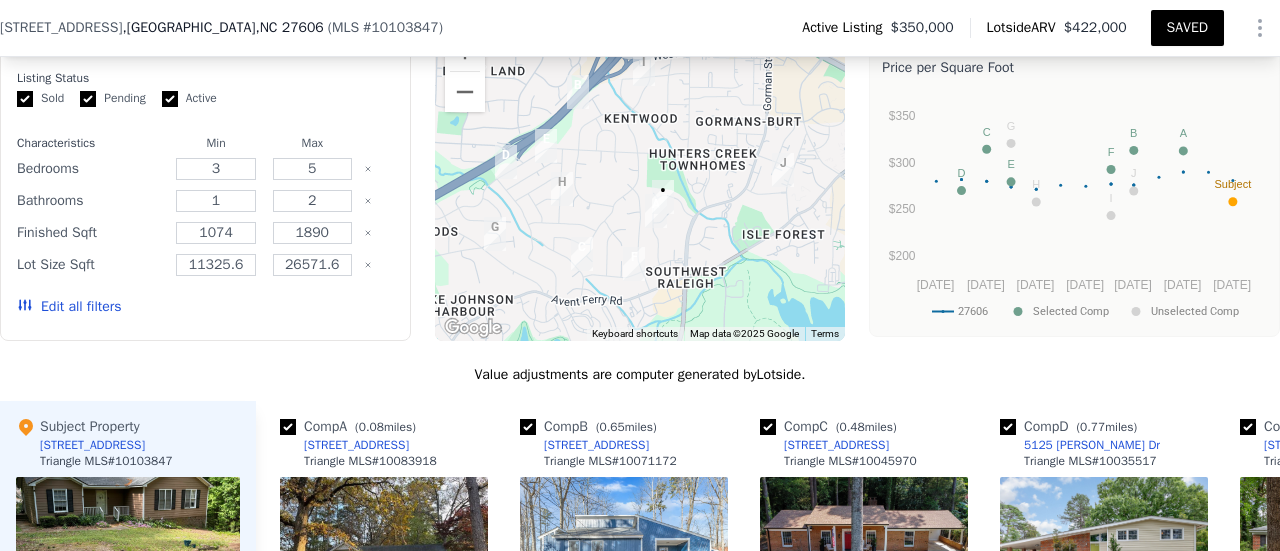click on "Edit all filters" at bounding box center (69, 307) 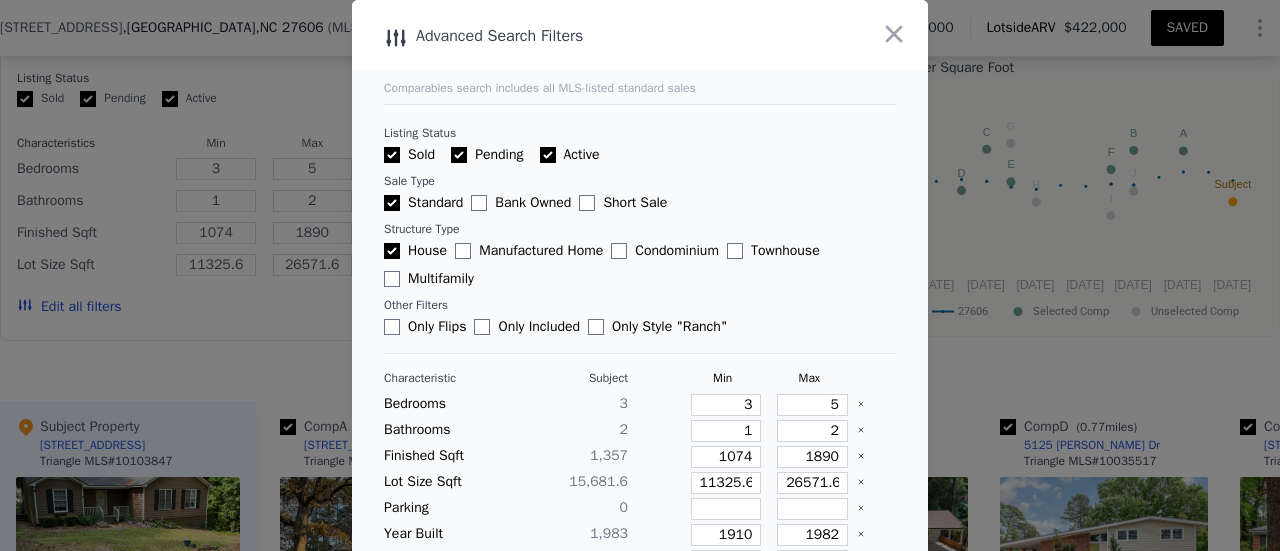 type 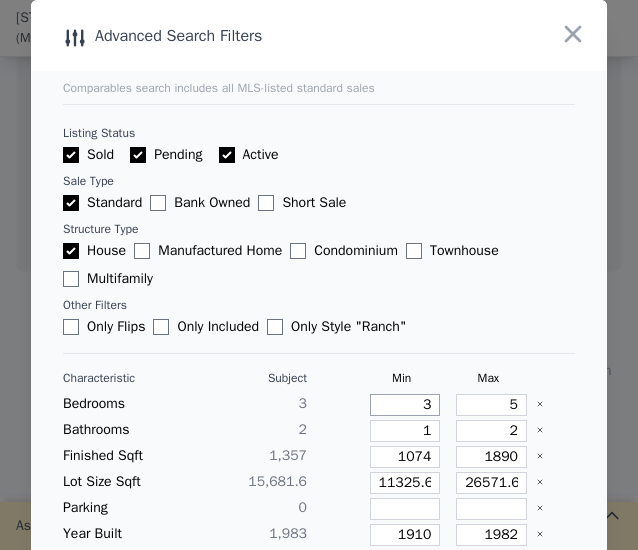 drag, startPoint x: 402, startPoint y: 408, endPoint x: 444, endPoint y: 412, distance: 42.190044 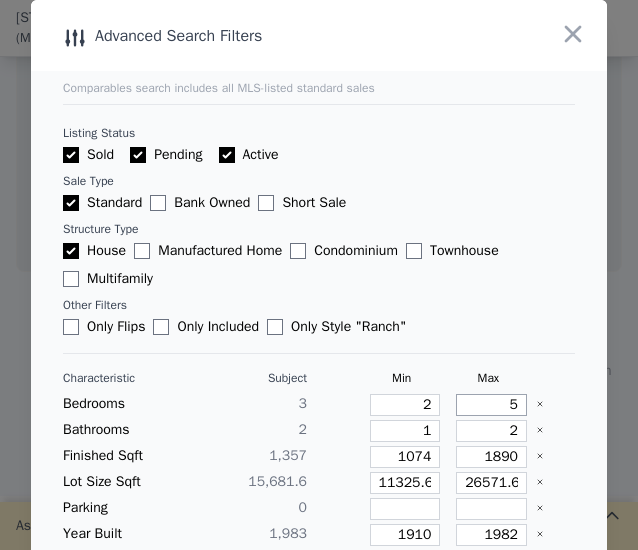 type on "3" 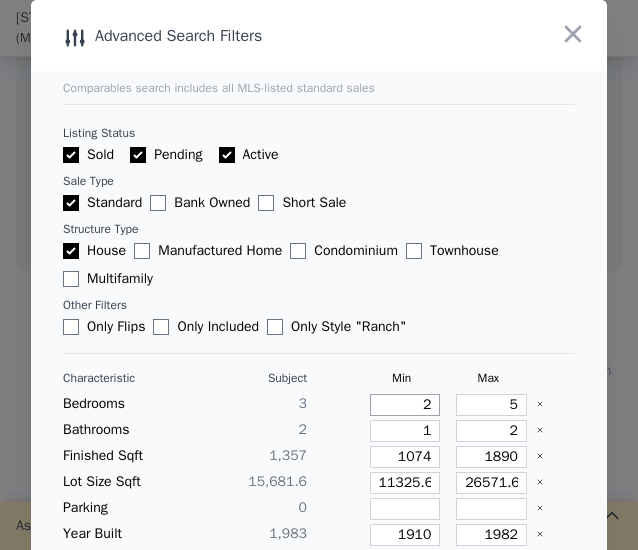 type on "2" 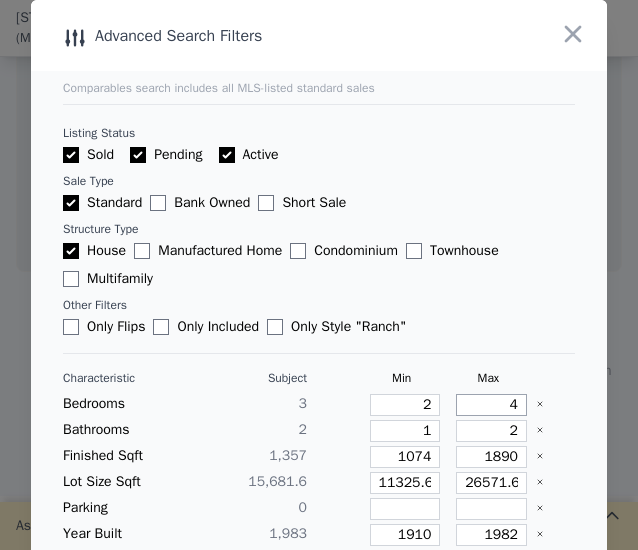 type on "4" 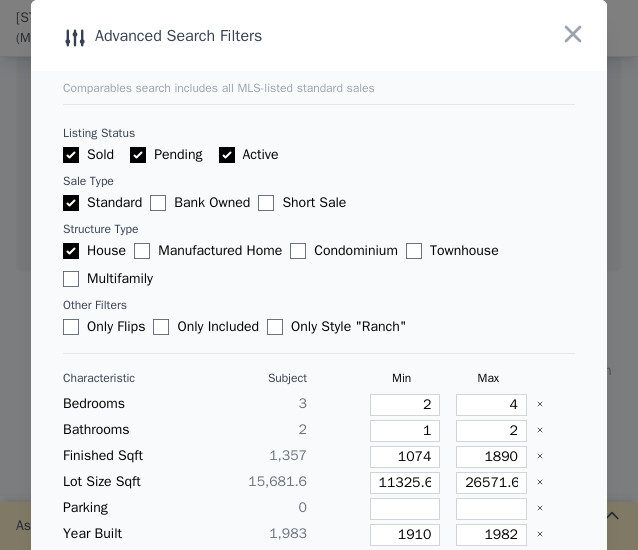 type 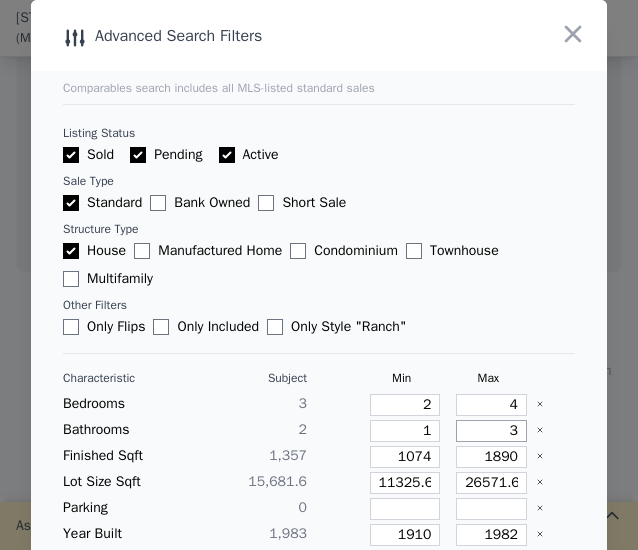 type on "3" 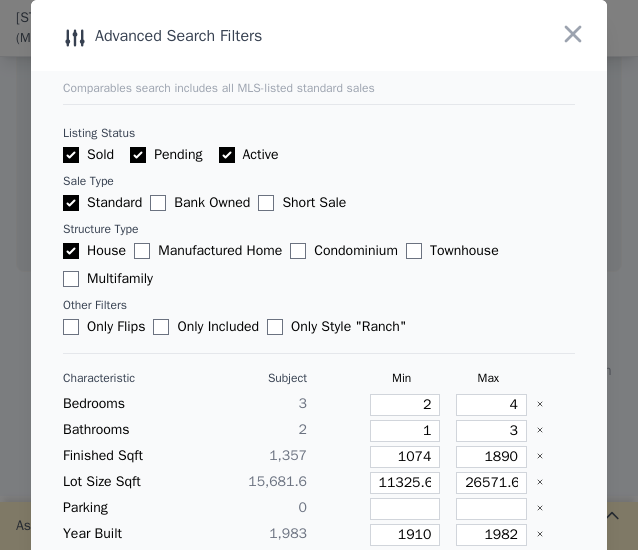 type 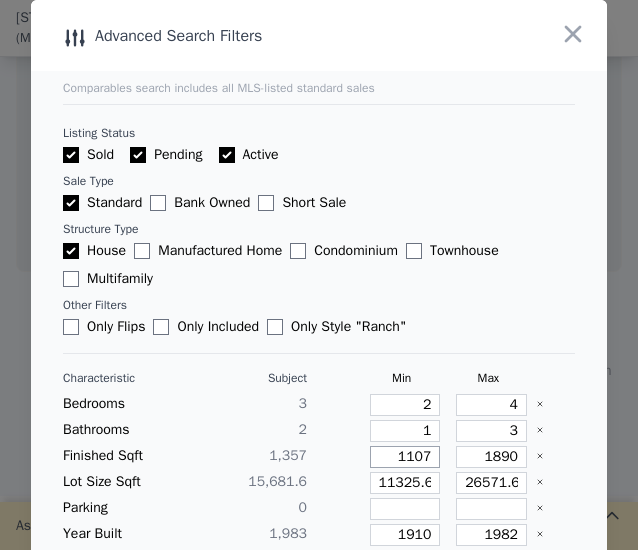 type on "1107" 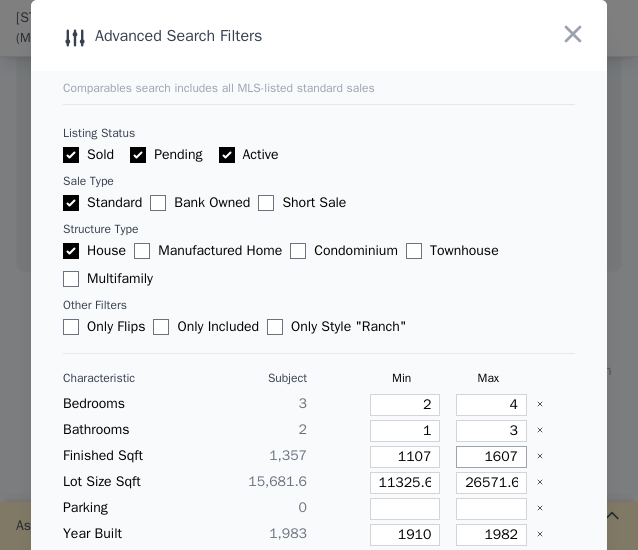 type on "1607" 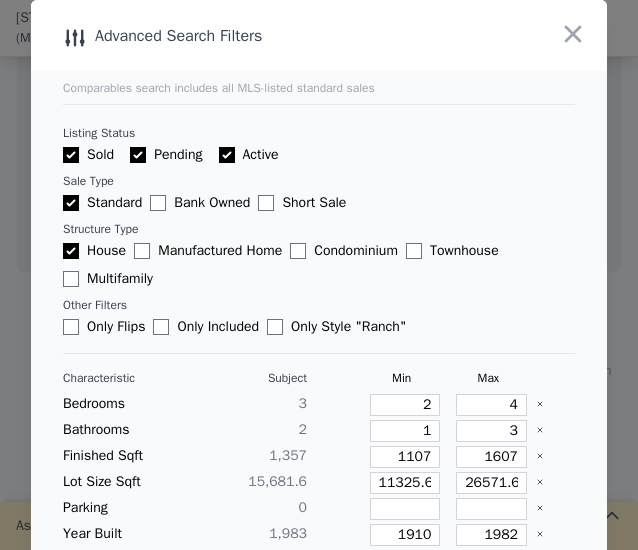 type 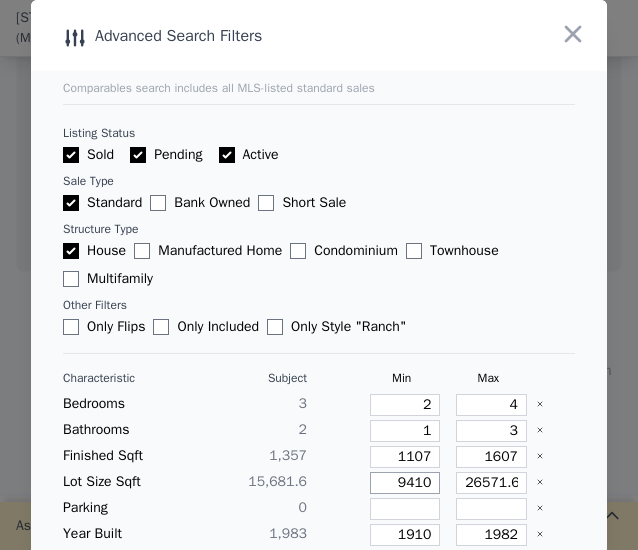 type on "9410" 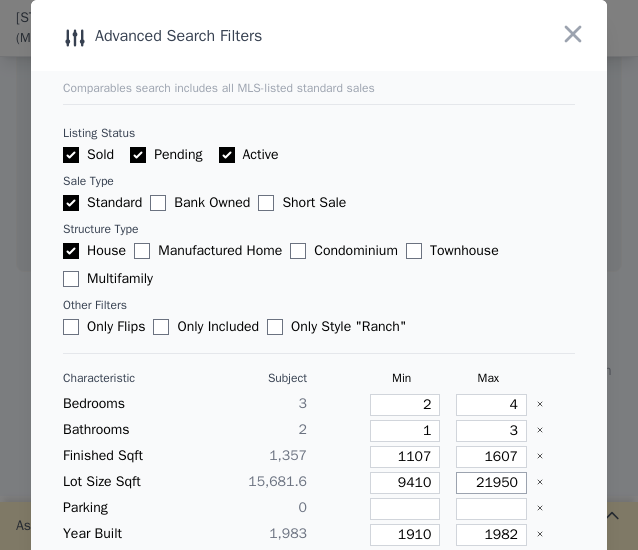 type on "21950" 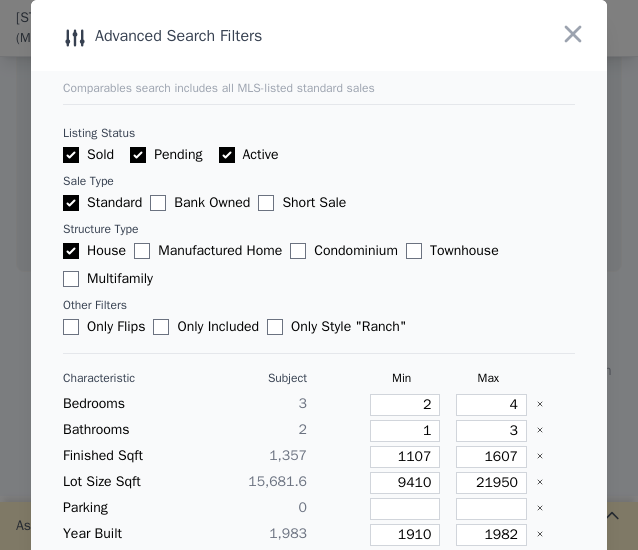 type 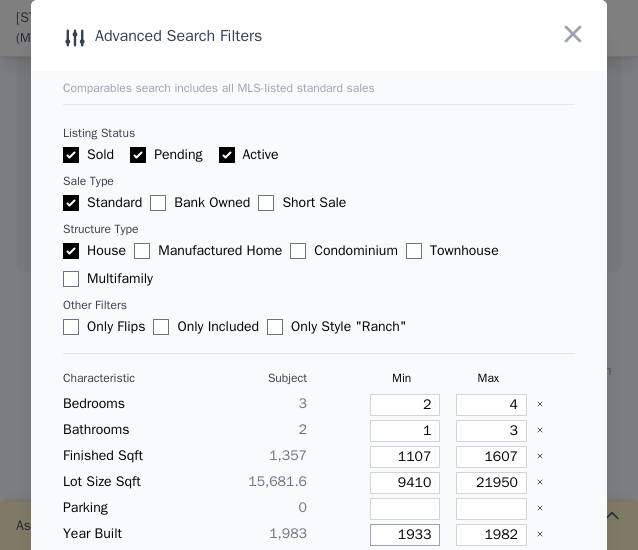 type on "1933" 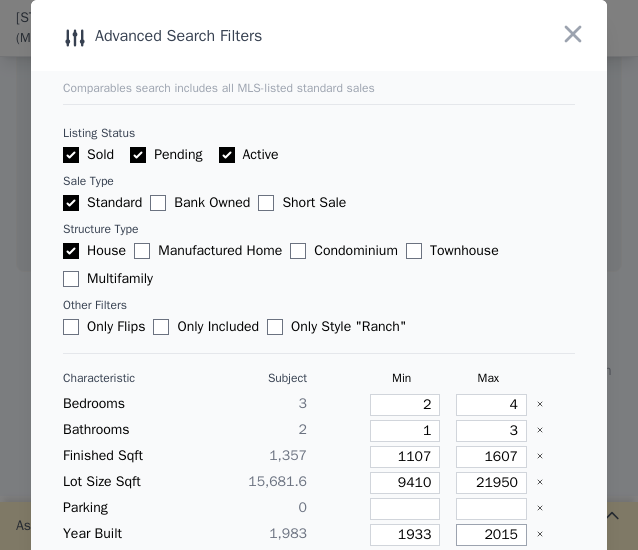 type on "2015" 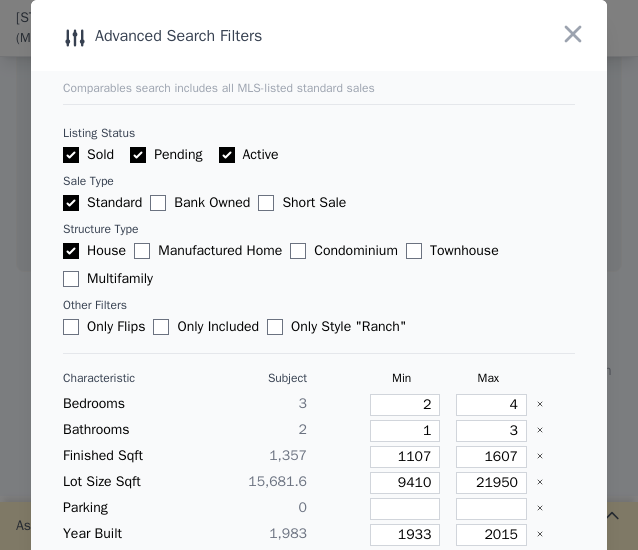 type 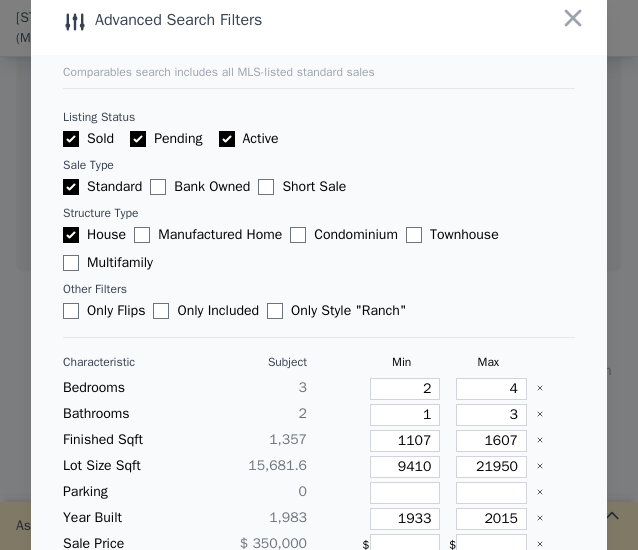 type 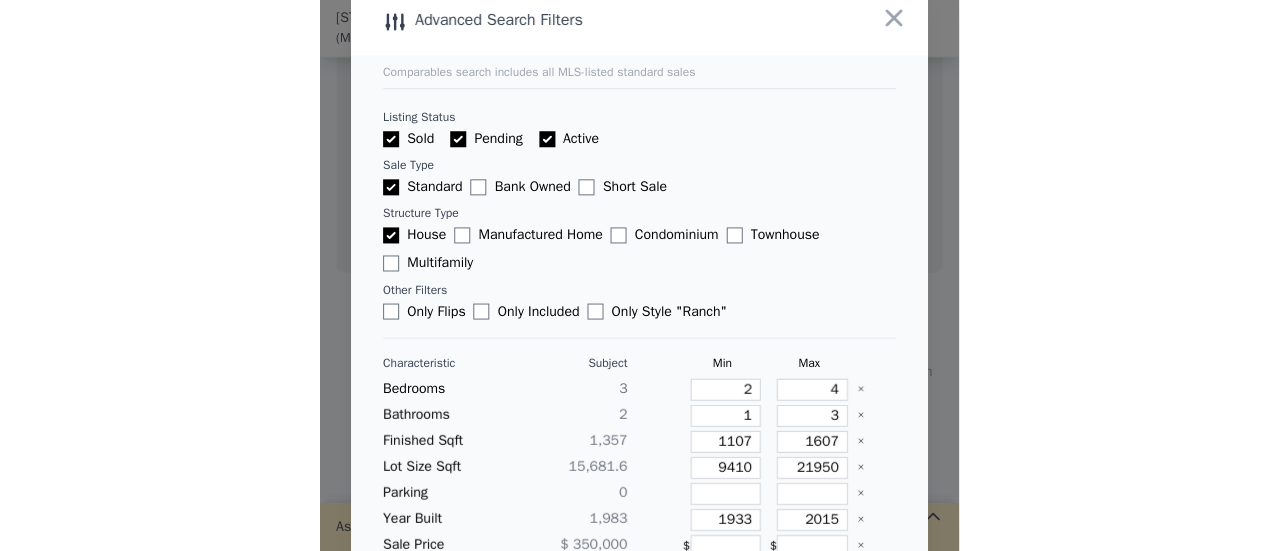 scroll, scrollTop: 168, scrollLeft: 0, axis: vertical 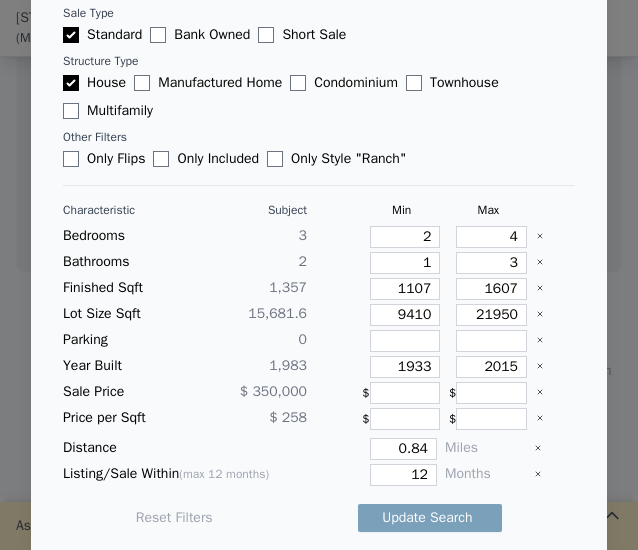 type 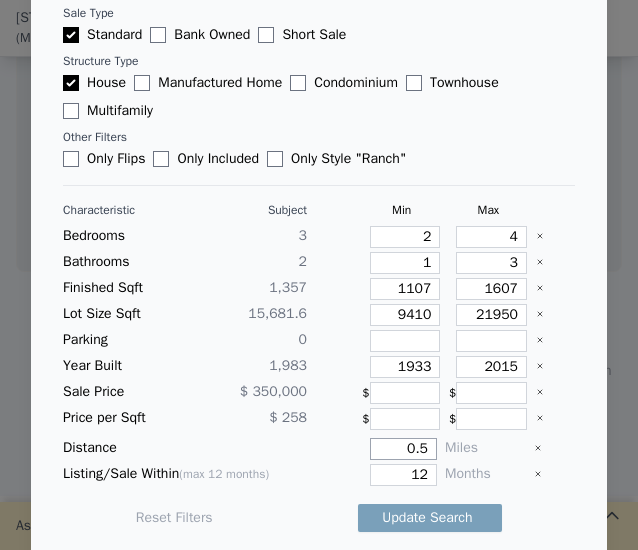 type on "0.5" 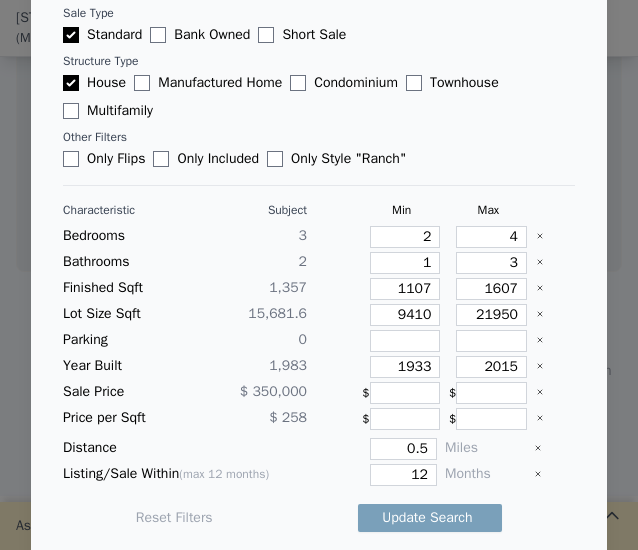 type 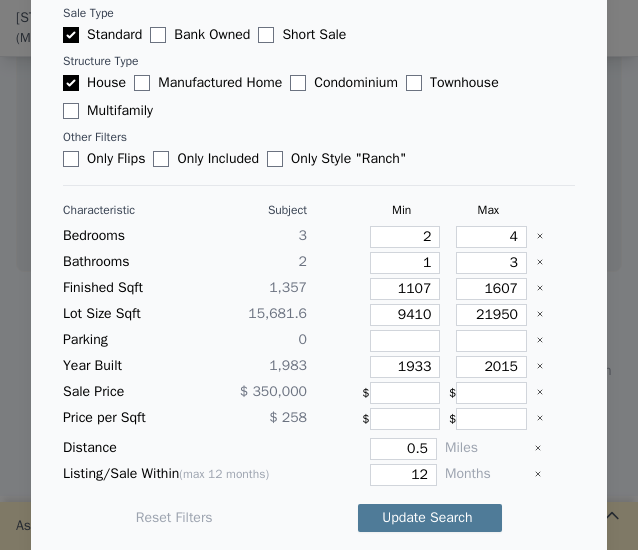 click on "Update Search" at bounding box center (430, 518) 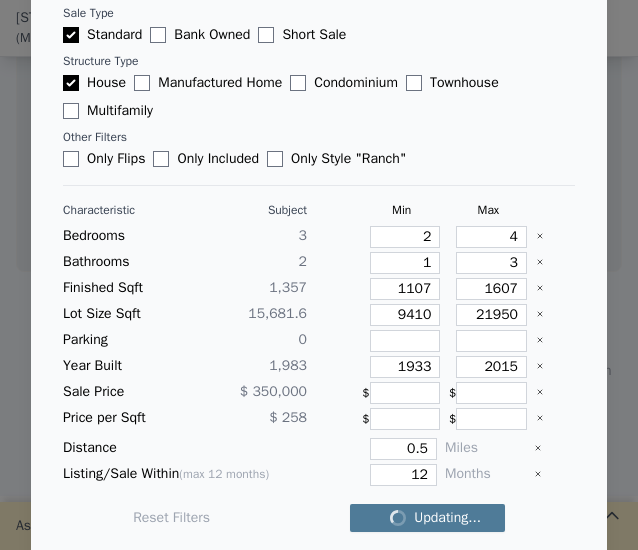 checkbox on "false" 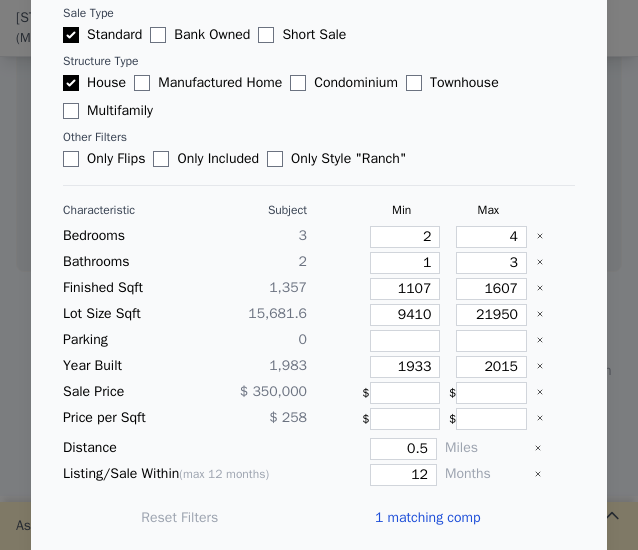 click on "1 matching comp" at bounding box center [428, 518] 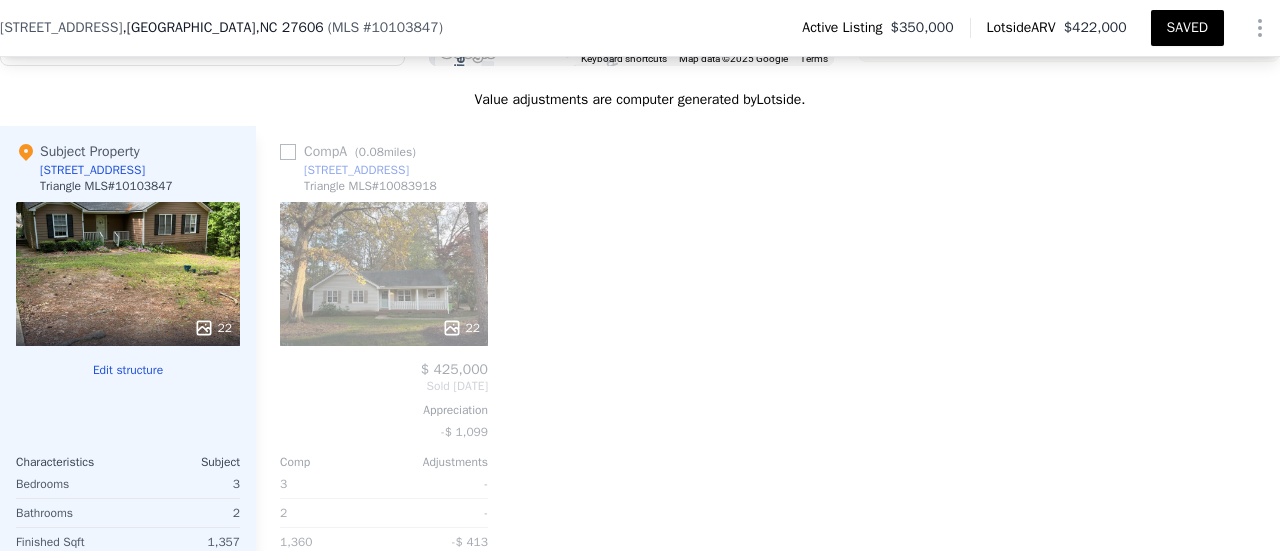 scroll, scrollTop: 2214, scrollLeft: 0, axis: vertical 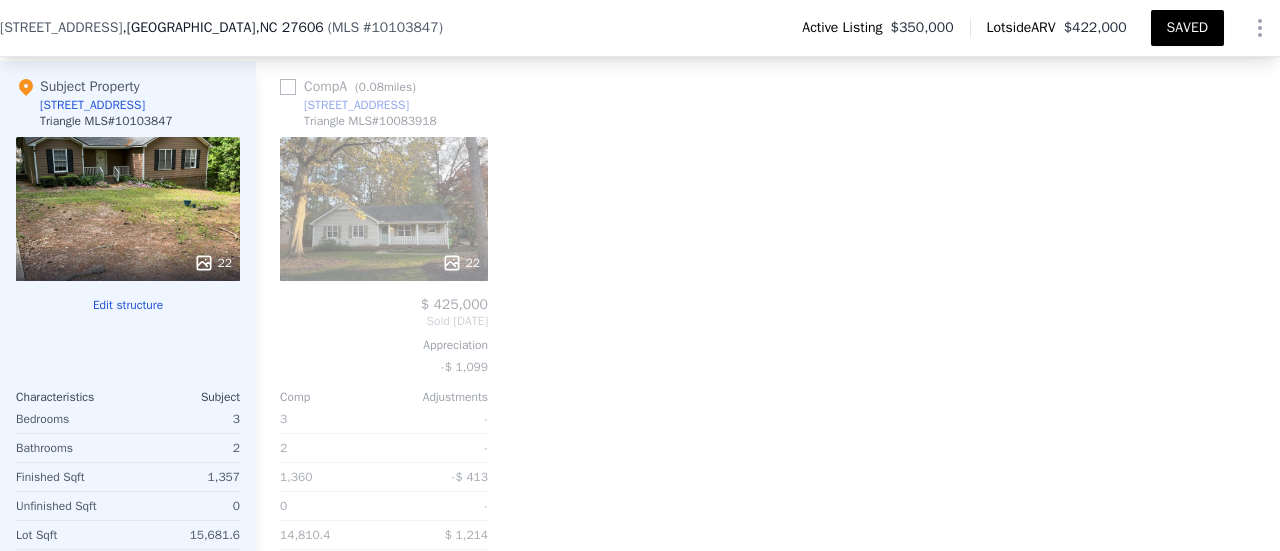 click 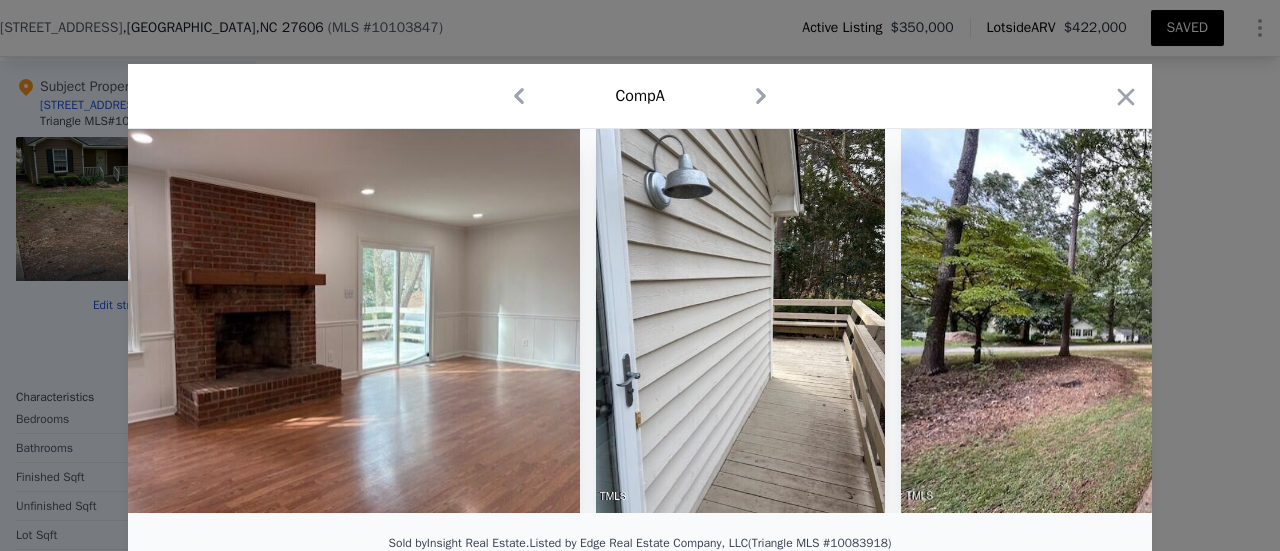 scroll, scrollTop: 0, scrollLeft: 8330, axis: horizontal 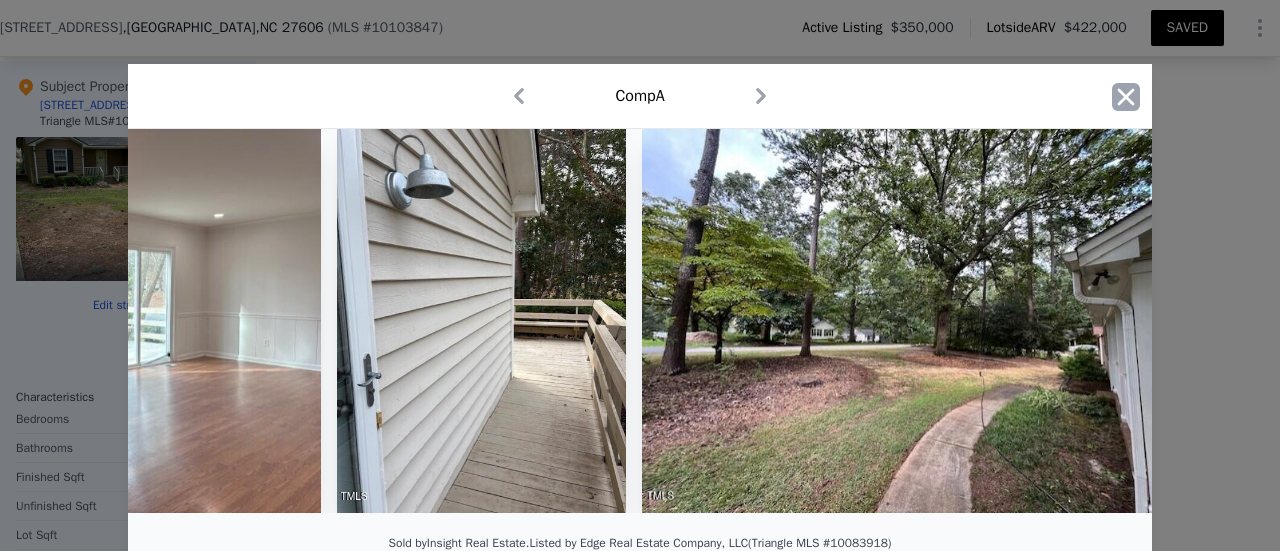 click 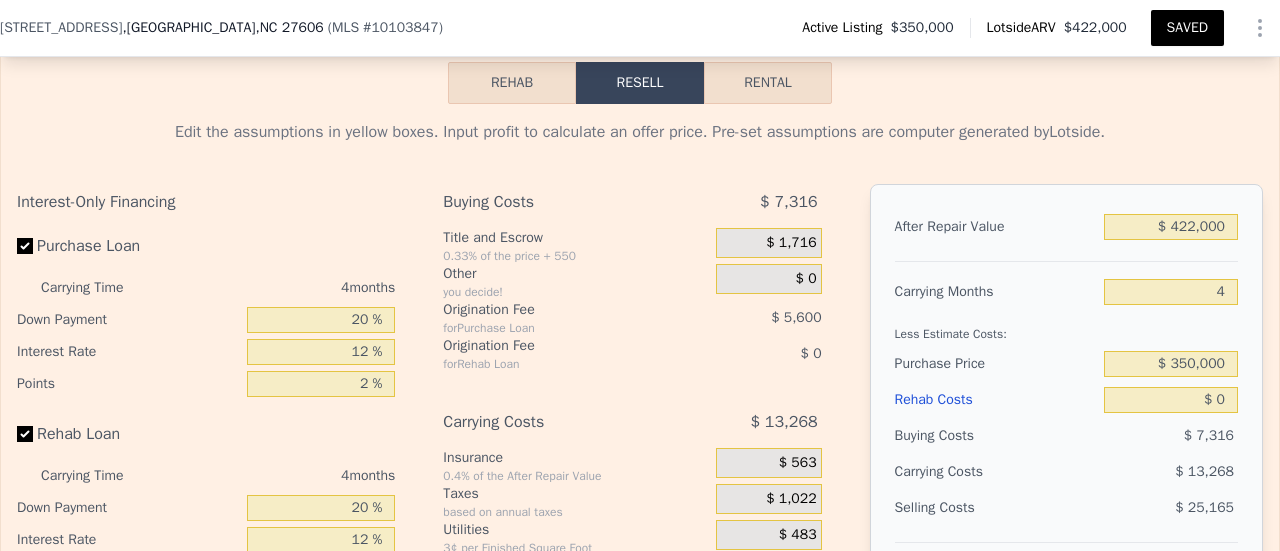 scroll, scrollTop: 3012, scrollLeft: 0, axis: vertical 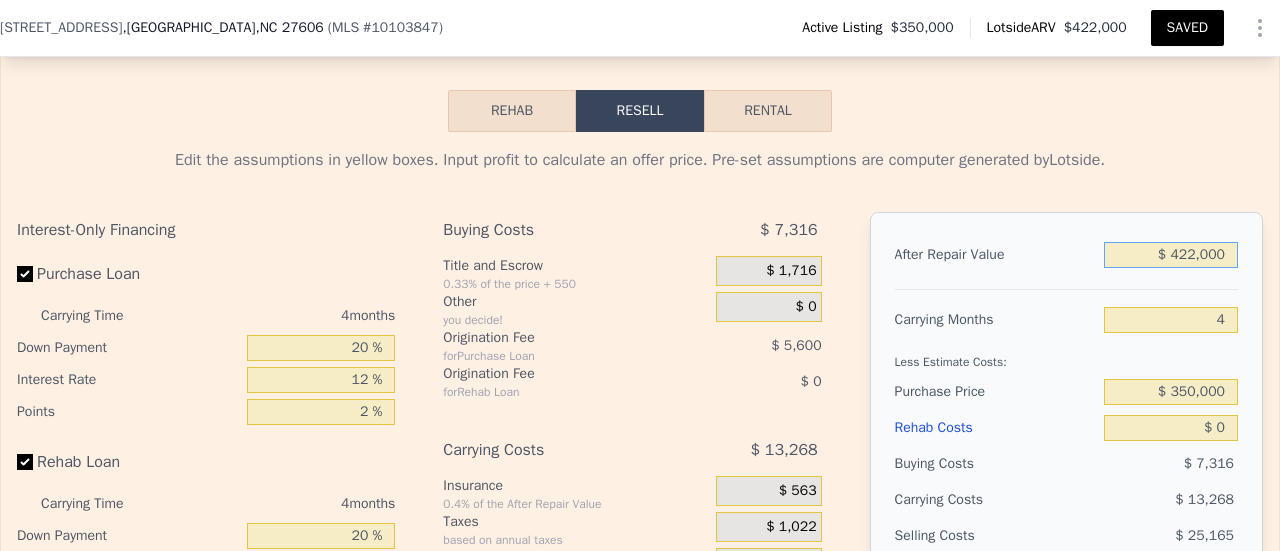 click on "$ 422,000" at bounding box center [1171, 255] 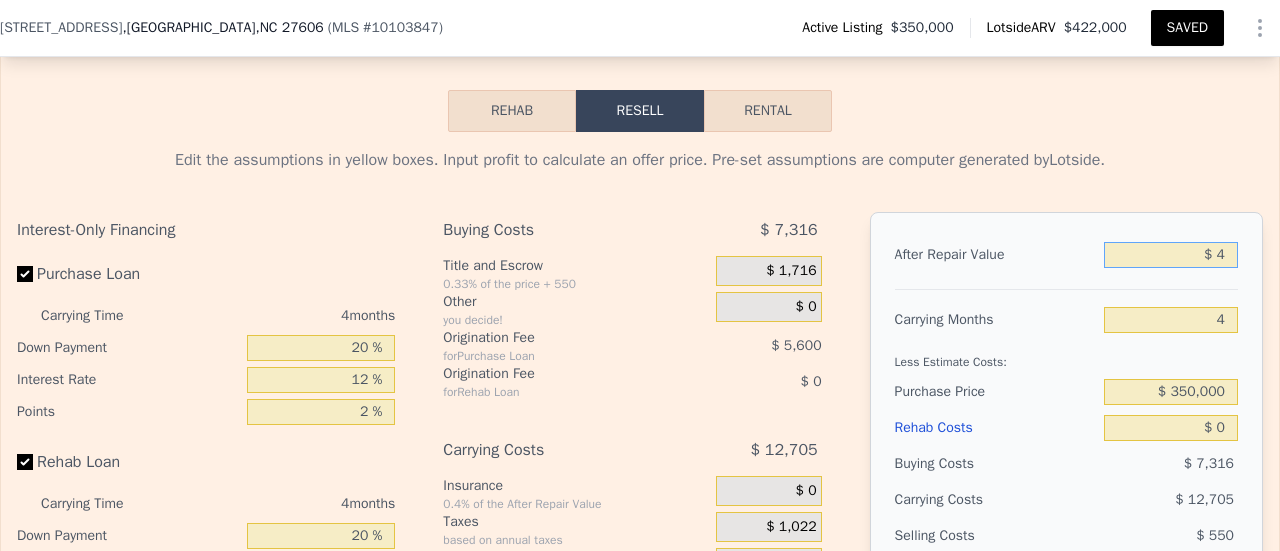 type on "-$ 370,567" 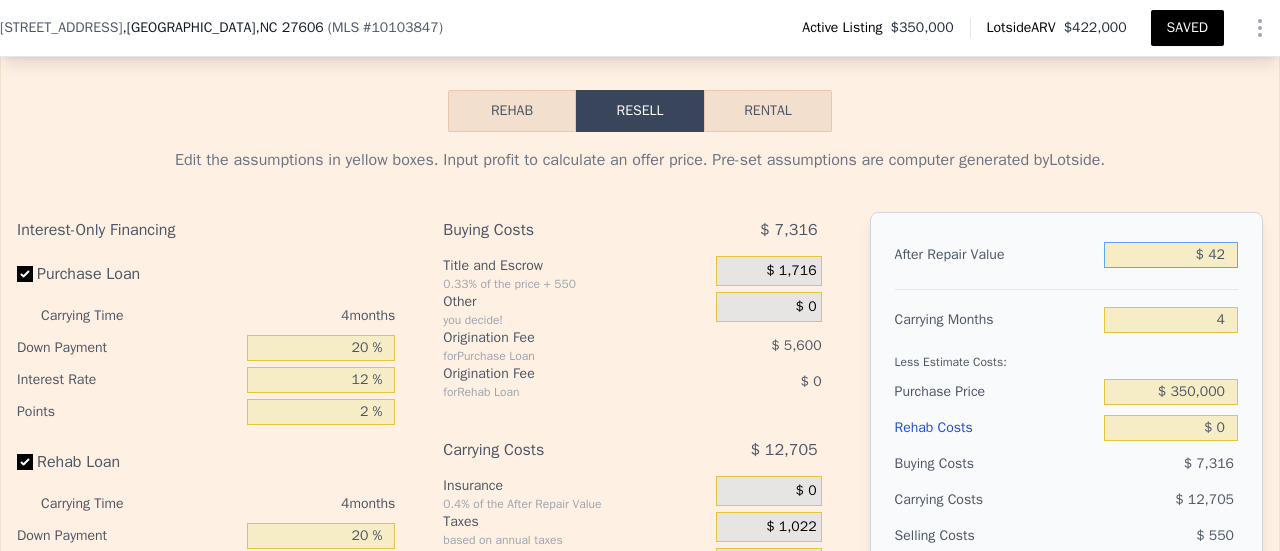type on "-$ 370,531" 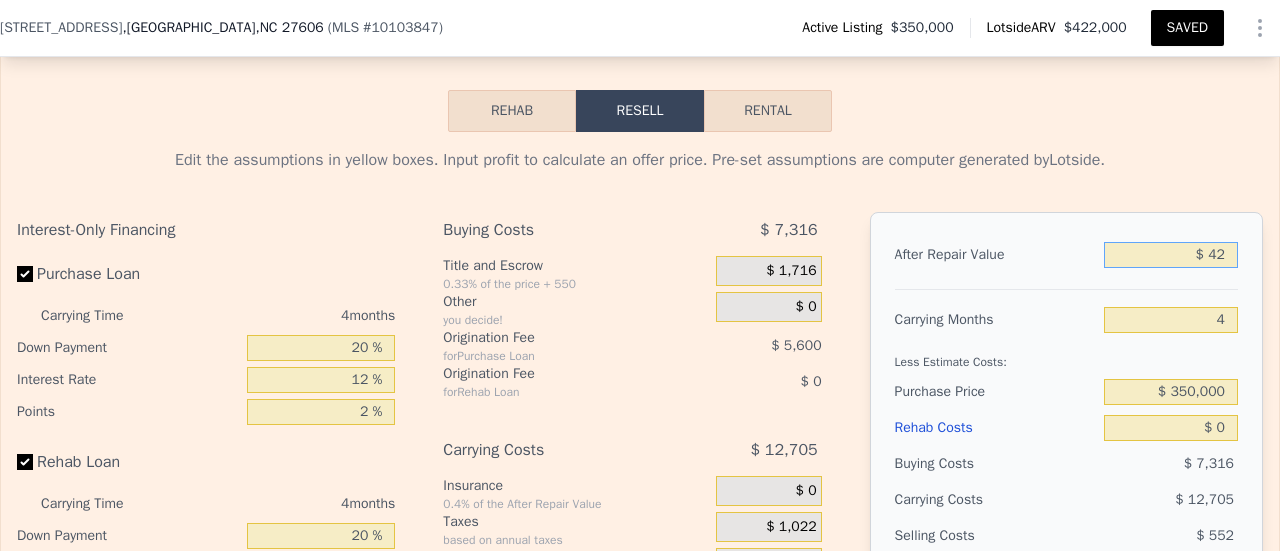 type on "$ 425" 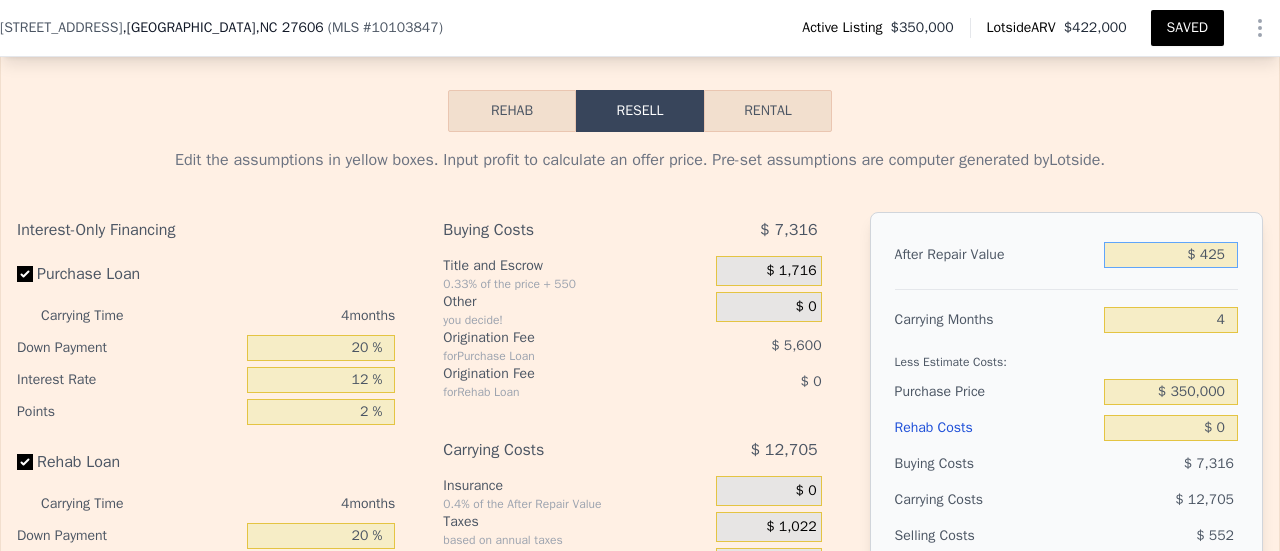 type on "-$ 370,172" 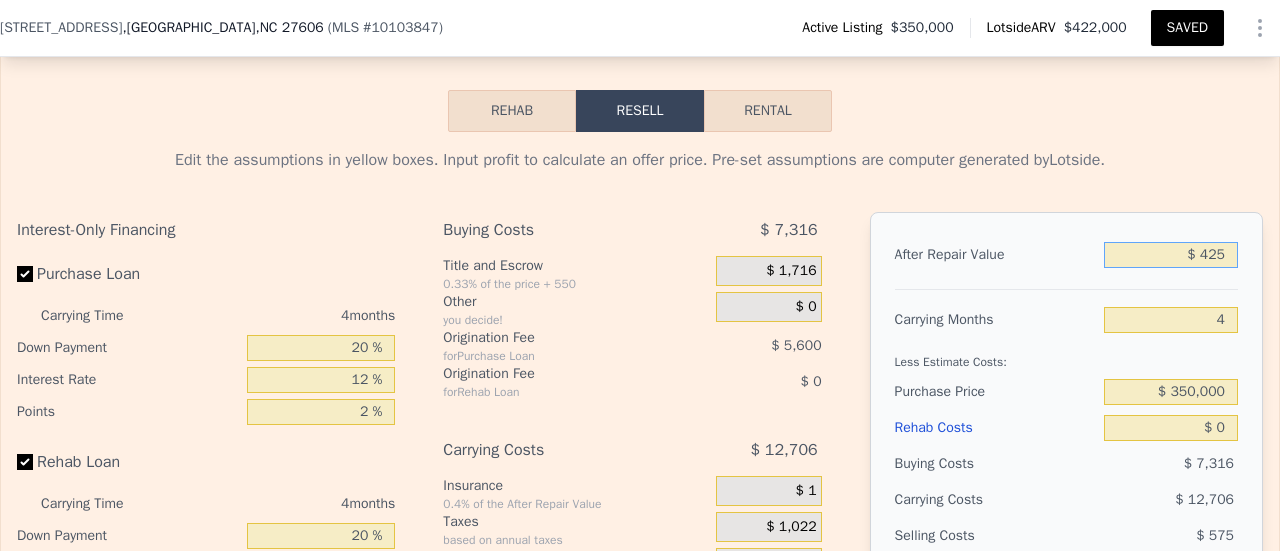 type on "$ 4,250" 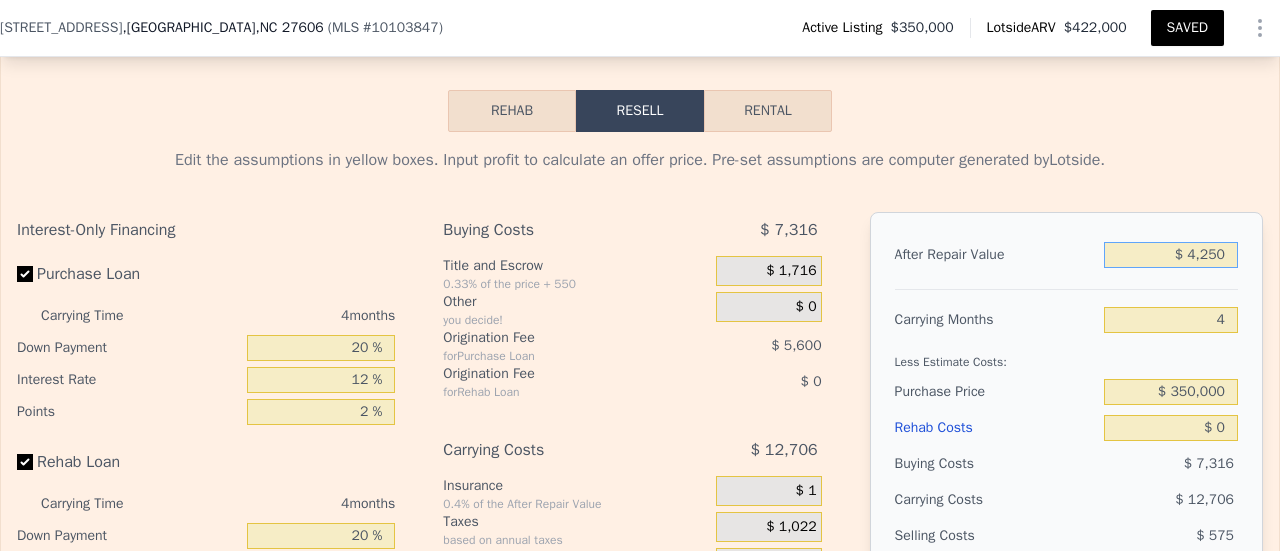 type on "-$ 366,574" 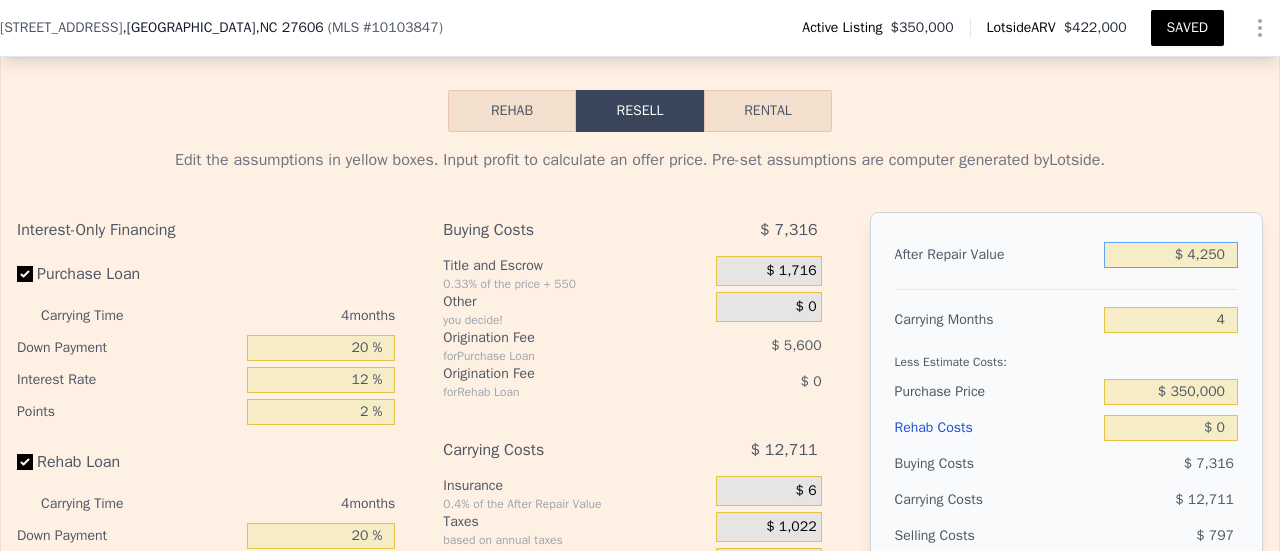 type on "$ 42,500" 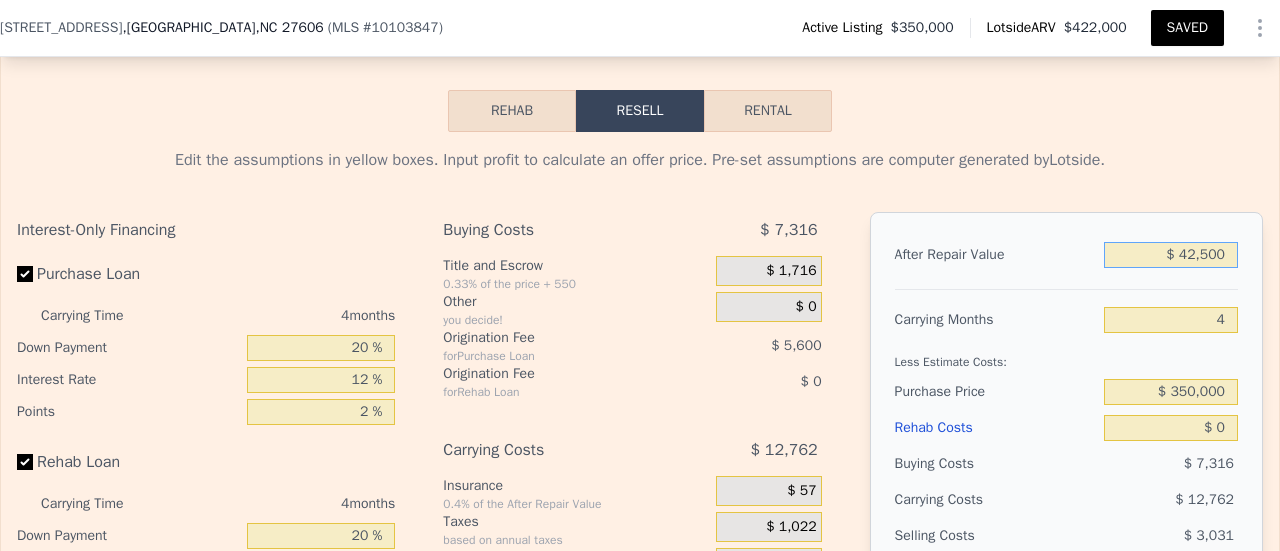 type on "-$ 330,609" 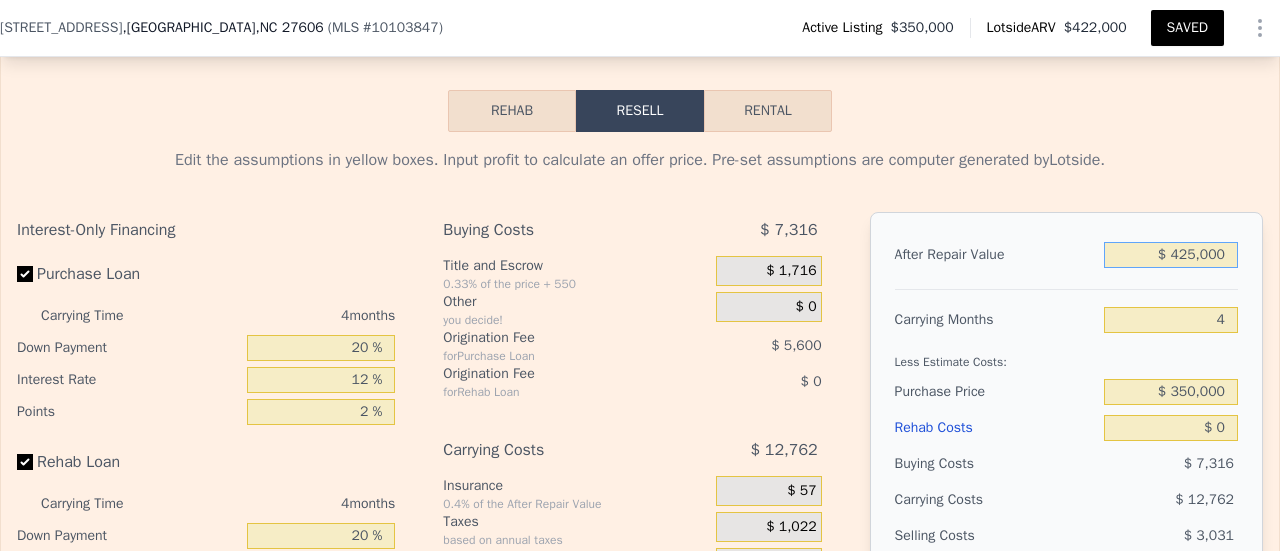 type on "$ 29,072" 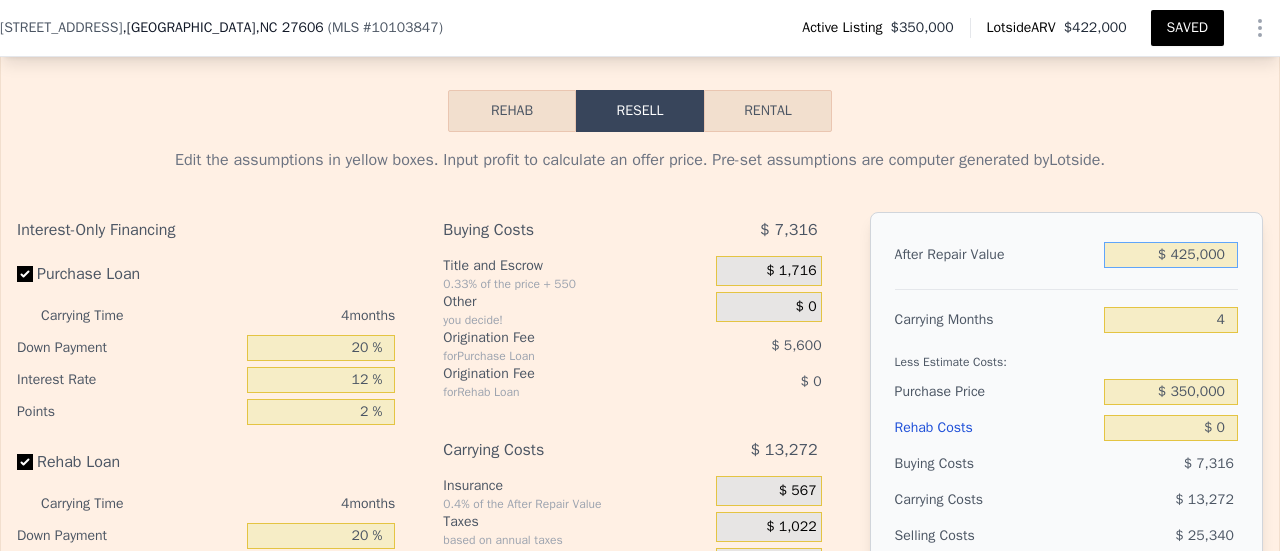 click on "Rehab" at bounding box center (512, 111) 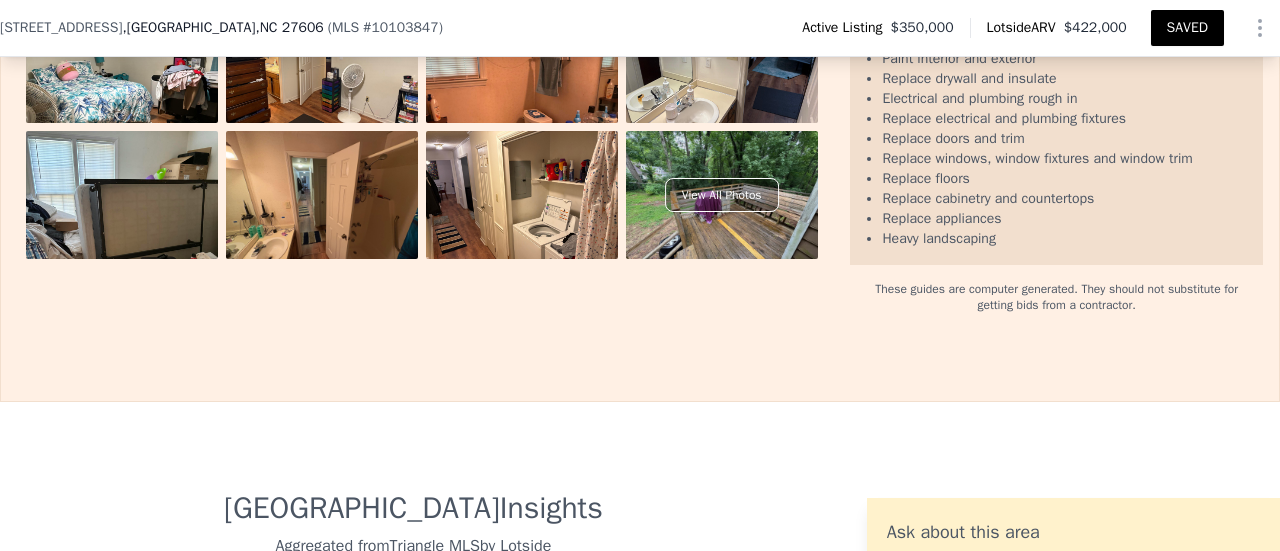 scroll, scrollTop: 3648, scrollLeft: 0, axis: vertical 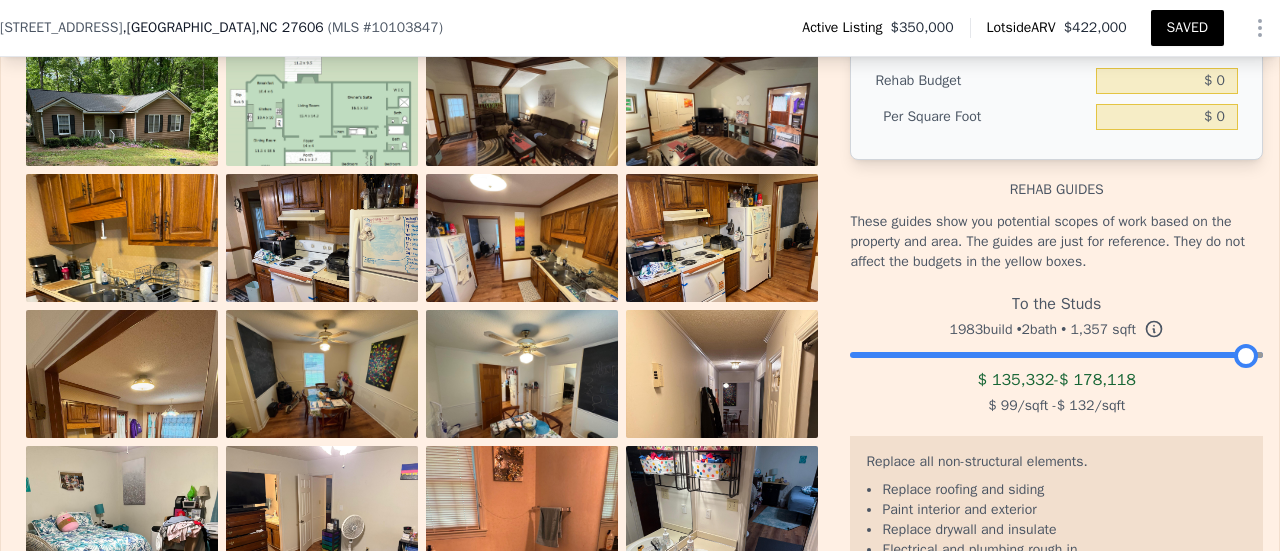 click at bounding box center [1056, 350] 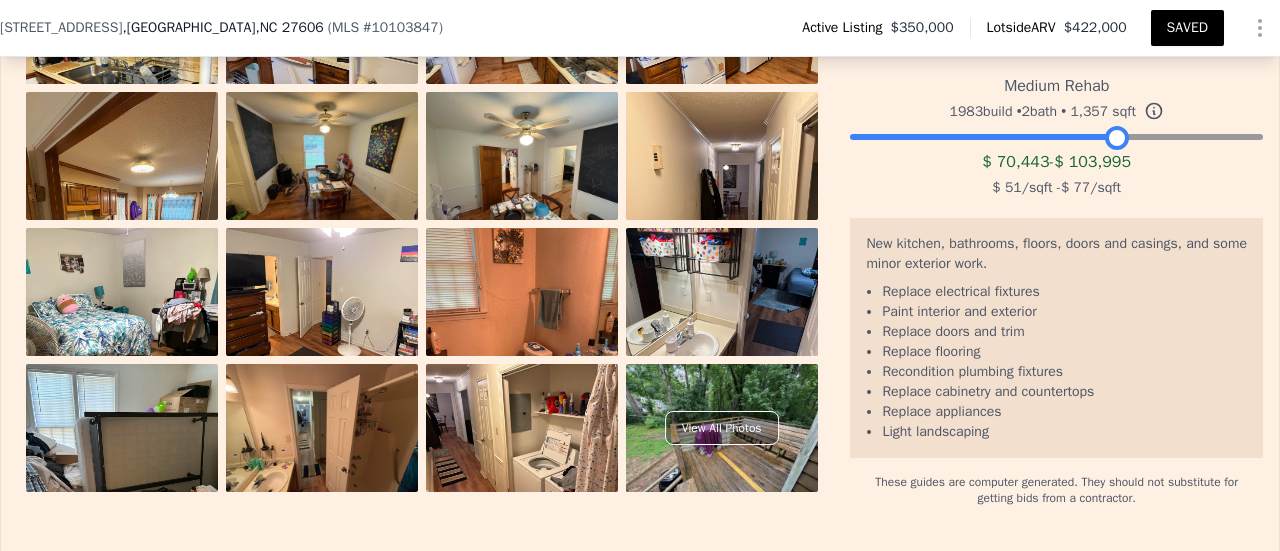 scroll, scrollTop: 3416, scrollLeft: 0, axis: vertical 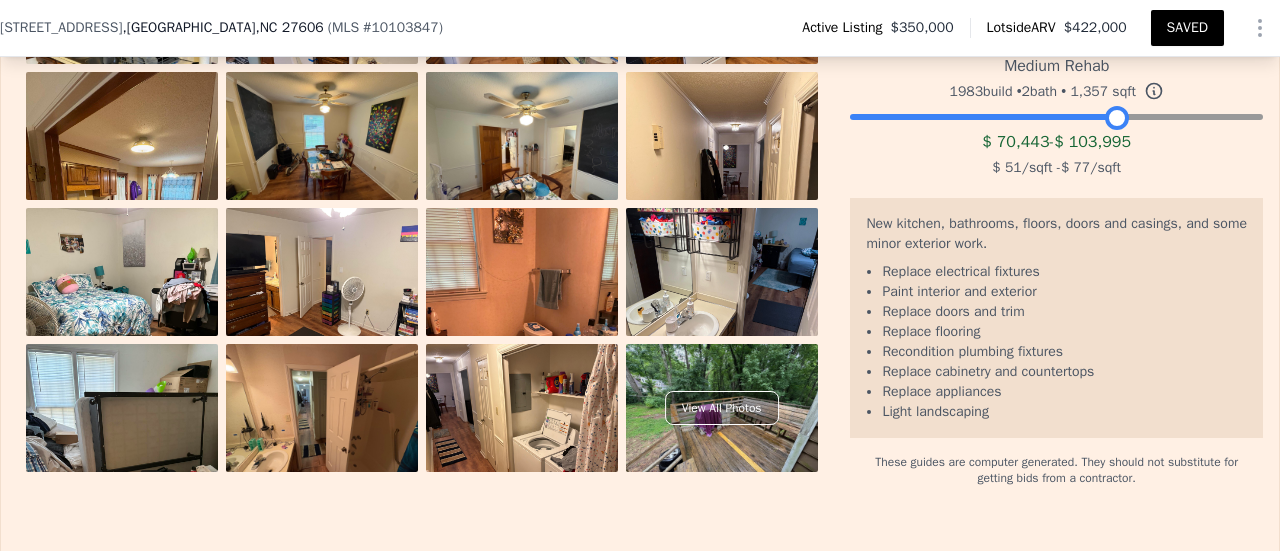 click at bounding box center [1056, 112] 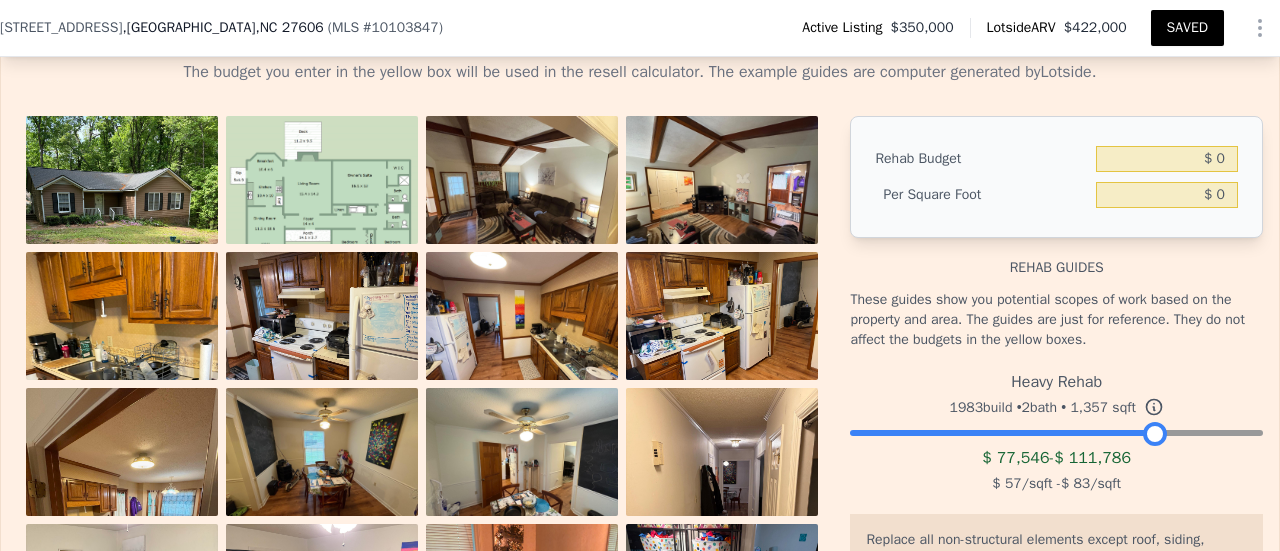scroll, scrollTop: 3080, scrollLeft: 0, axis: vertical 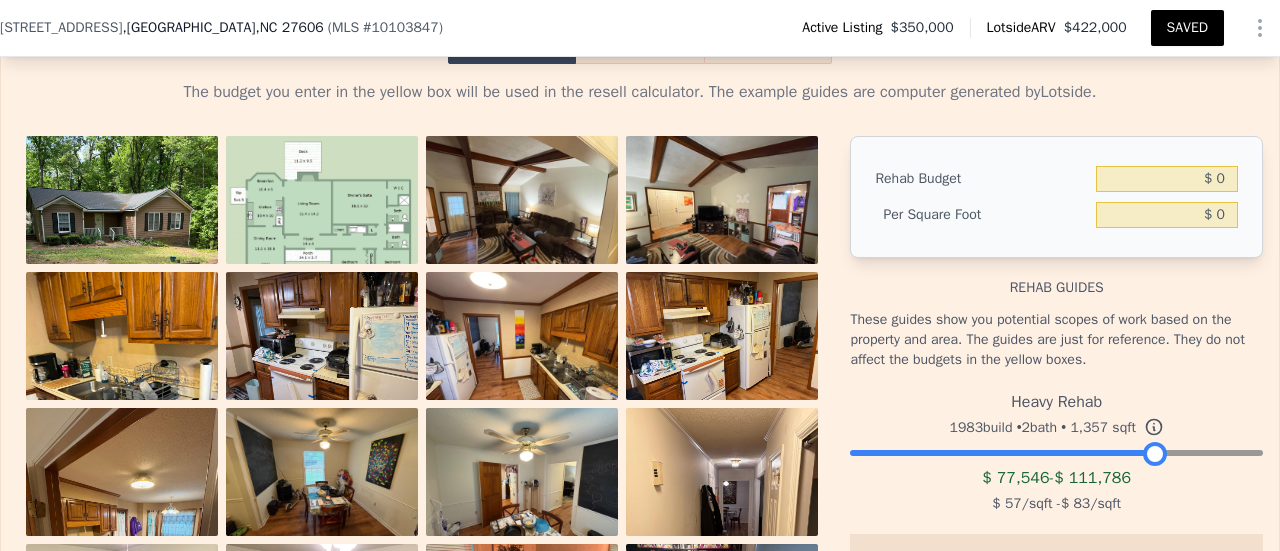 click at bounding box center (122, 264) 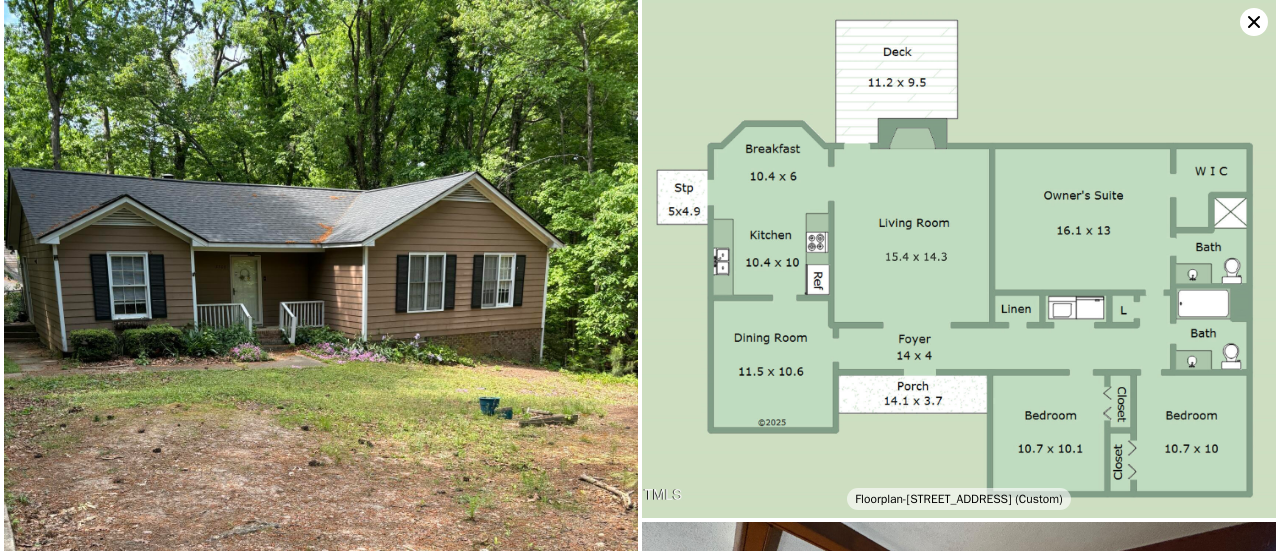 click 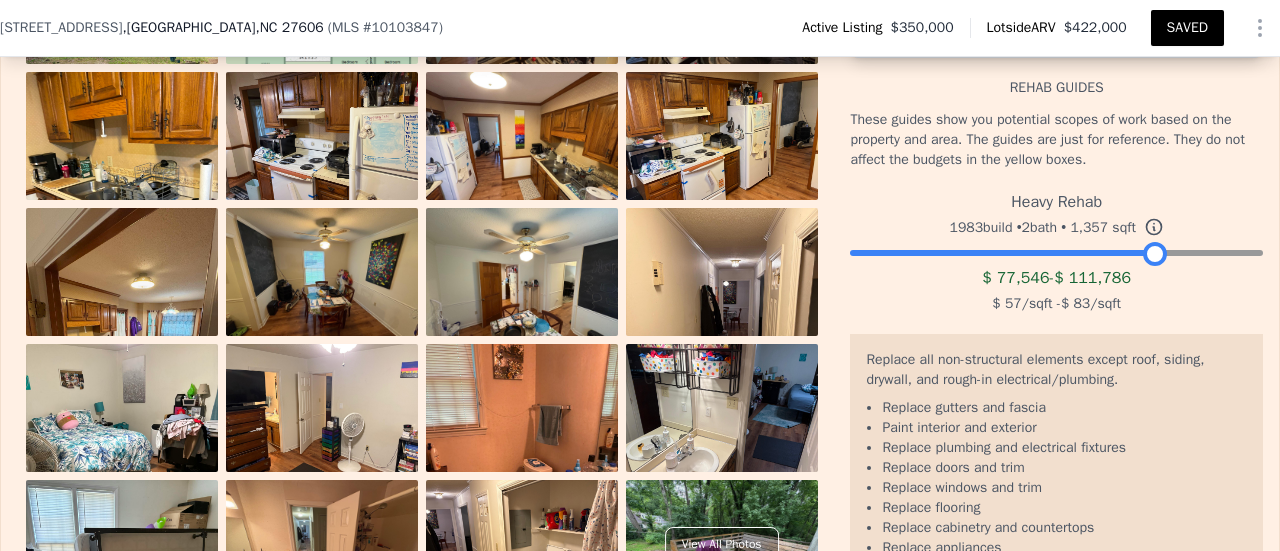 scroll, scrollTop: 3348, scrollLeft: 0, axis: vertical 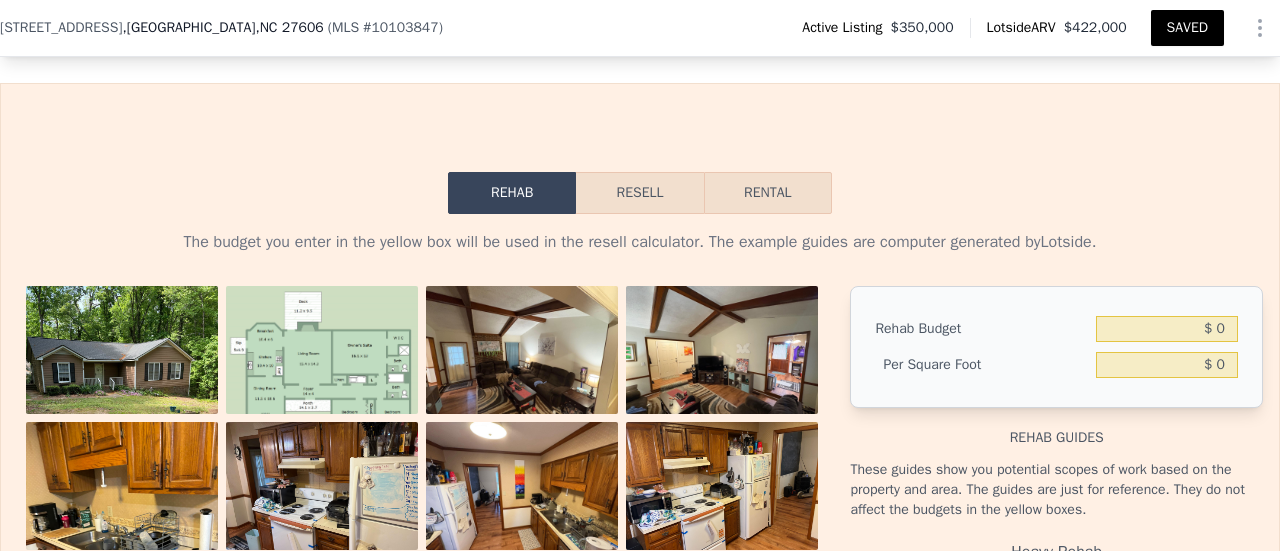 click on "Resell" at bounding box center [639, 193] 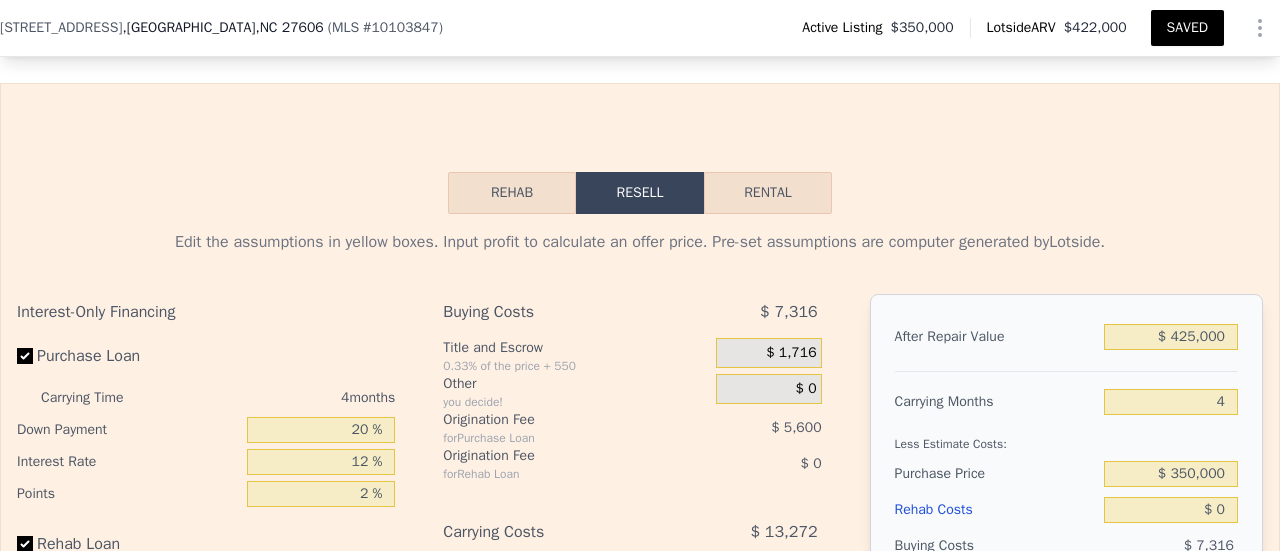 scroll, scrollTop: 3140, scrollLeft: 0, axis: vertical 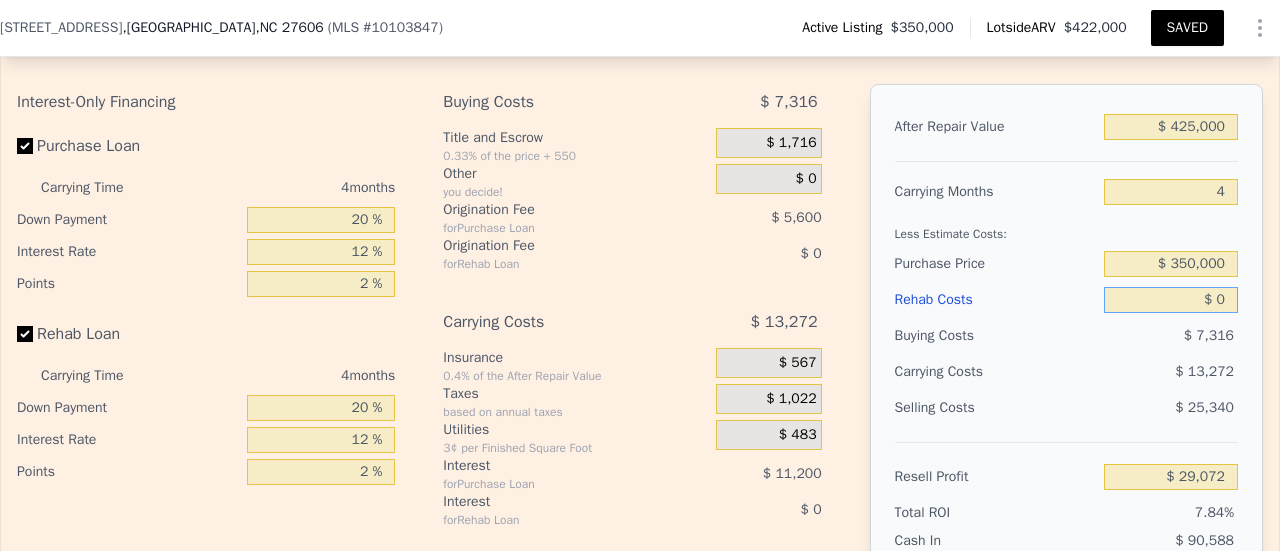 click on "$ 0" at bounding box center [1171, 300] 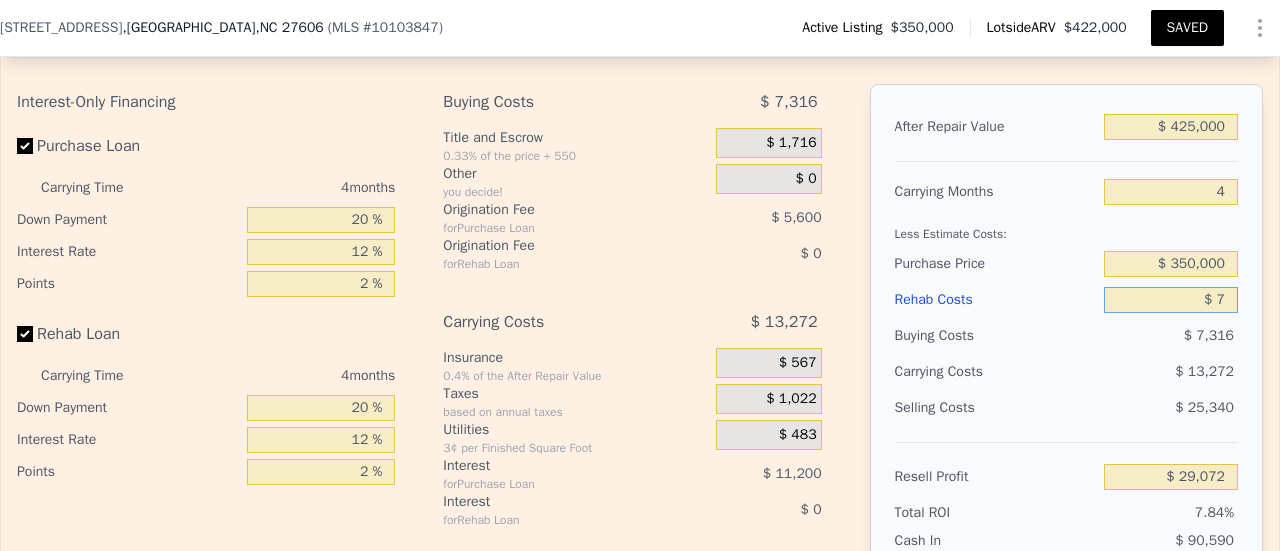 type on "$ 7" 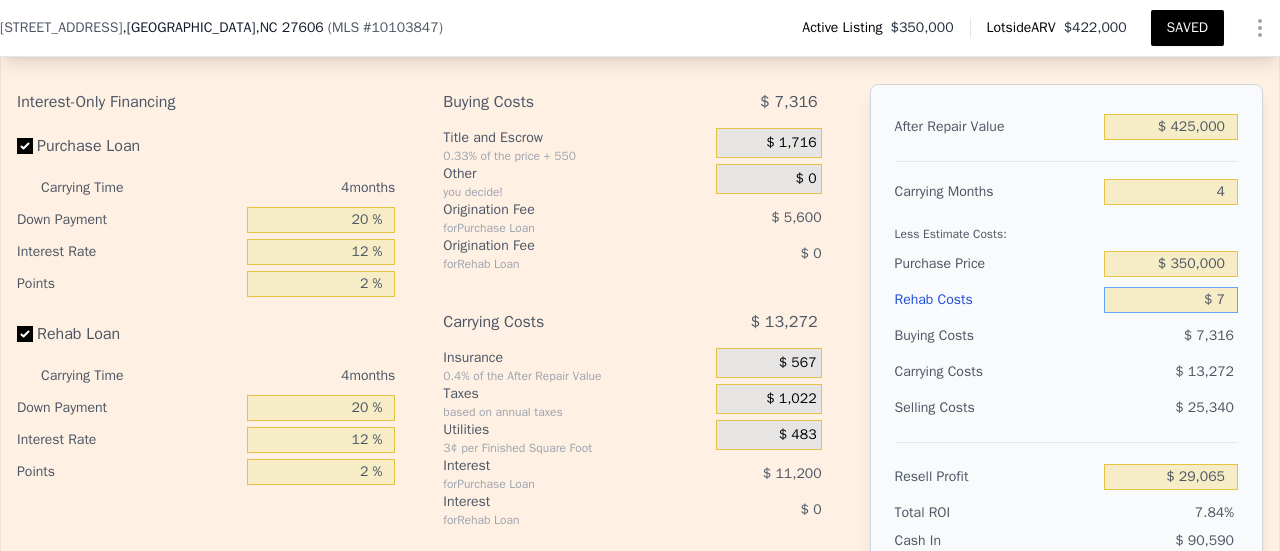 type on "$ 75" 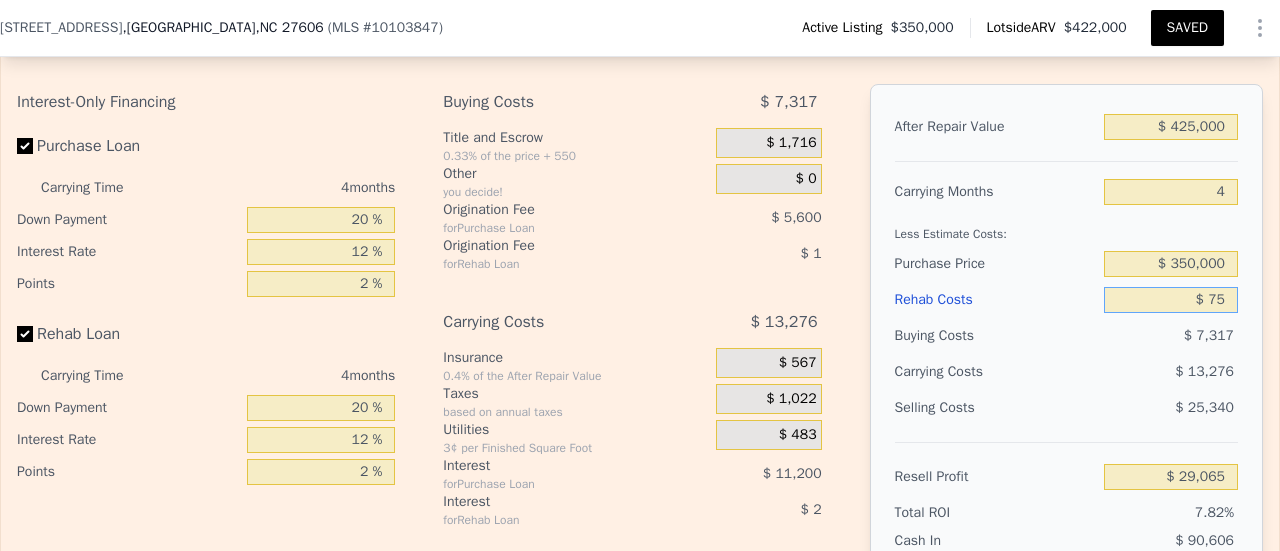 type on "$ 28,992" 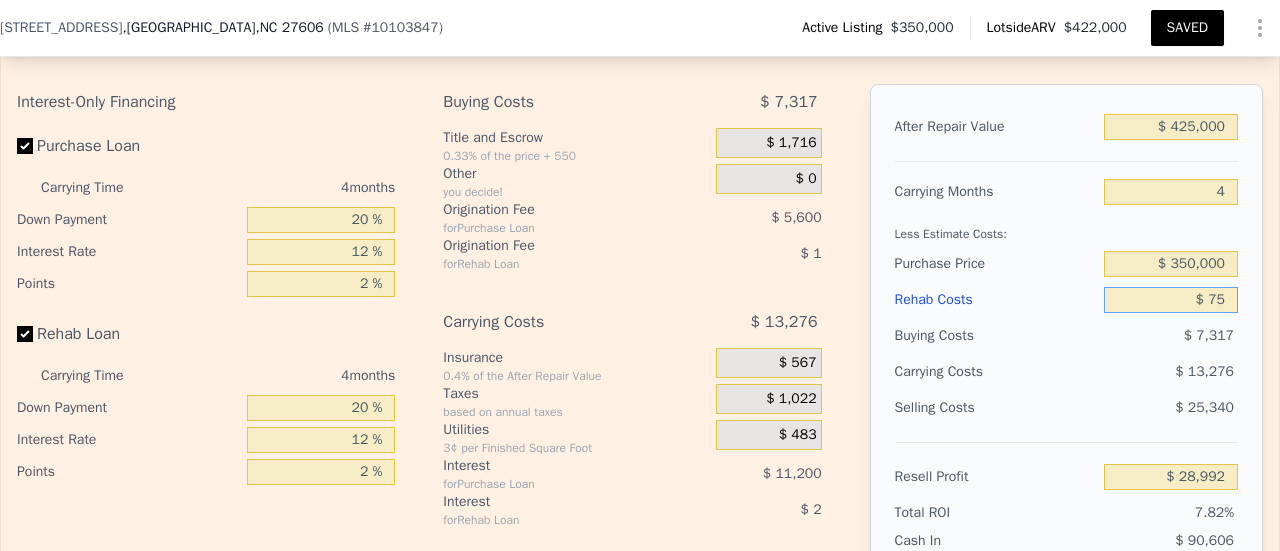 type on "$ 750" 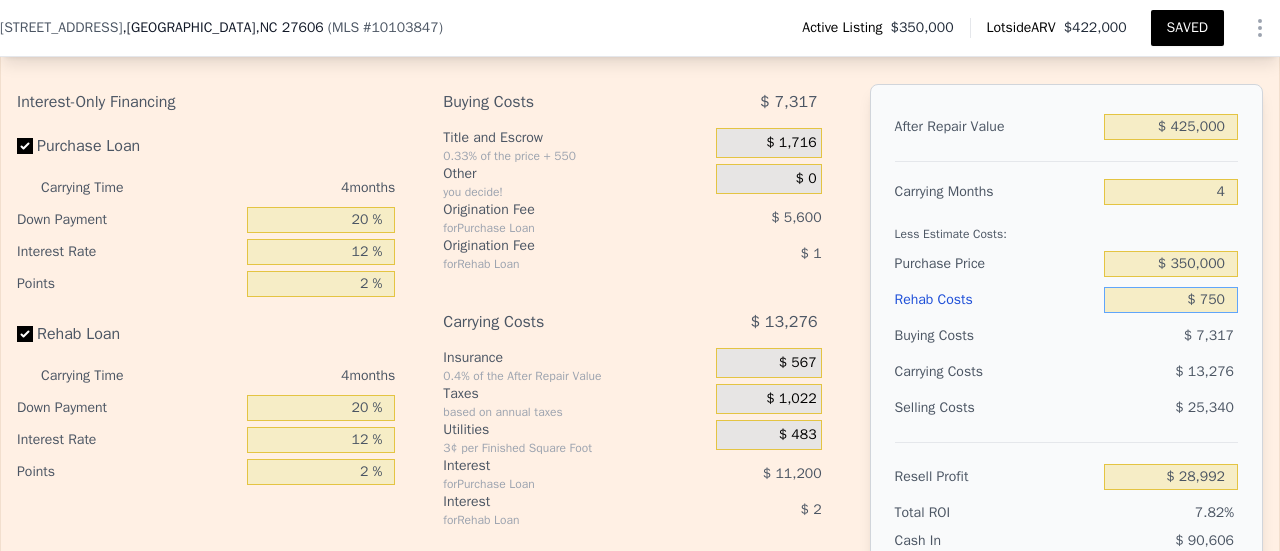 type on "$ 28,286" 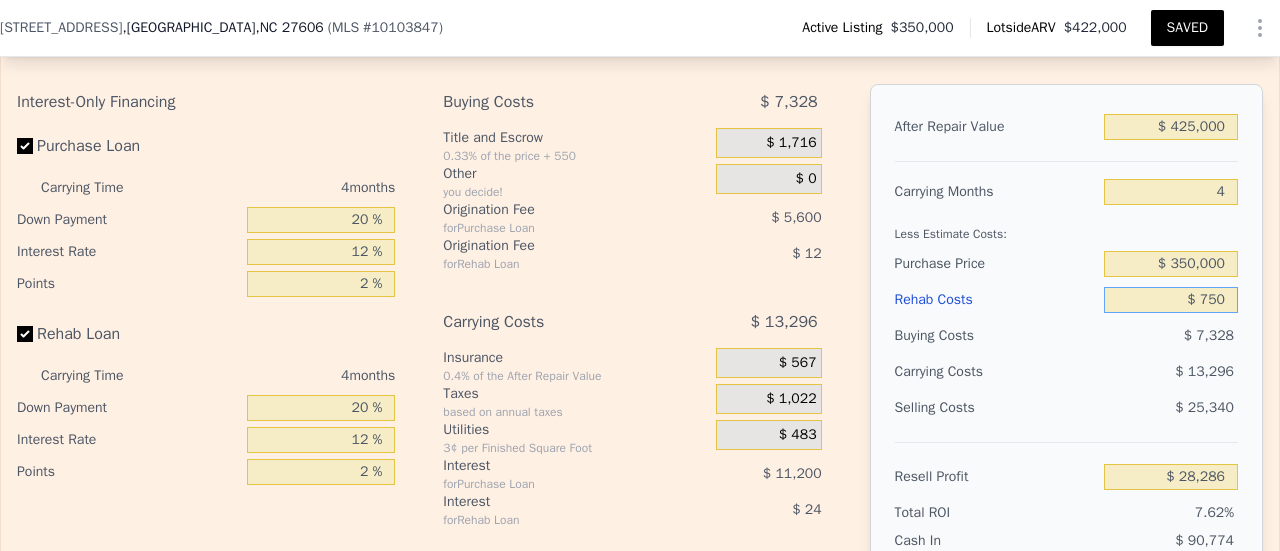 type on "$ 7,500" 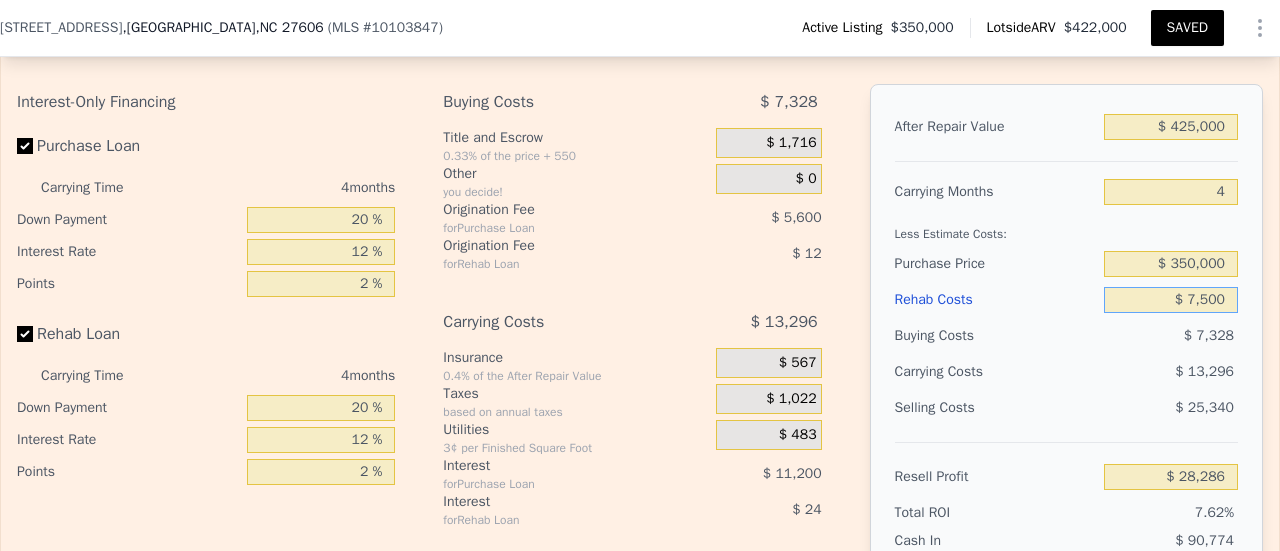 type on "$ 21,212" 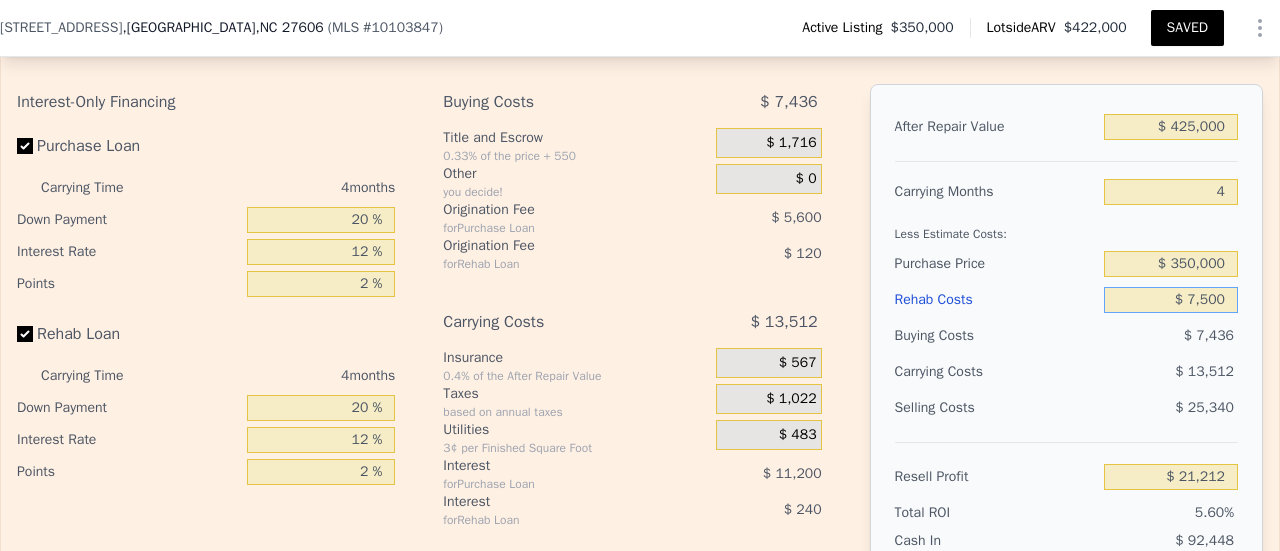 type on "$ 75,000" 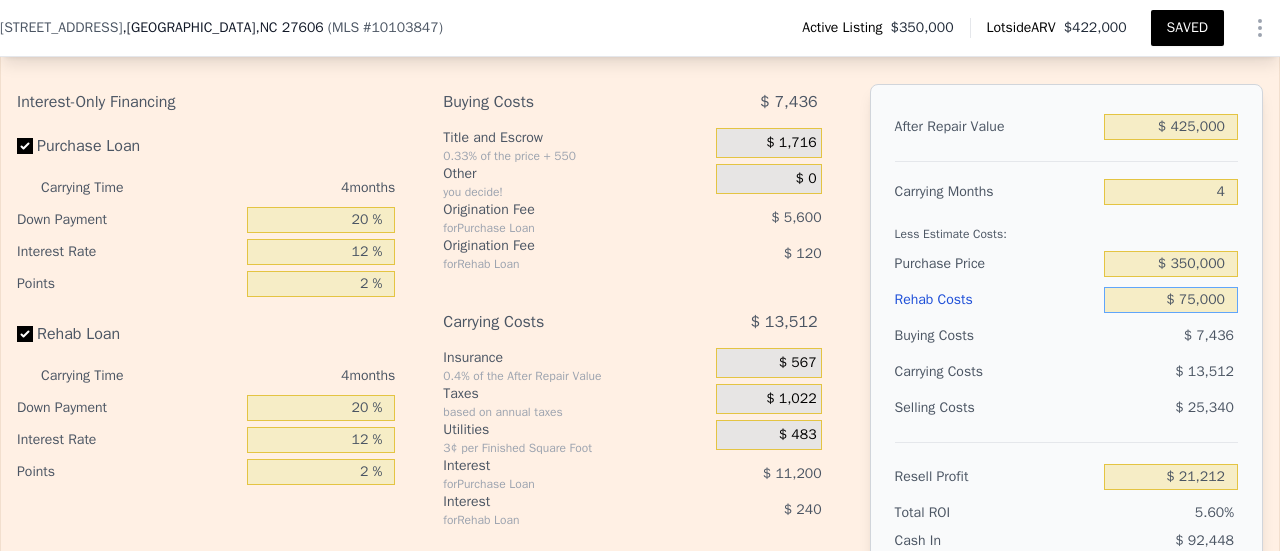 type on "-$ 49,528" 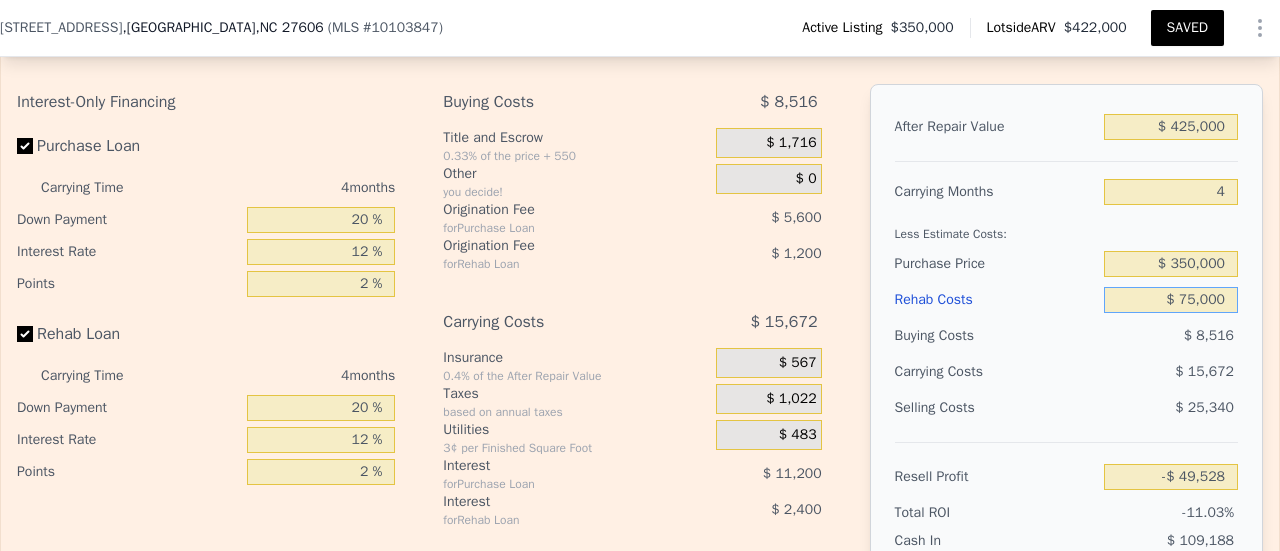 type on "$ 75,000" 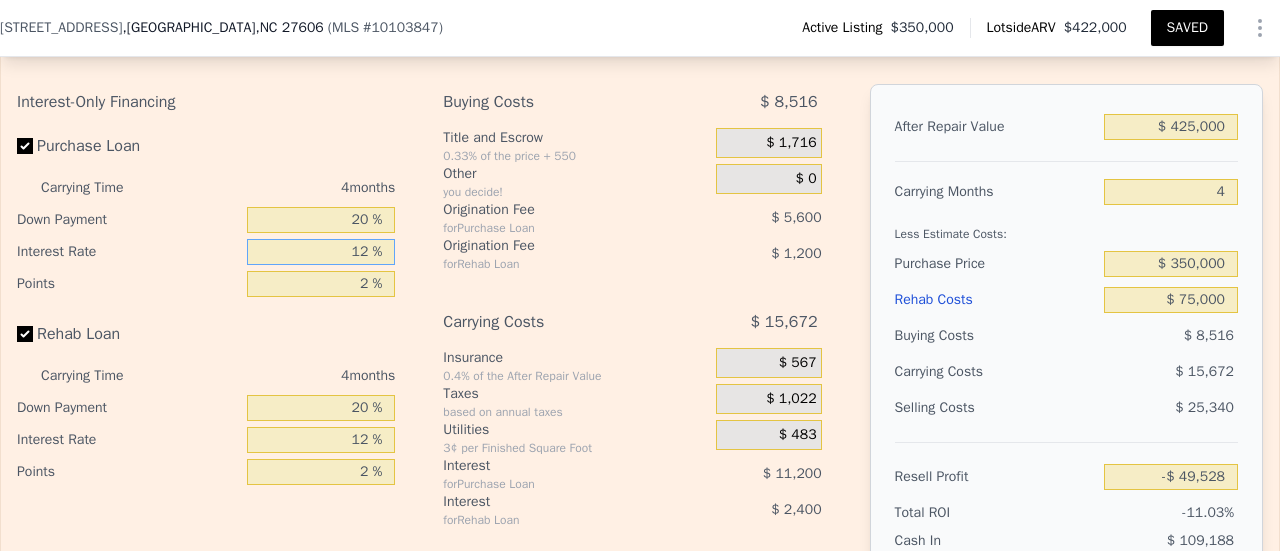 drag, startPoint x: 320, startPoint y: 259, endPoint x: 488, endPoint y: 262, distance: 168.02678 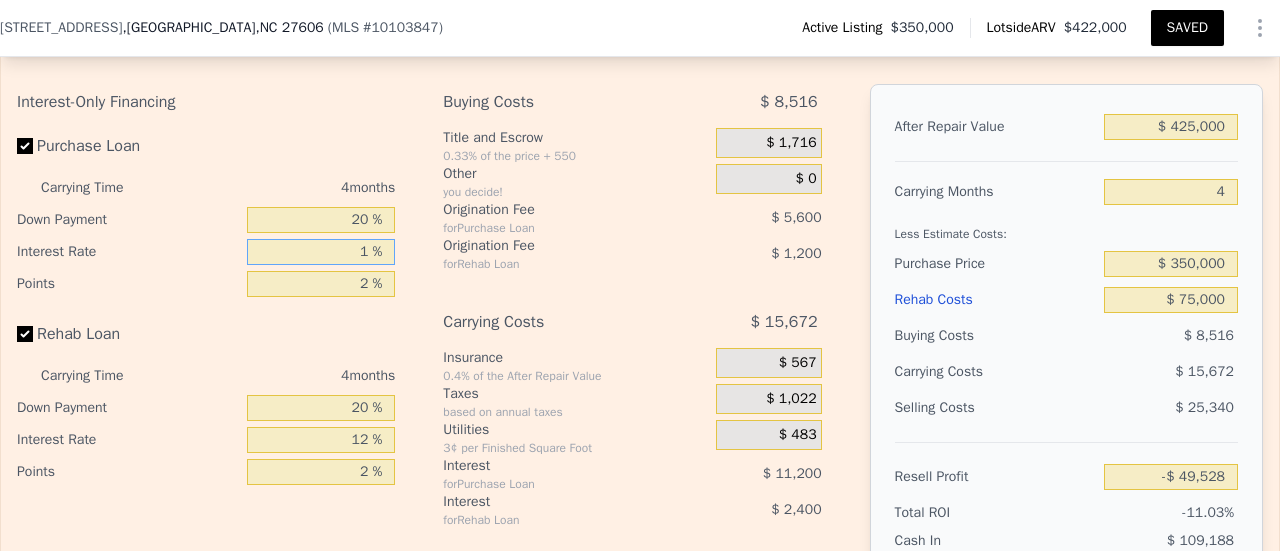 type on "-$ 39,260" 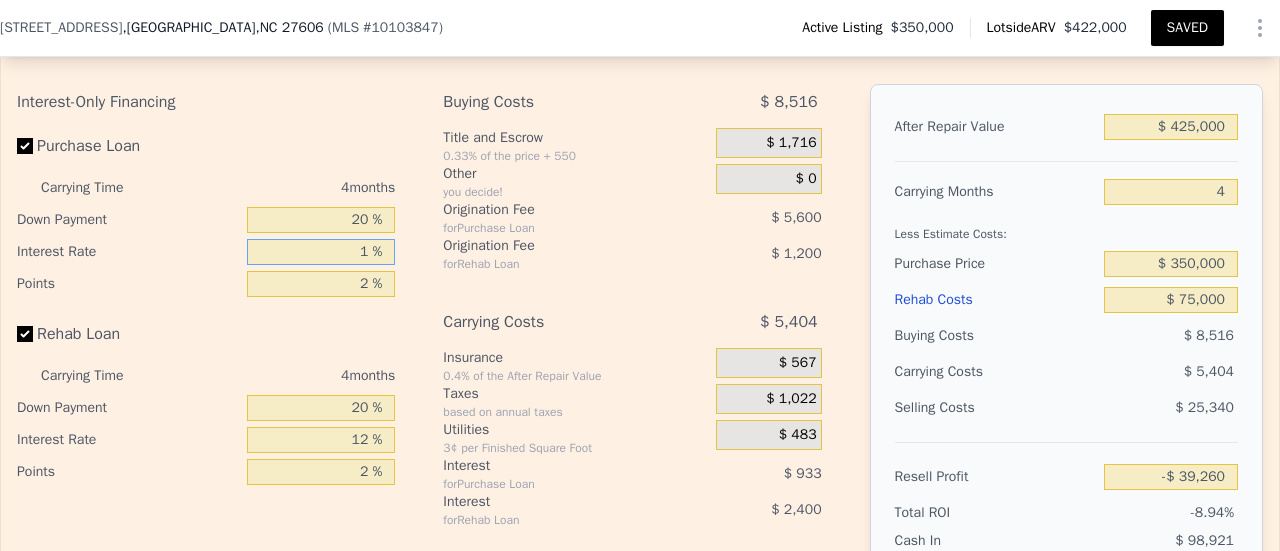 type on "11 %" 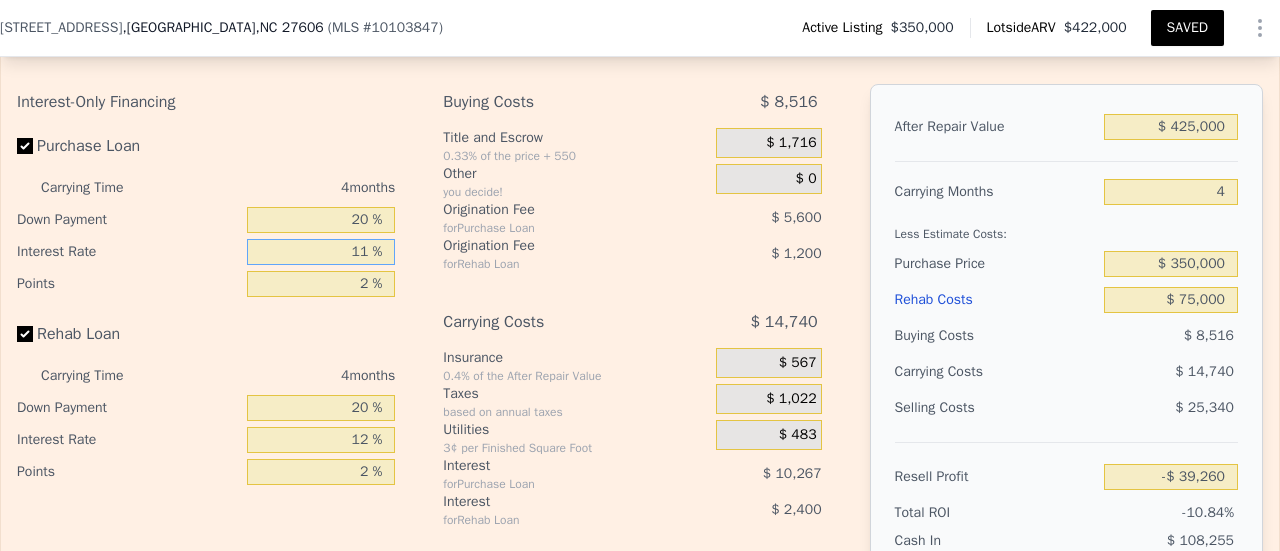 type on "-$ 48,596" 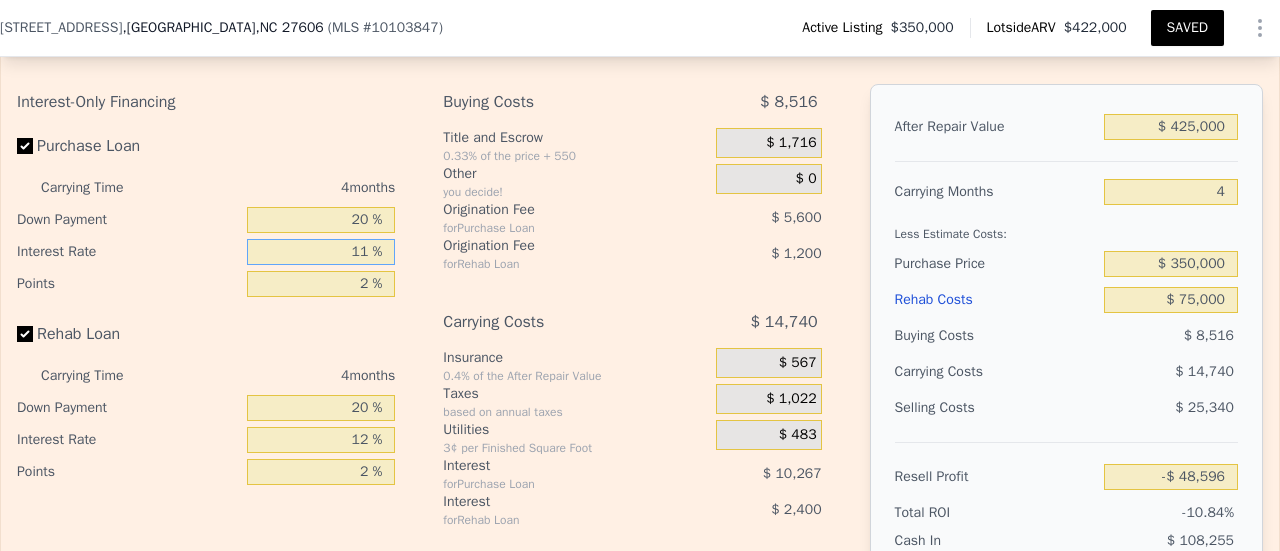 type on "11 %" 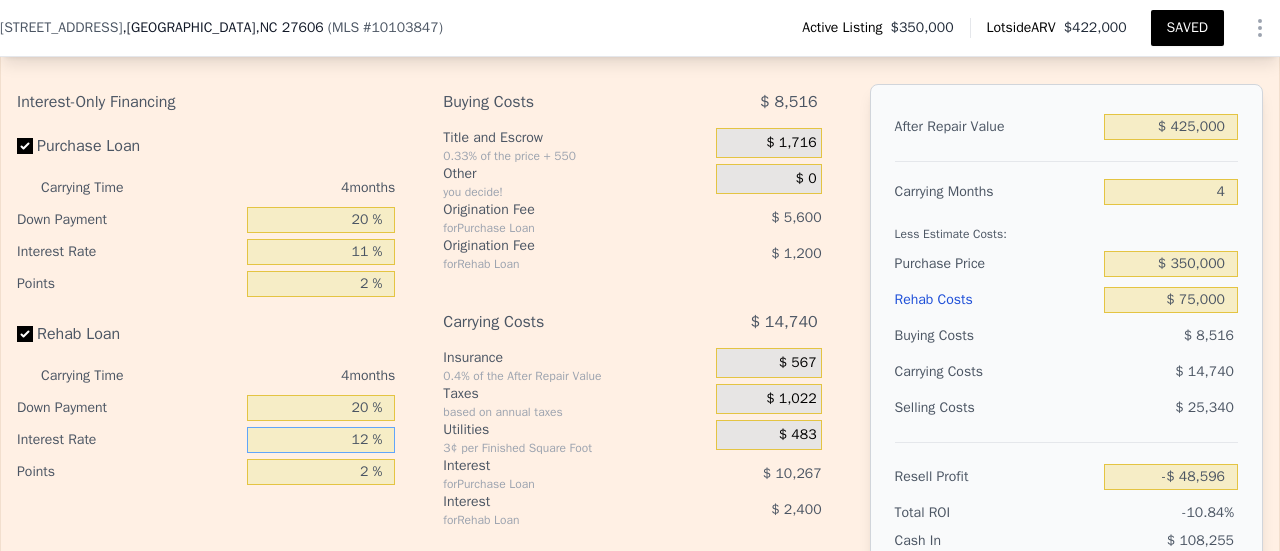 drag, startPoint x: 334, startPoint y: 443, endPoint x: 446, endPoint y: 441, distance: 112.01785 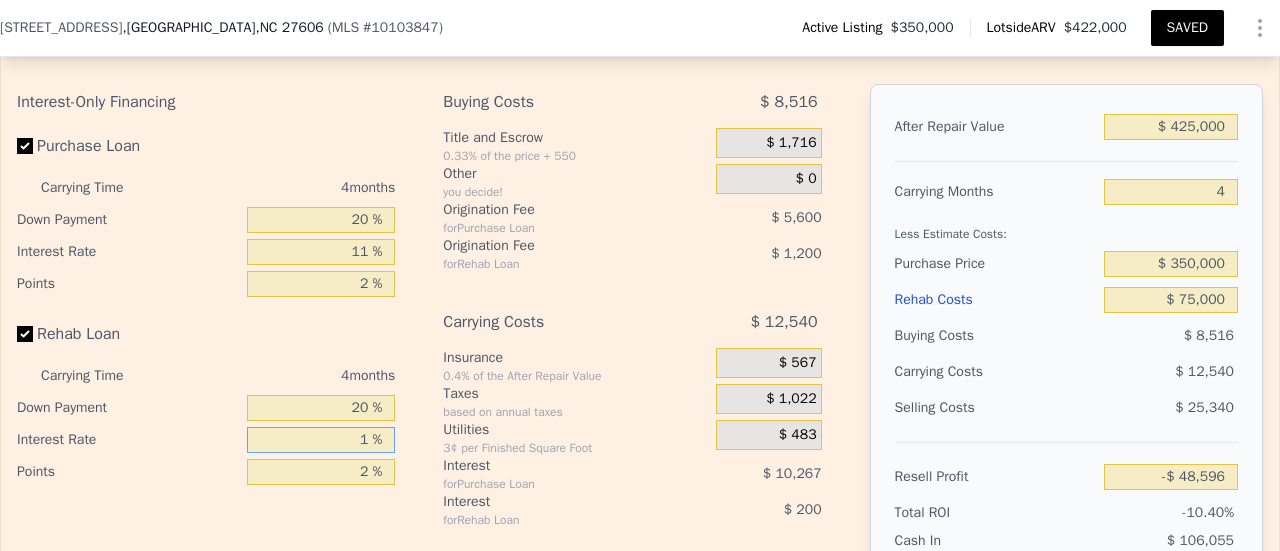 type on "-$ 46,396" 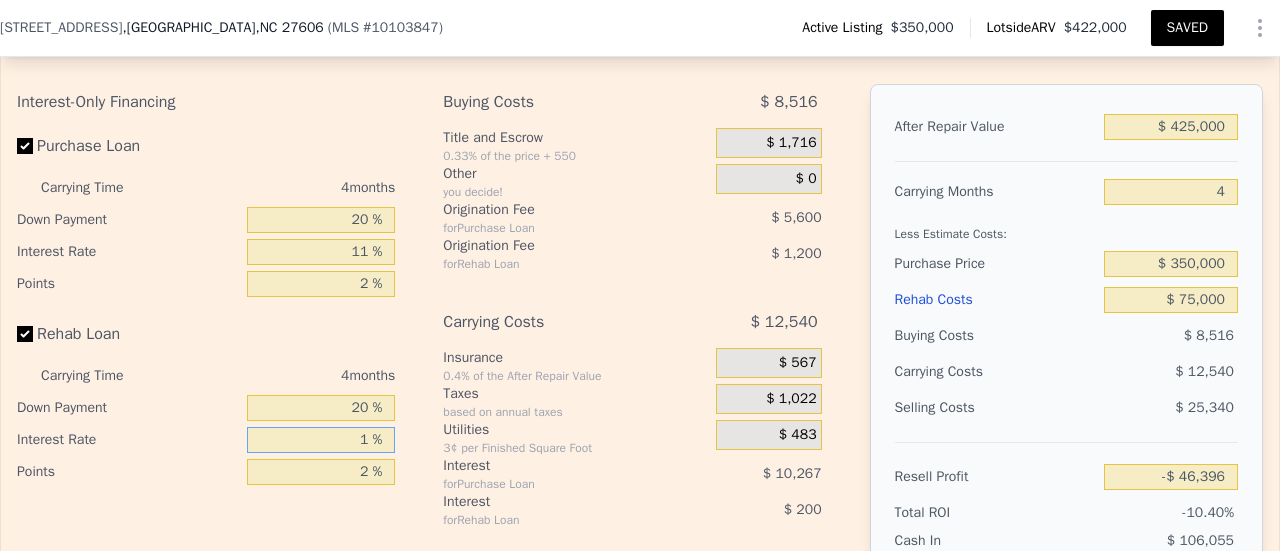 type on "11 %" 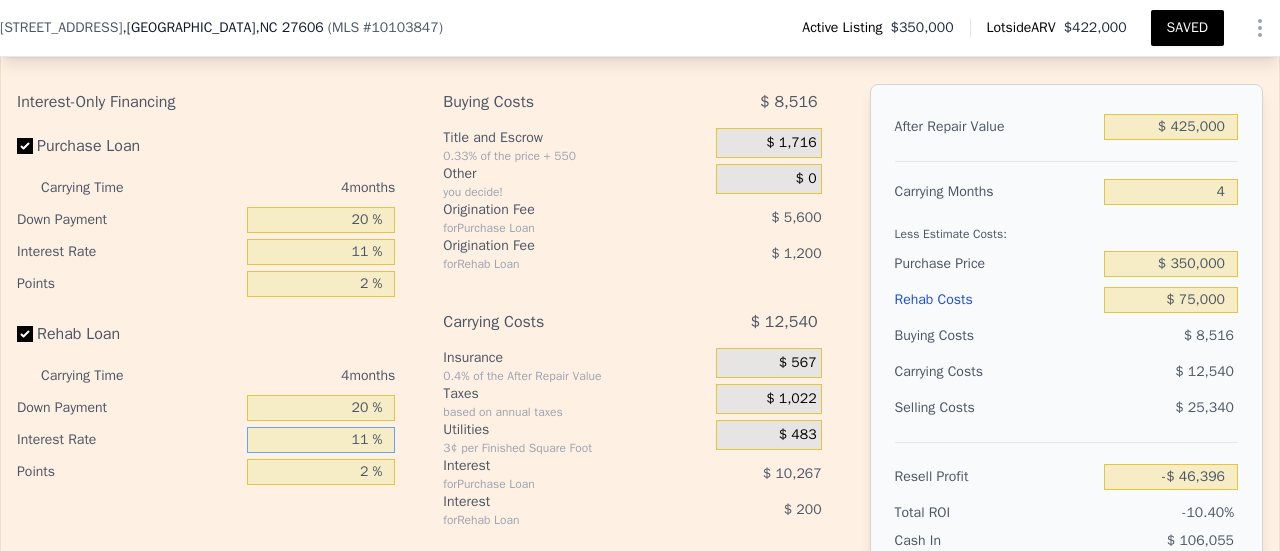type on "-$ 48,396" 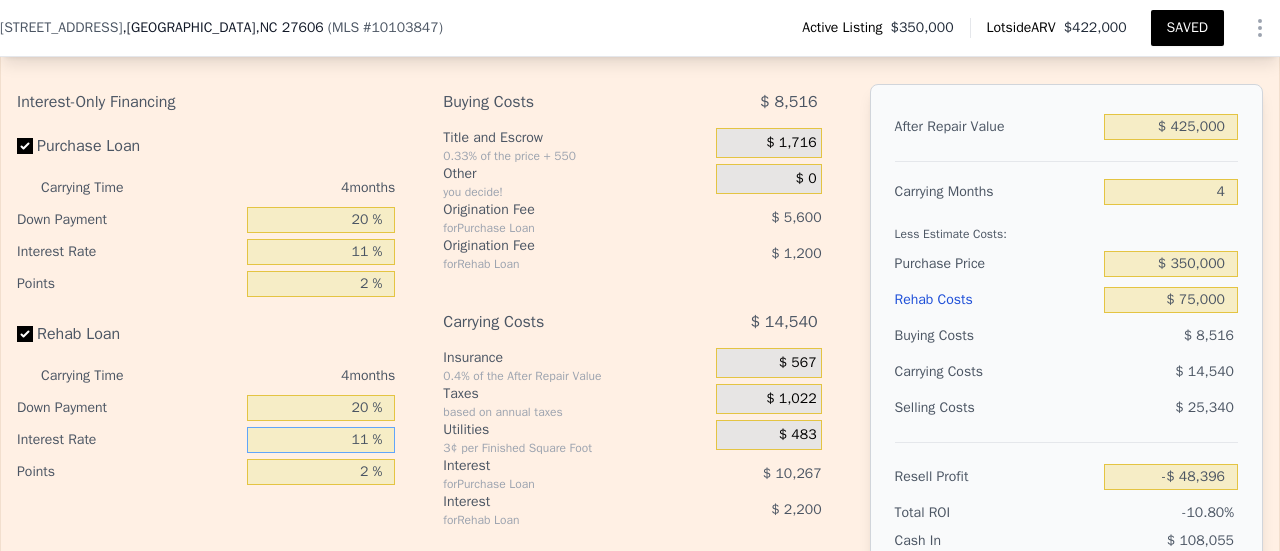 type on "11 %" 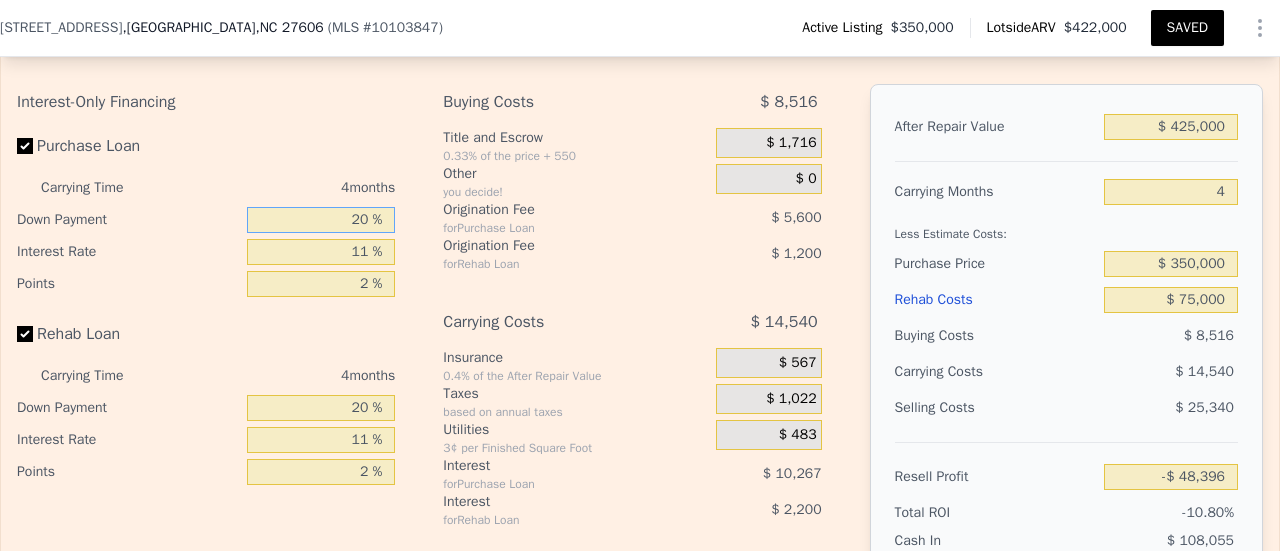 click on "20 %" at bounding box center (321, 220) 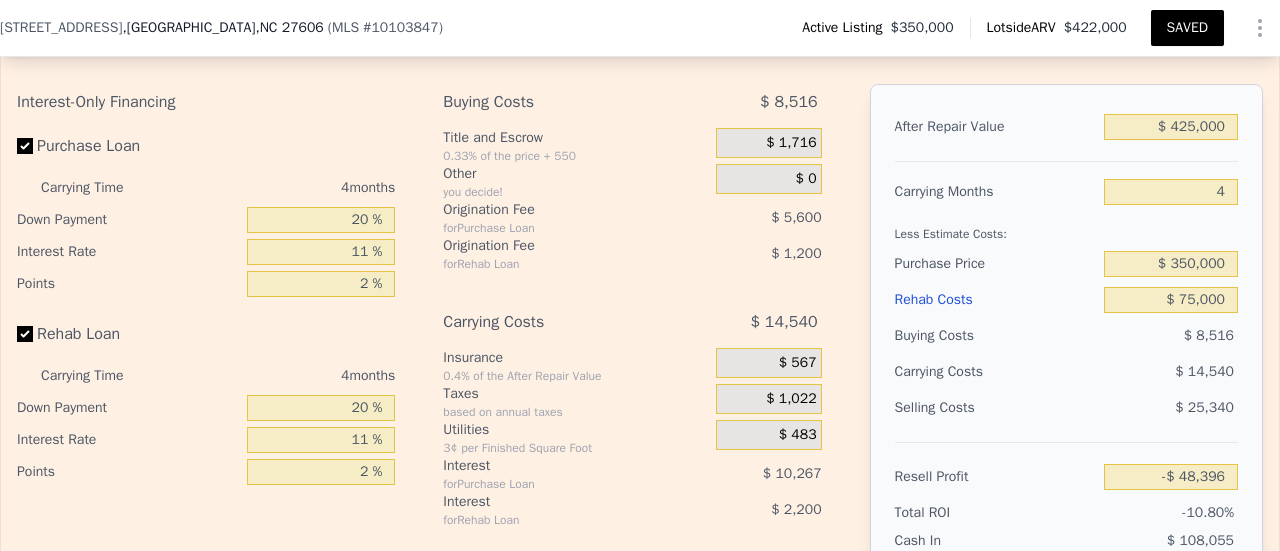 click on "SAVED" at bounding box center [1187, 28] 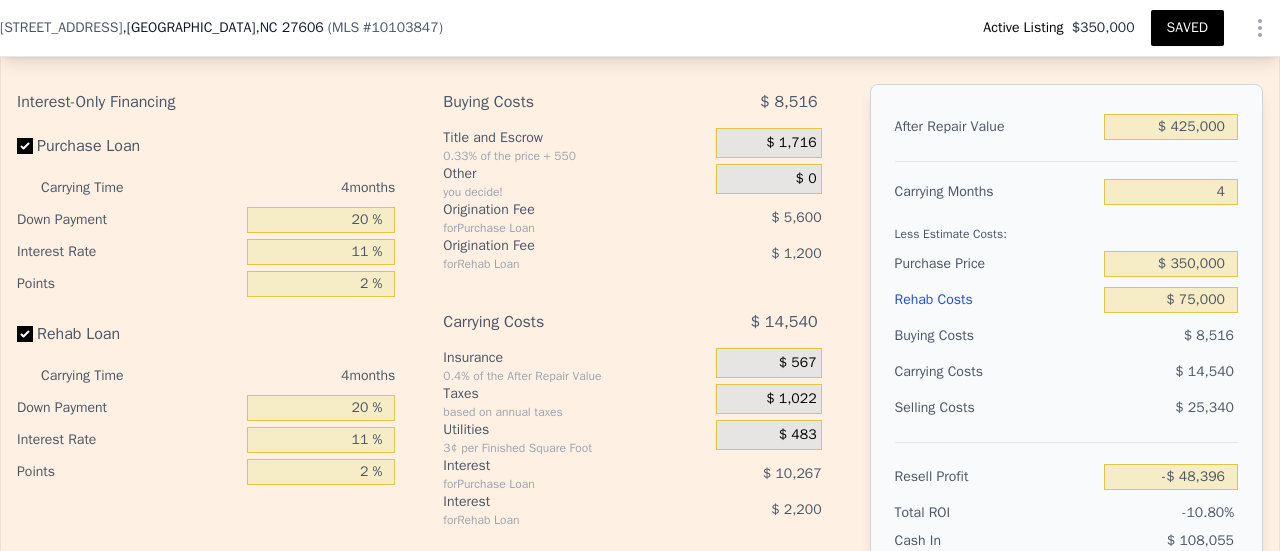 type on "3" 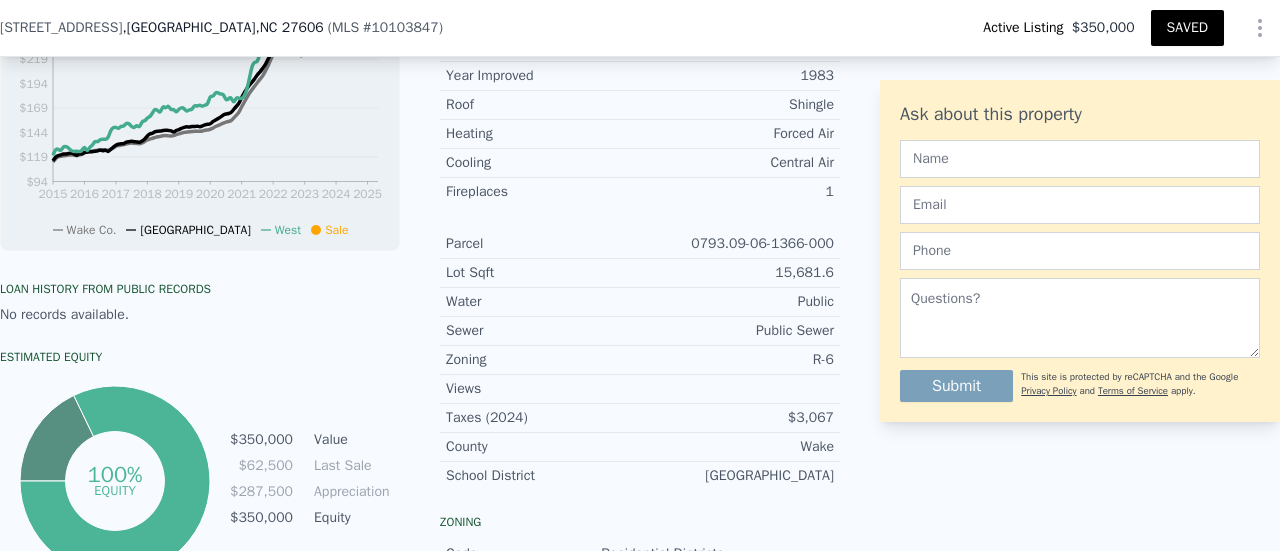 scroll, scrollTop: 0, scrollLeft: 0, axis: both 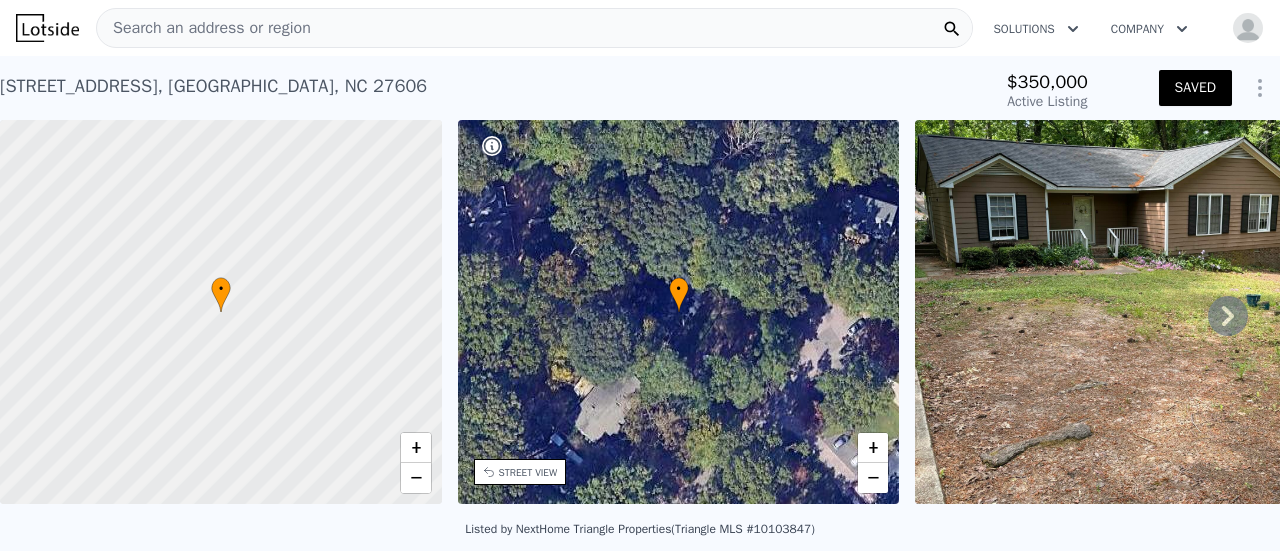 click on "Search an address or region" at bounding box center [534, 28] 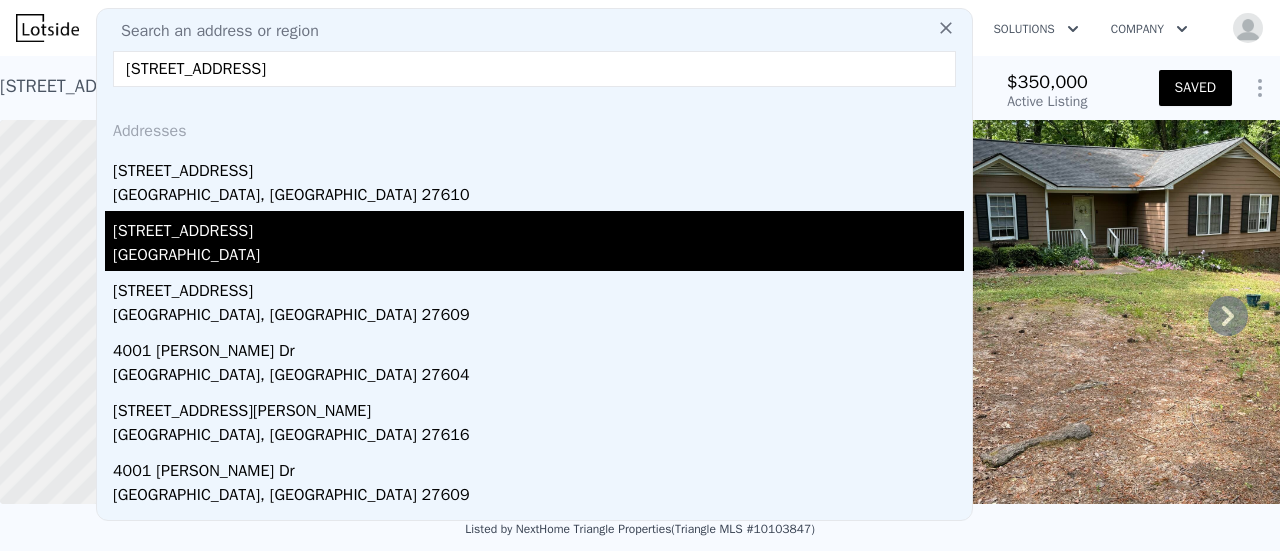 type on "[STREET_ADDRESS]" 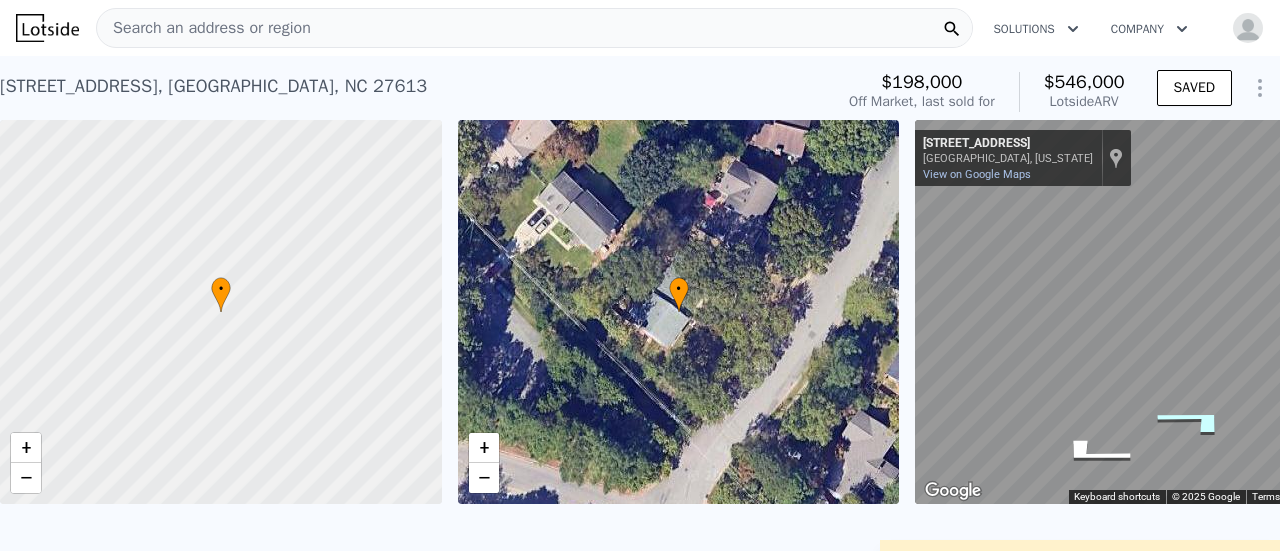 click 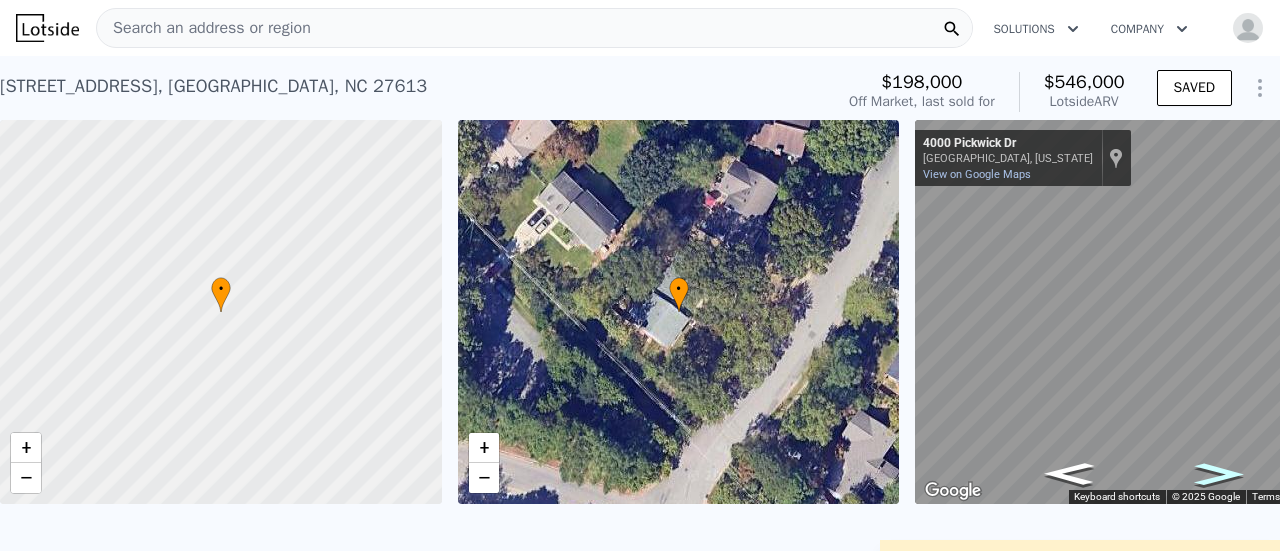 click 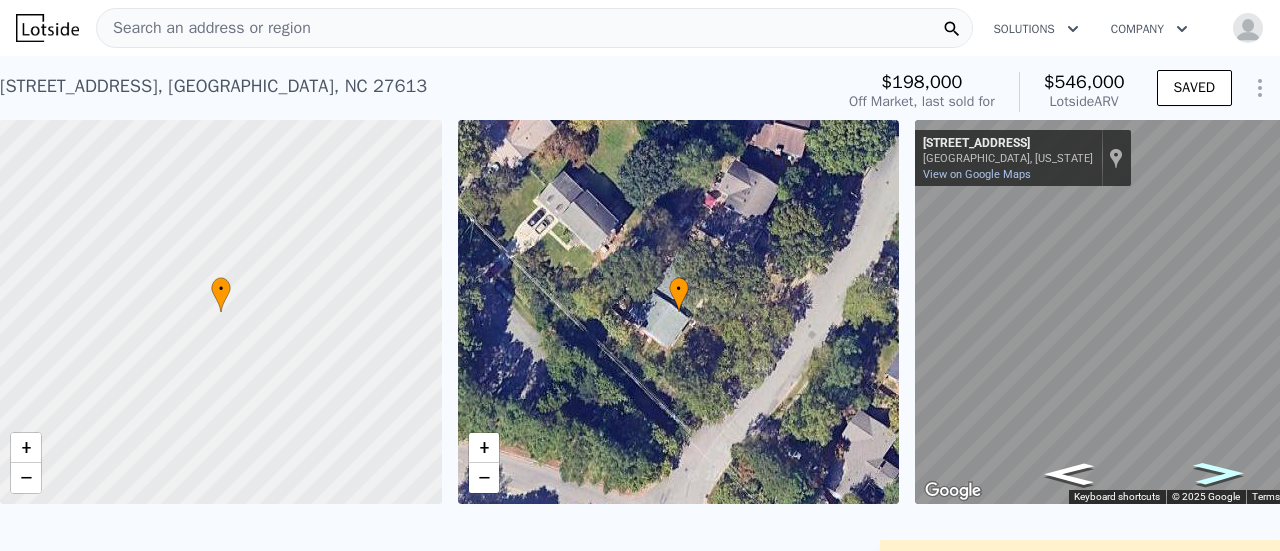 click 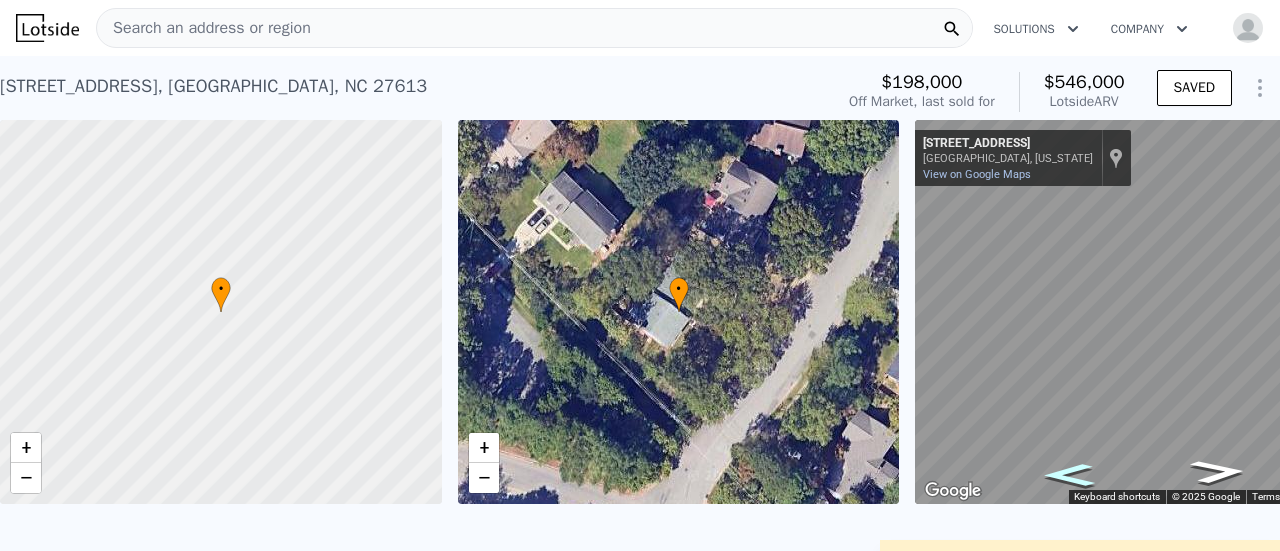 click 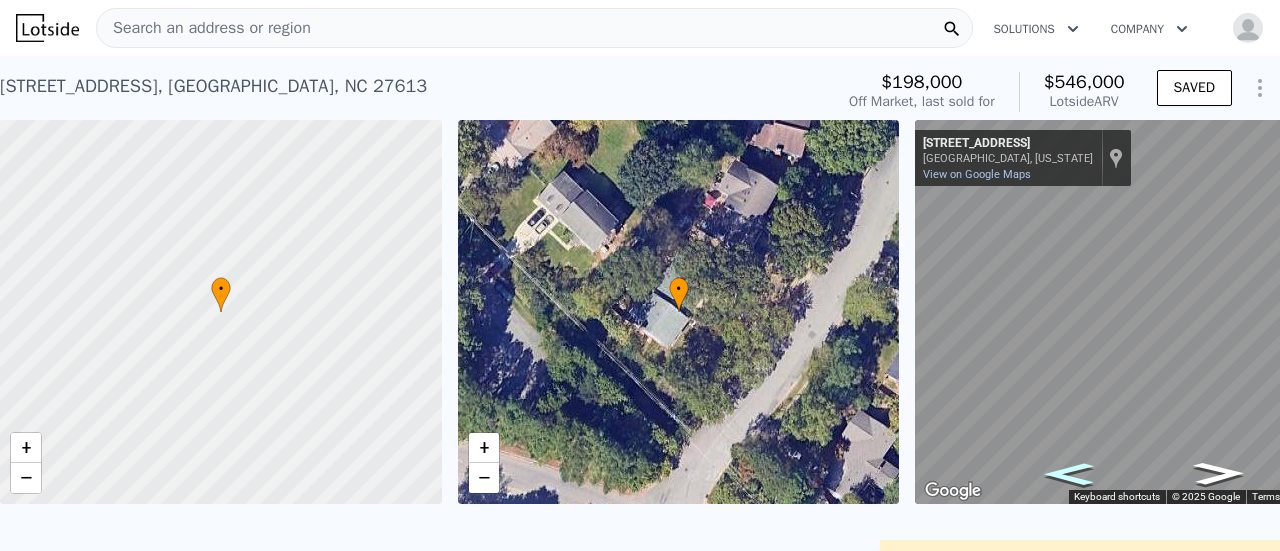 click 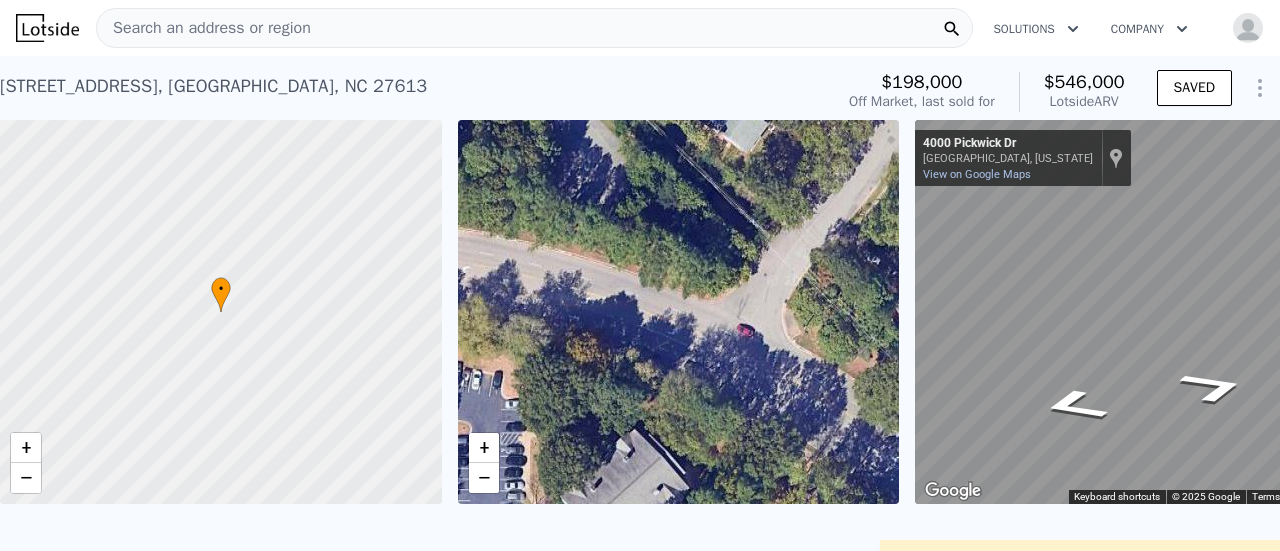 drag, startPoint x: 712, startPoint y: 388, endPoint x: 791, endPoint y: 193, distance: 210.39487 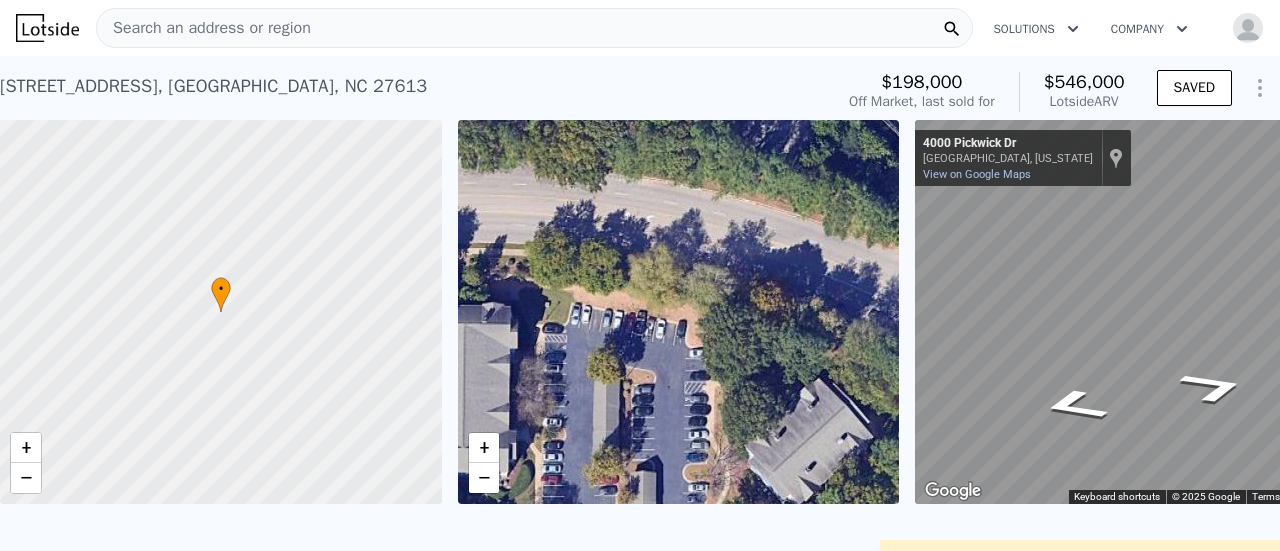 drag, startPoint x: 670, startPoint y: 214, endPoint x: 854, endPoint y: 163, distance: 190.93716 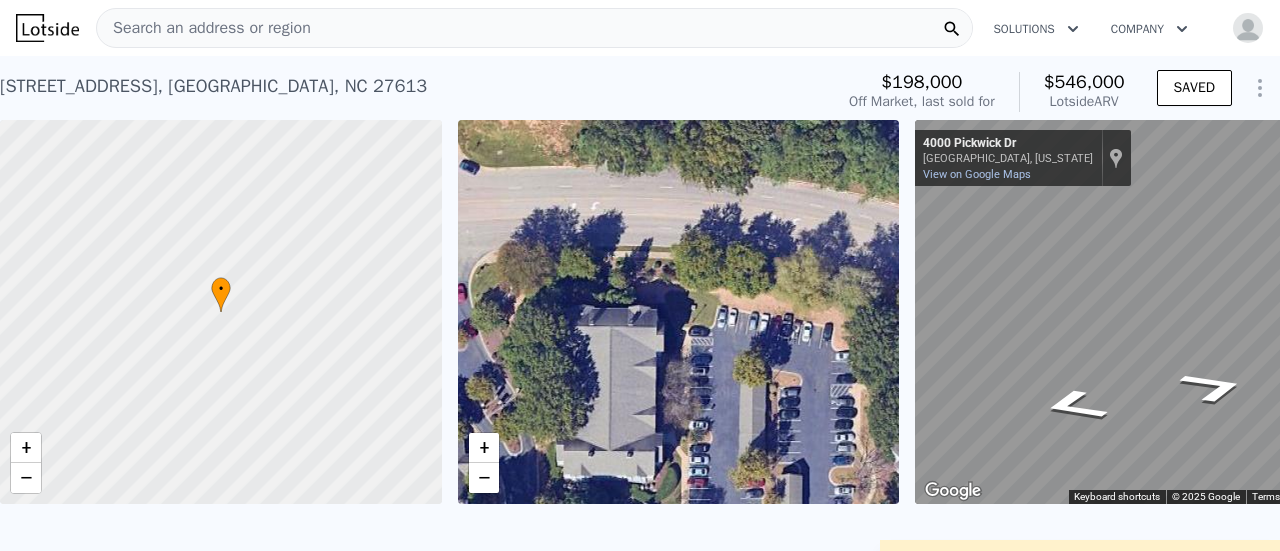 drag, startPoint x: 616, startPoint y: 208, endPoint x: 762, endPoint y: 211, distance: 146.03082 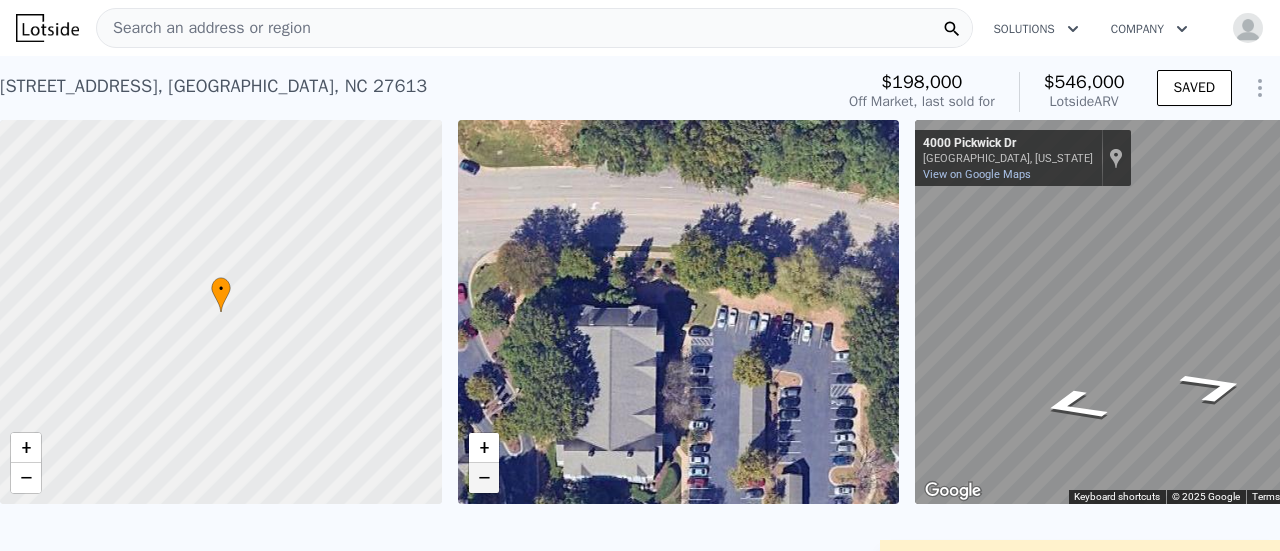click on "−" at bounding box center [484, 478] 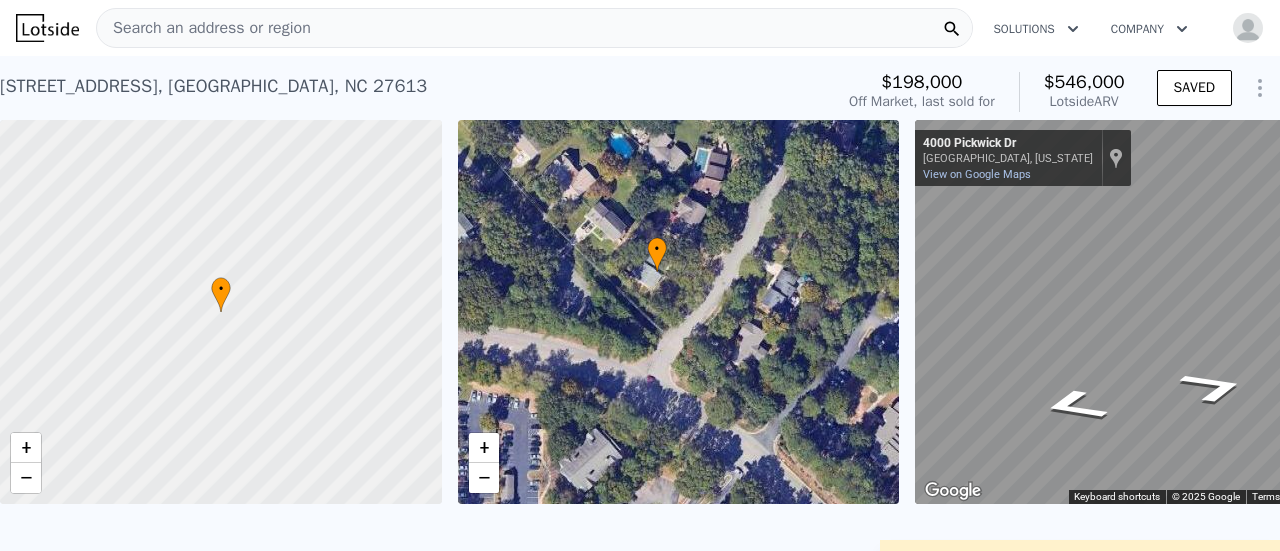 drag, startPoint x: 671, startPoint y: 313, endPoint x: 445, endPoint y: 394, distance: 240.07707 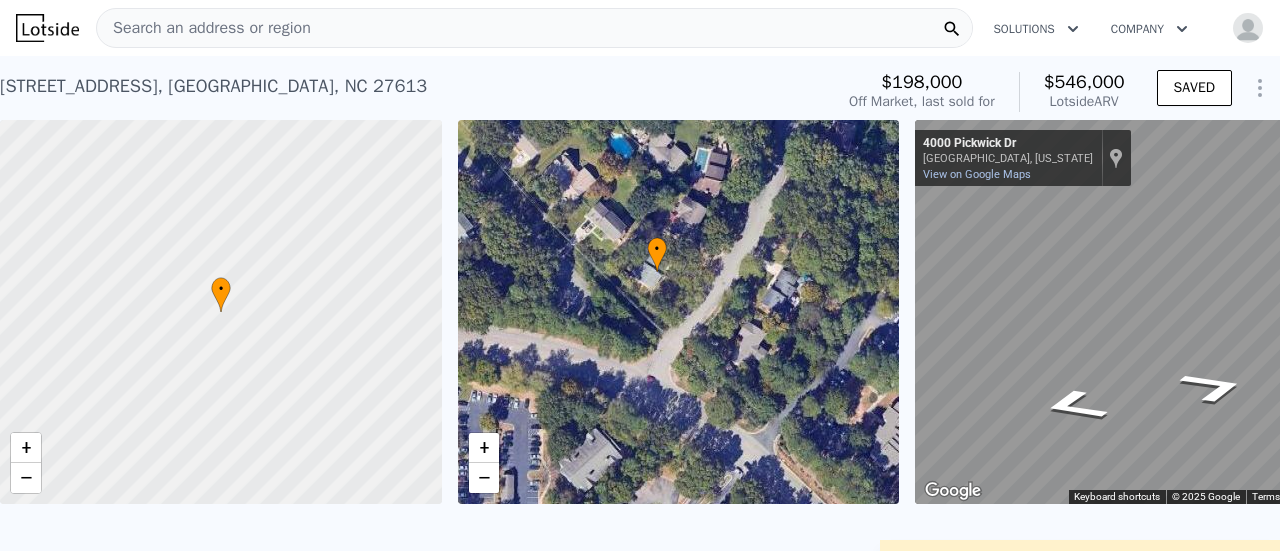 click on "Search an address or region" at bounding box center [534, 28] 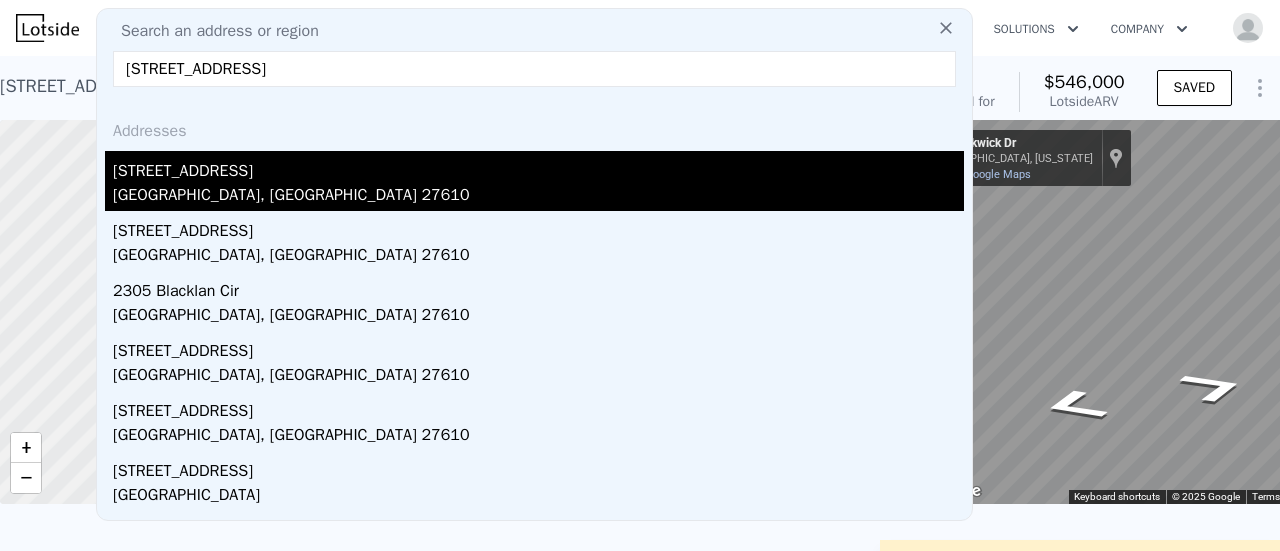 type on "[STREET_ADDRESS]" 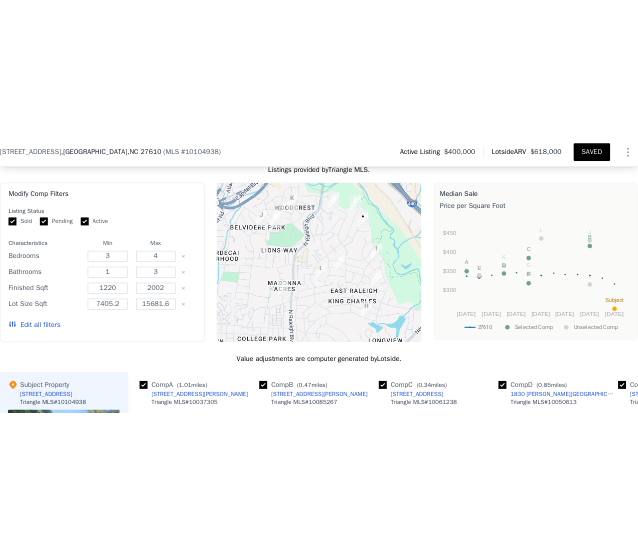 scroll, scrollTop: 1822, scrollLeft: 0, axis: vertical 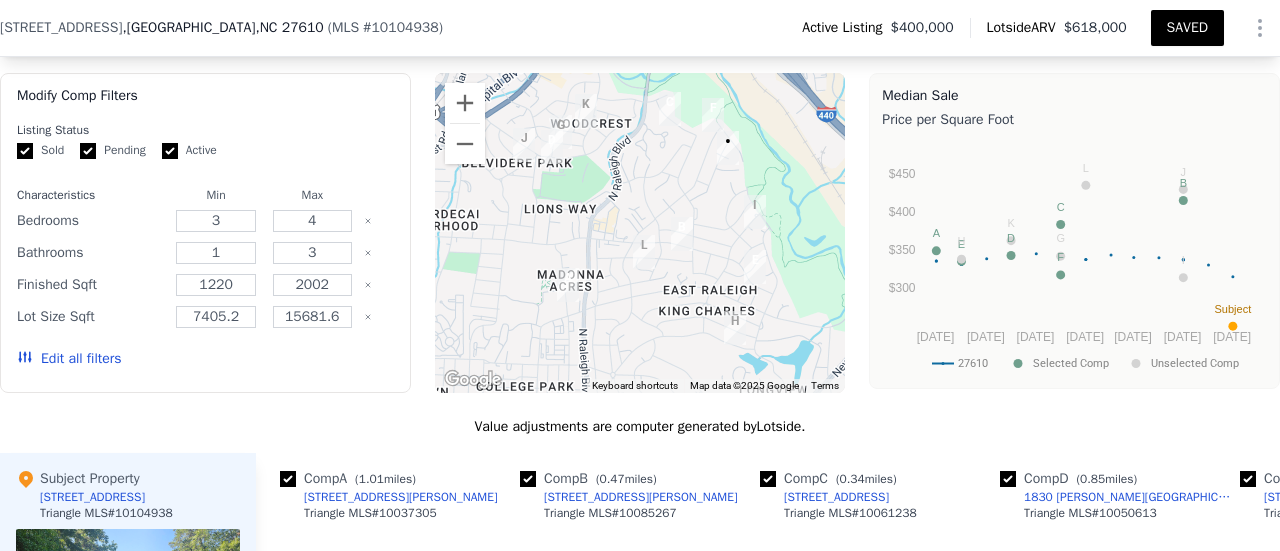 click on "Edit all filters" at bounding box center (69, 359) 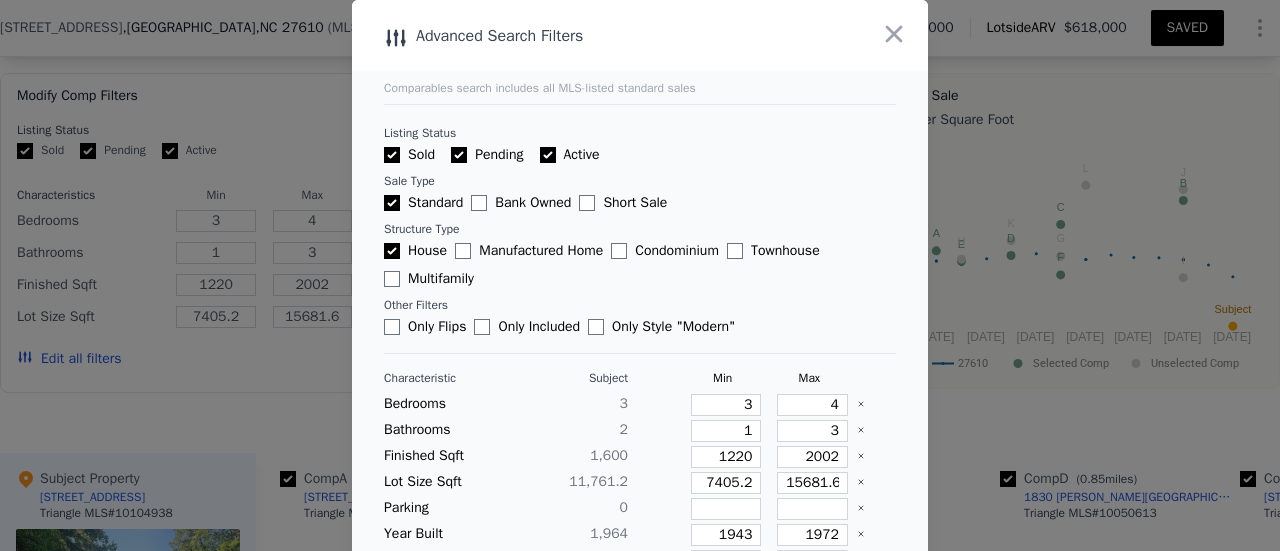 type 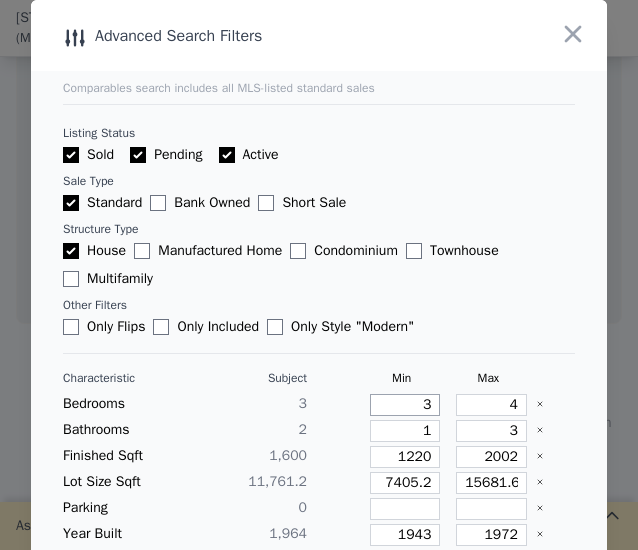 drag, startPoint x: 378, startPoint y: 407, endPoint x: 440, endPoint y: 407, distance: 62 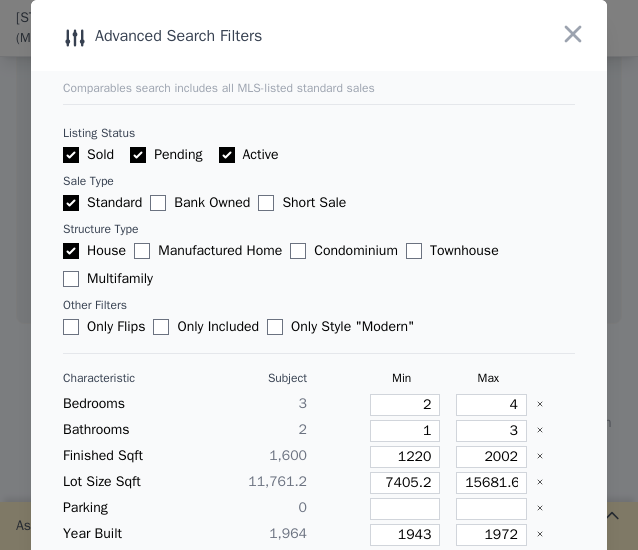 type on "3" 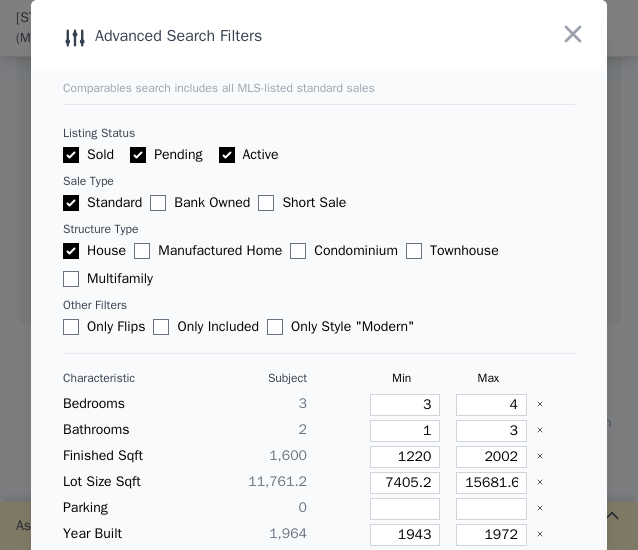 type 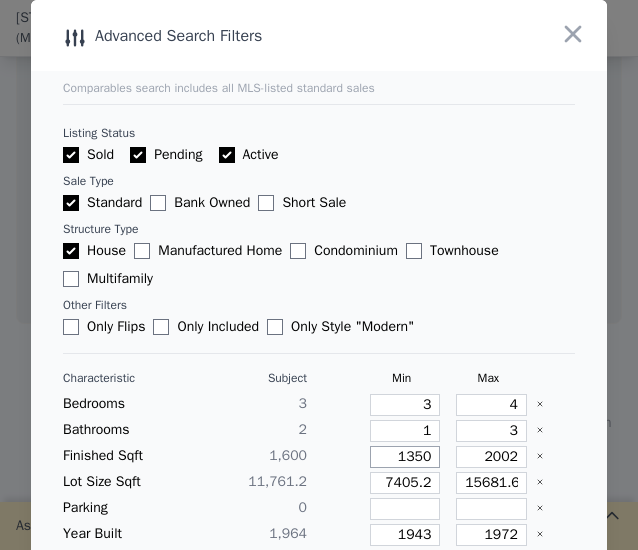 type on "1350" 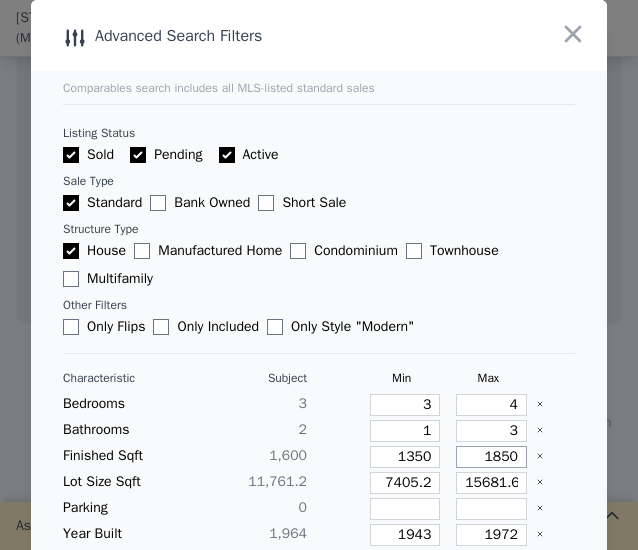 type on "1850" 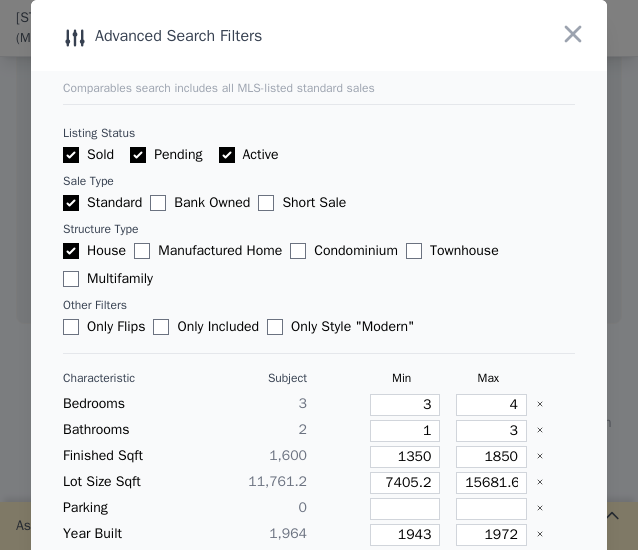 type 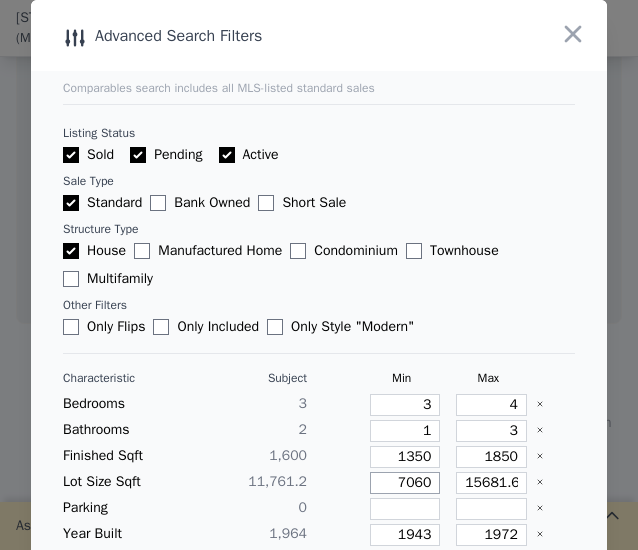 type on "7060" 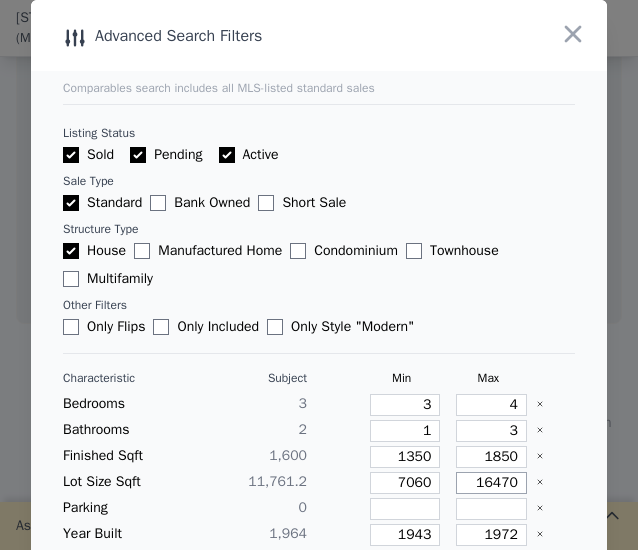 type on "16470" 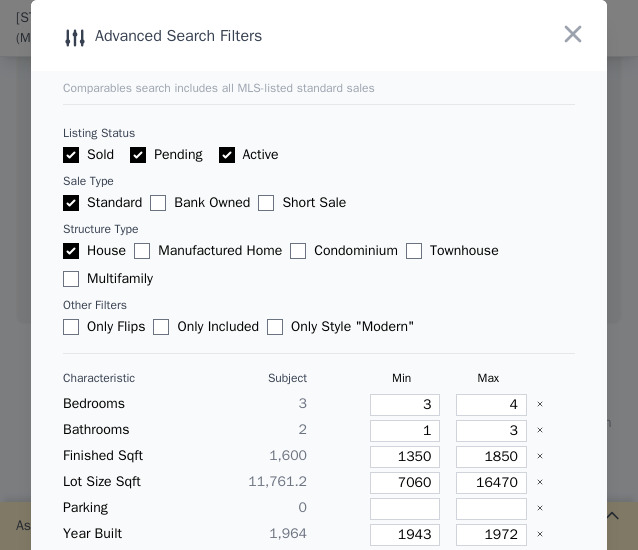 type 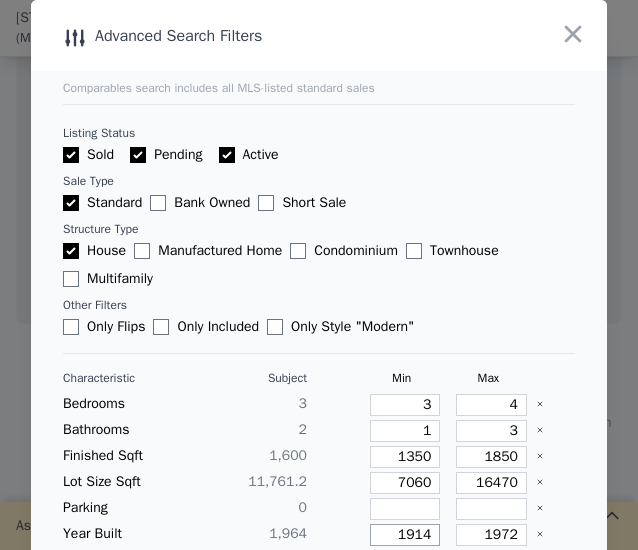 type on "1914" 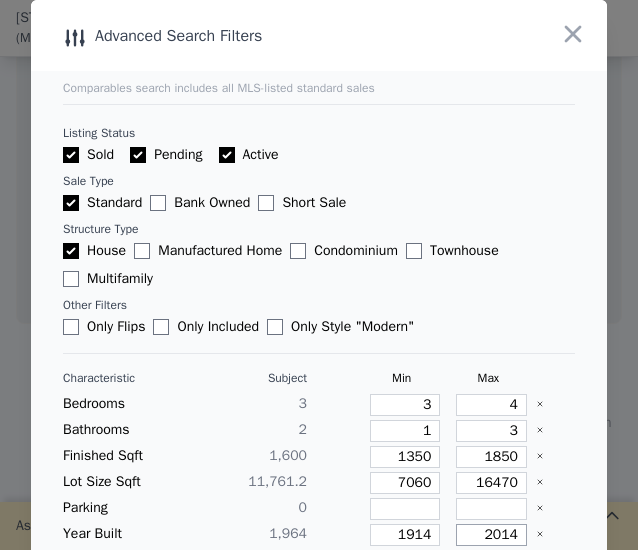 type on "2014" 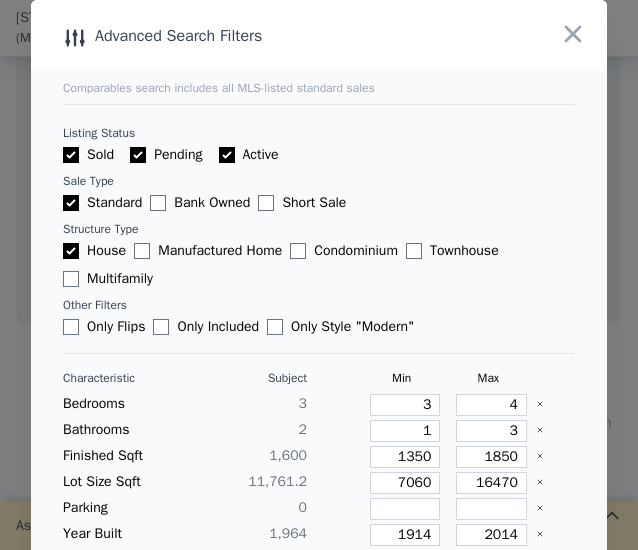 type 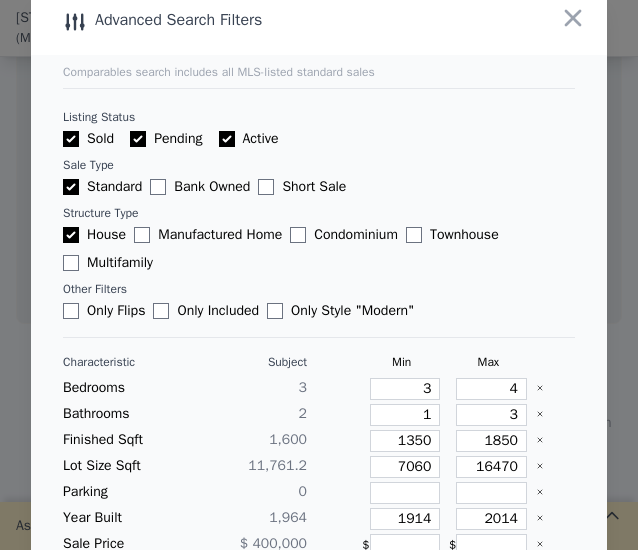 type 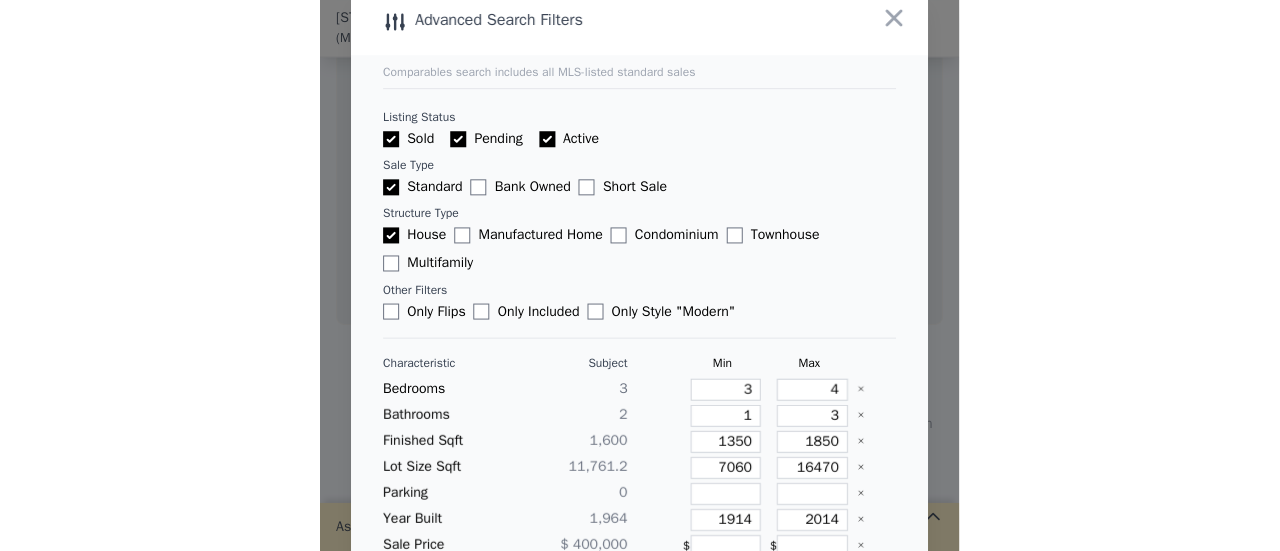 scroll, scrollTop: 168, scrollLeft: 0, axis: vertical 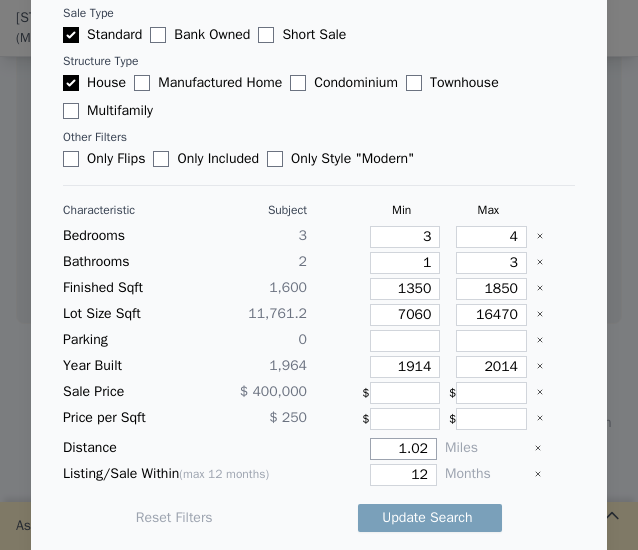 drag, startPoint x: 369, startPoint y: 439, endPoint x: 512, endPoint y: 427, distance: 143.50261 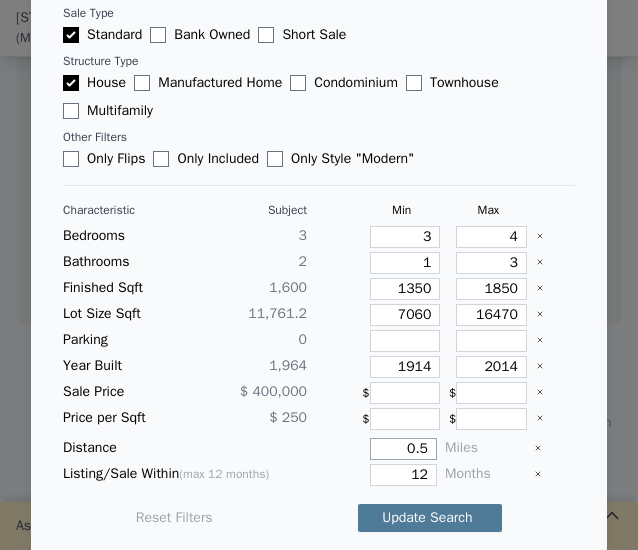 type on "0.5" 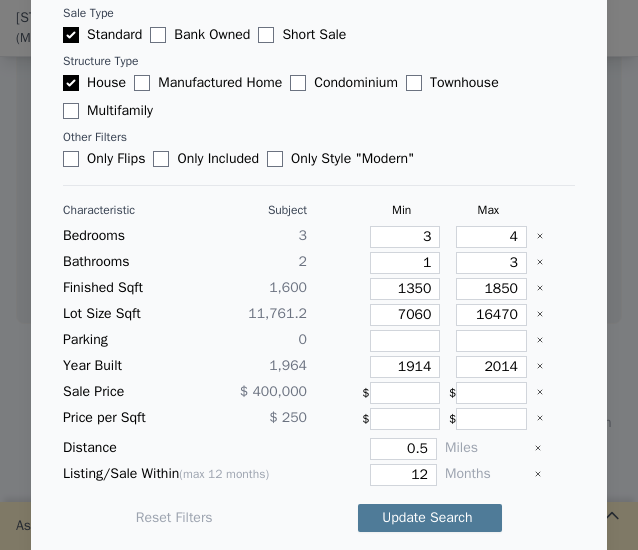 click on "Update Search" at bounding box center [430, 518] 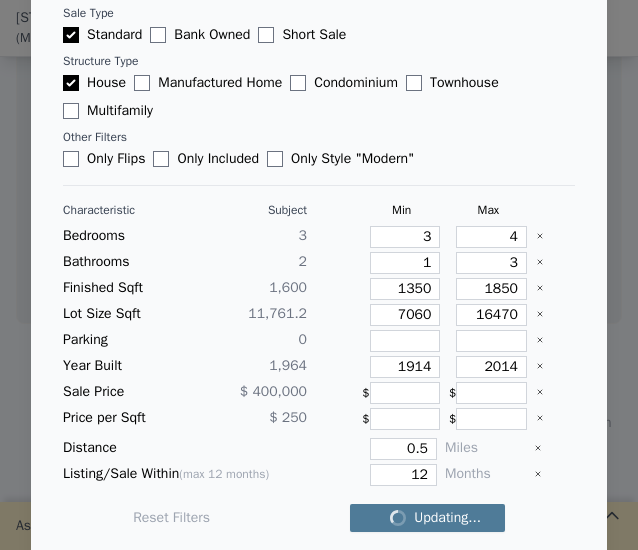 checkbox on "false" 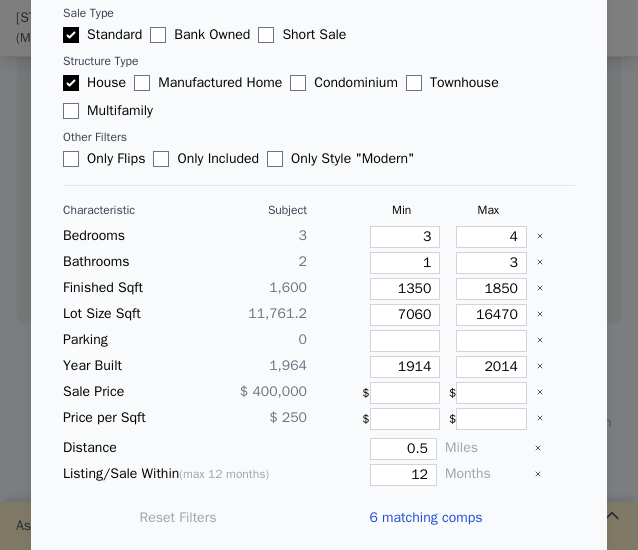 click on "6 matching comps" at bounding box center [425, 518] 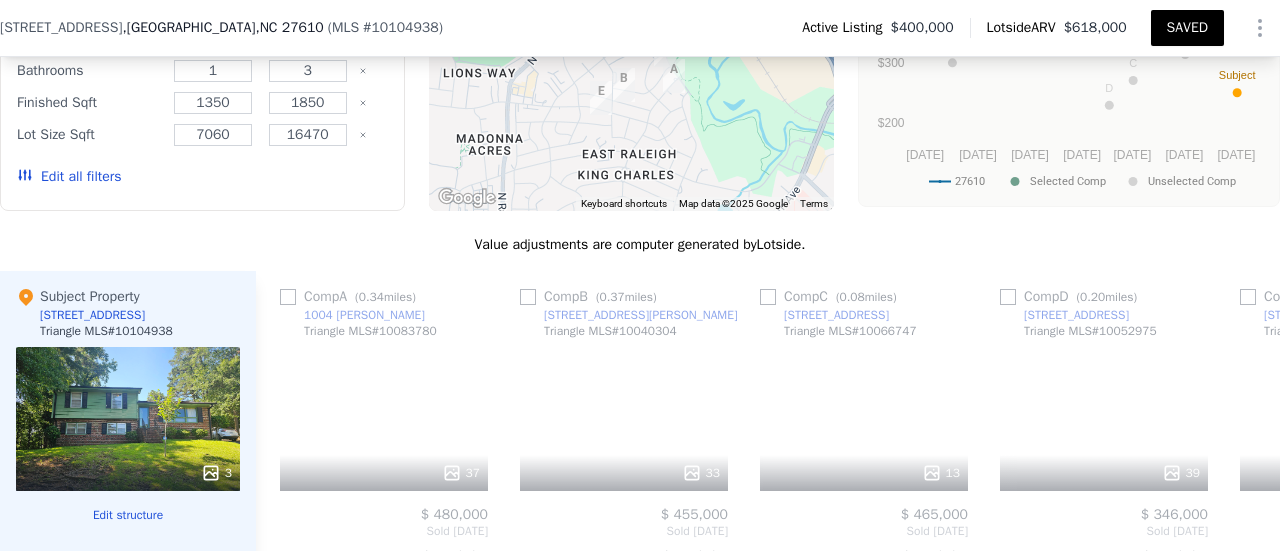 scroll, scrollTop: 2079, scrollLeft: 0, axis: vertical 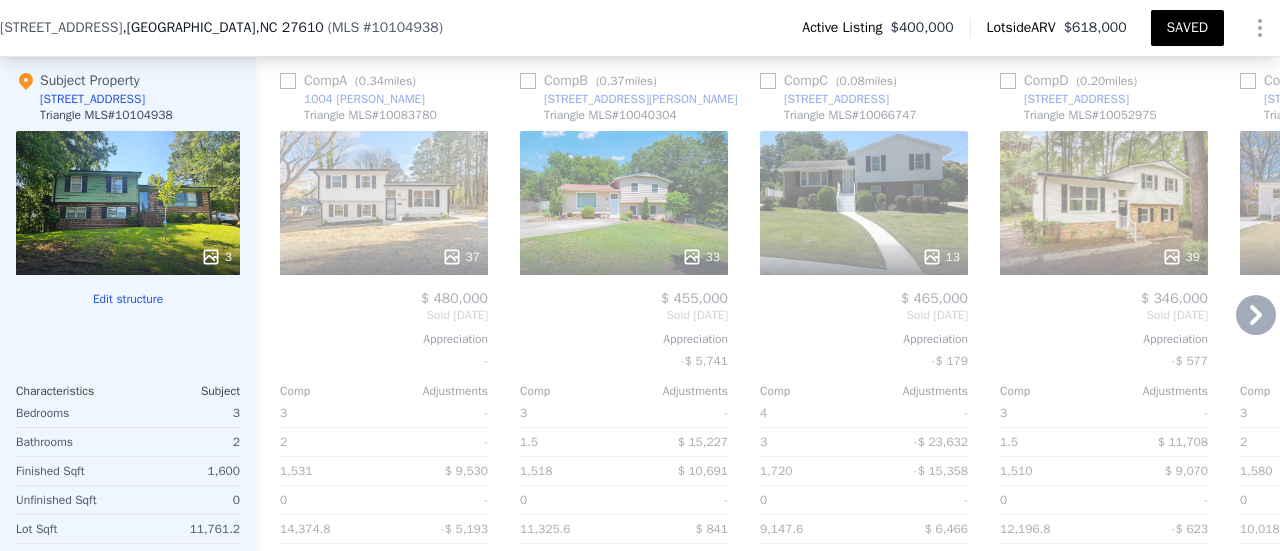 click 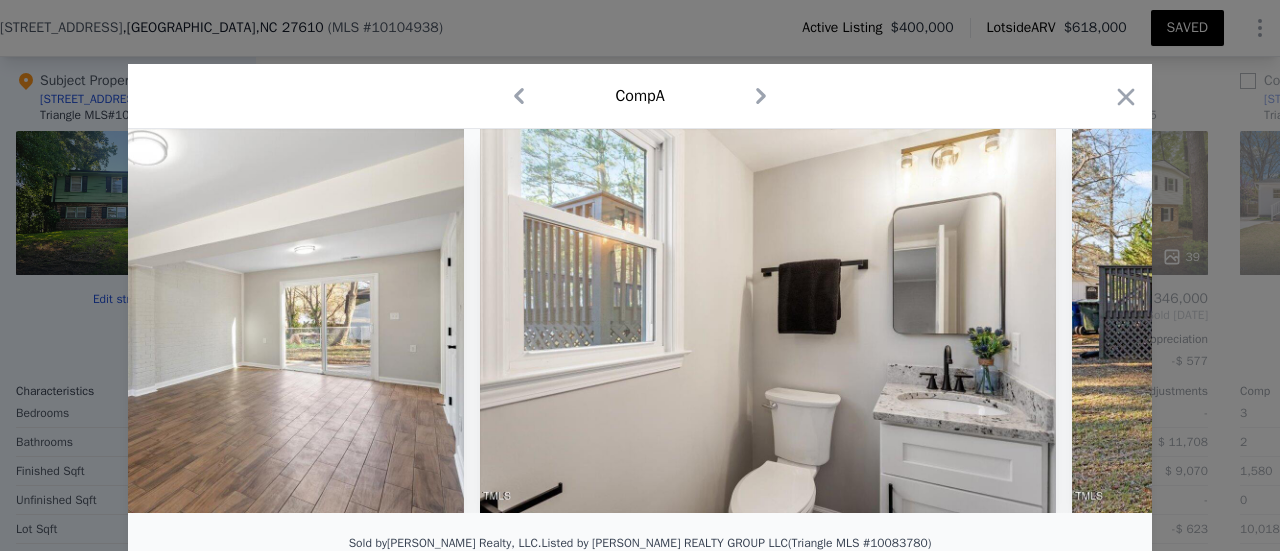 scroll, scrollTop: 0, scrollLeft: 17586, axis: horizontal 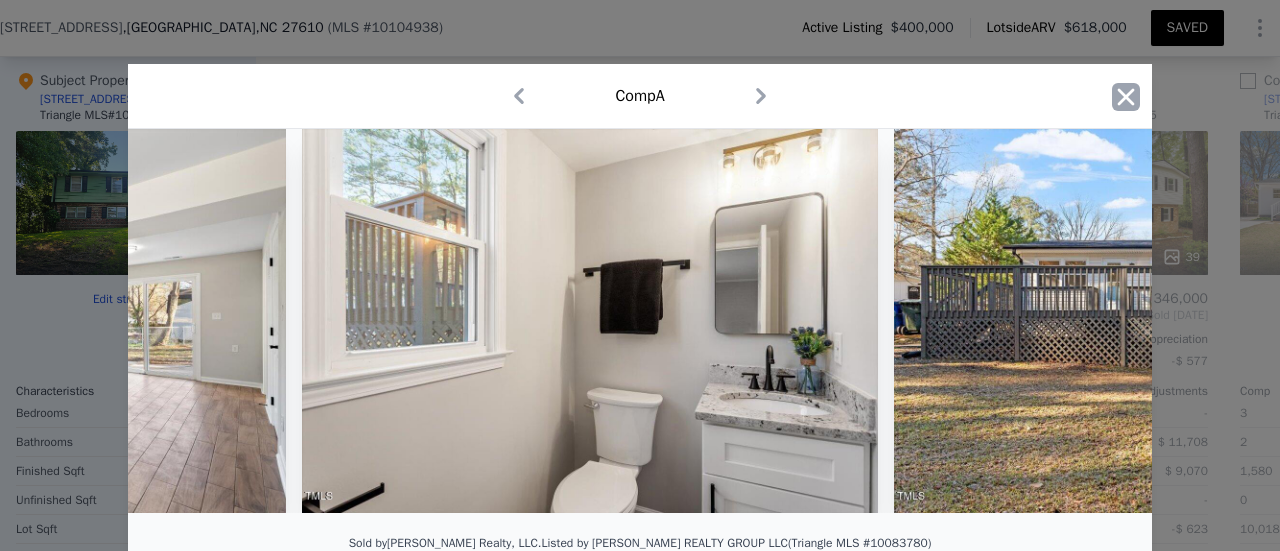 click 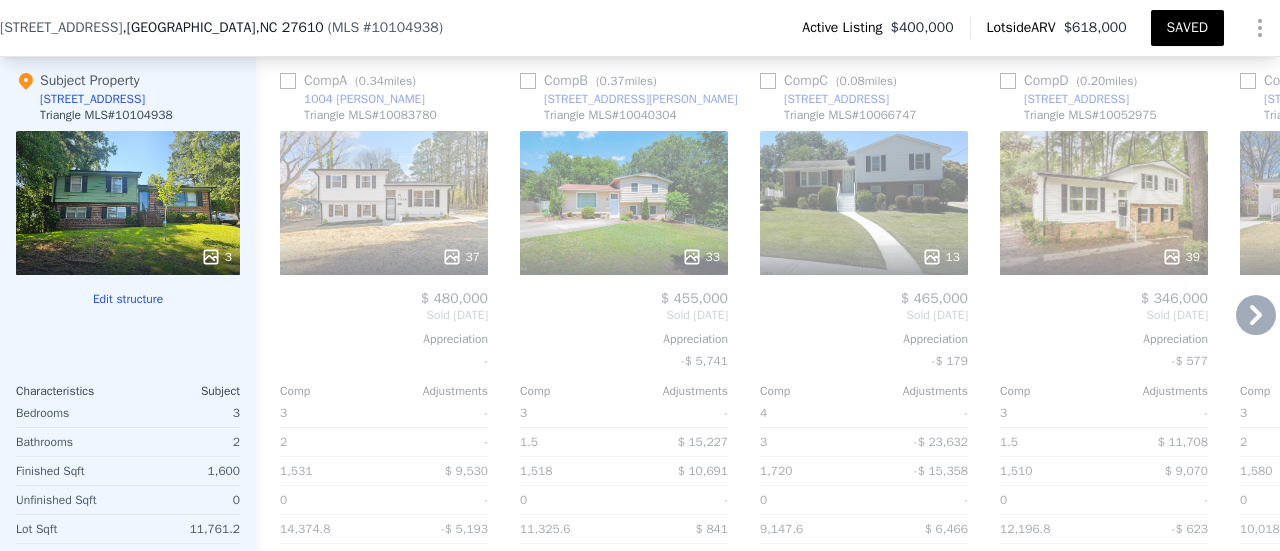 click 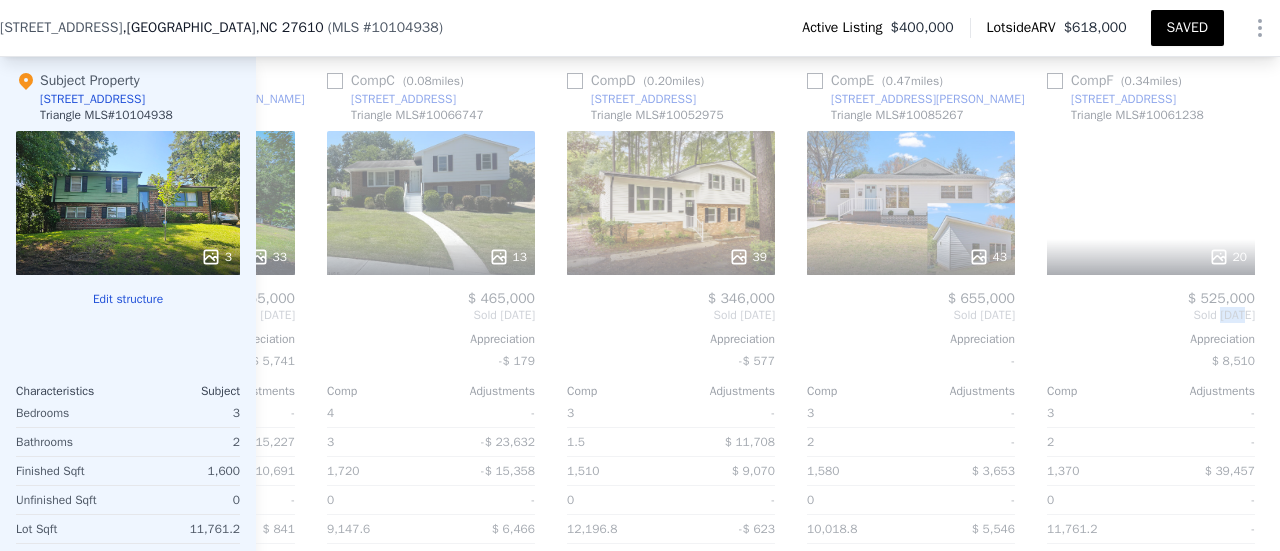 scroll, scrollTop: 0, scrollLeft: 479, axis: horizontal 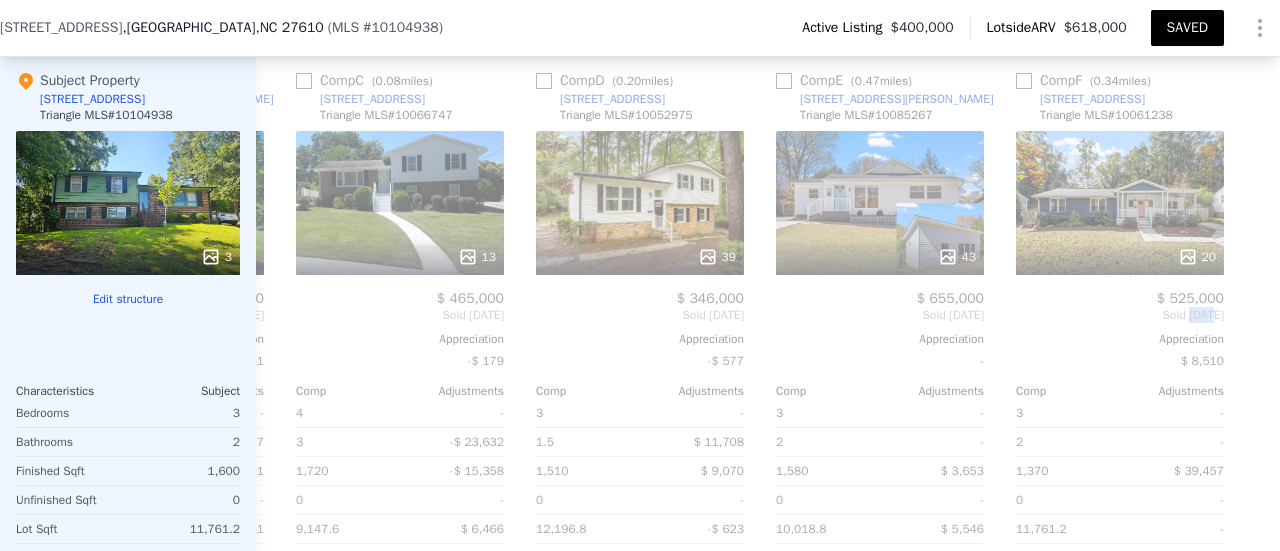 click on "Comp  A ( 0.34  miles) 1004 [PERSON_NAME] Triangle MLS  # 10083780 37 $ 480,000 Sold   [DATE] Appreciation - Comp Adjustments 3 - 2 - 1,531 $ 9,530 0 - 14,374.8 -$ 5,193 1961 - Other Adjustments $ 6,912 Adjusted Value $ 518,228 Comp  B ( 0.37  miles) [STREET_ADDRESS][PERSON_NAME] MLS  # 10040304 33 $ 455,000 Sold   [DATE] Appreciation -$ 5,741 Comp Adjustments 3 - 1.5 $ 15,227 1,518 $ 10,691 0 - 11,325.6 $ 841 1960 - Other Adjustments -$ 9,443 Adjusted Value $ 472,317 Comp  C ( 0.08  miles) [STREET_ADDRESS] MLS  # 10066747 13 $ 465,000 Sold   [DATE] Appreciation -$ 179 Comp Adjustments 4 - 3 -$ 23,632 1,720 -$ 15,358 0 - 9,147.6 $ 6,466 1964 - Other Adjustments -$ 24,455 Adjusted Value $ 434,146 Comp  D ( 0.20  miles) [STREET_ADDRESS]  # 10052975 39 $ 346,000 Sold   [DATE] Appreciation -$ 577 Comp Adjustments 3 - 1.5 $ 11,708 1,510 $ 9,070 0 - 12,196.8 -$ 623 1961 - Other Adjustments -$ 2,312 Adjusted Value $ 383,258 Comp  E ( 0.47  miles) [STREET_ADDRESS][PERSON_NAME] -" at bounding box center (768, 362) 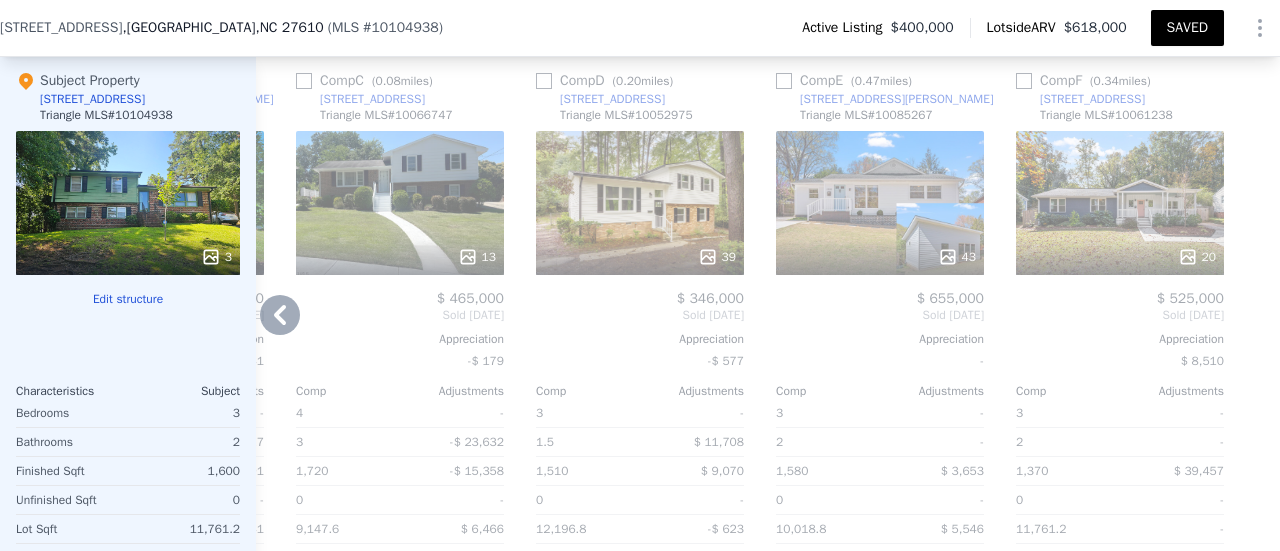 click 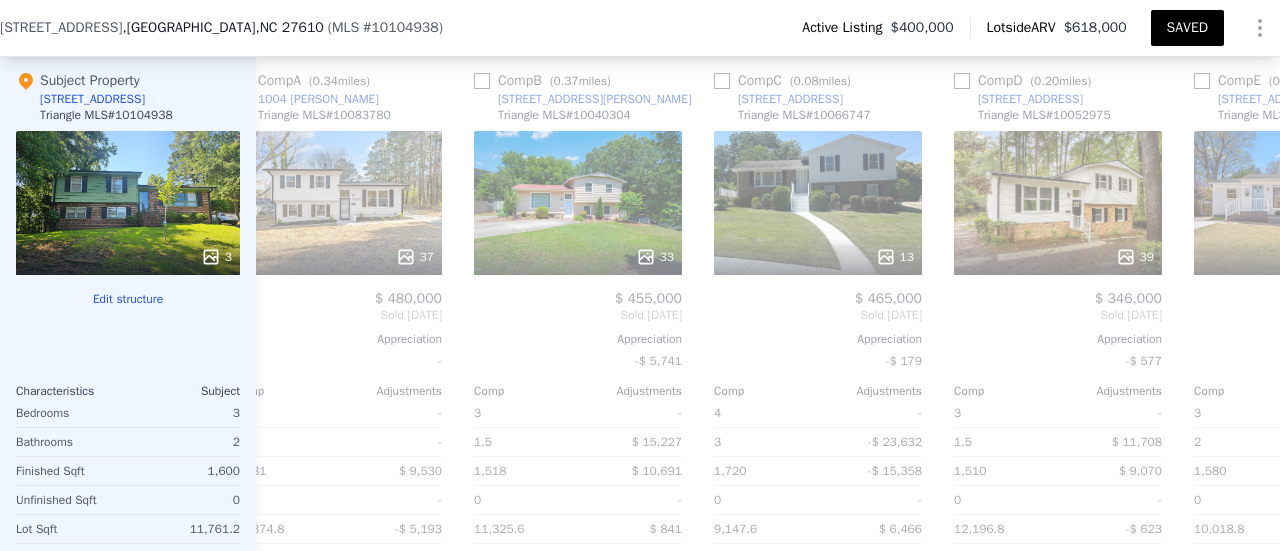 scroll, scrollTop: 0, scrollLeft: 0, axis: both 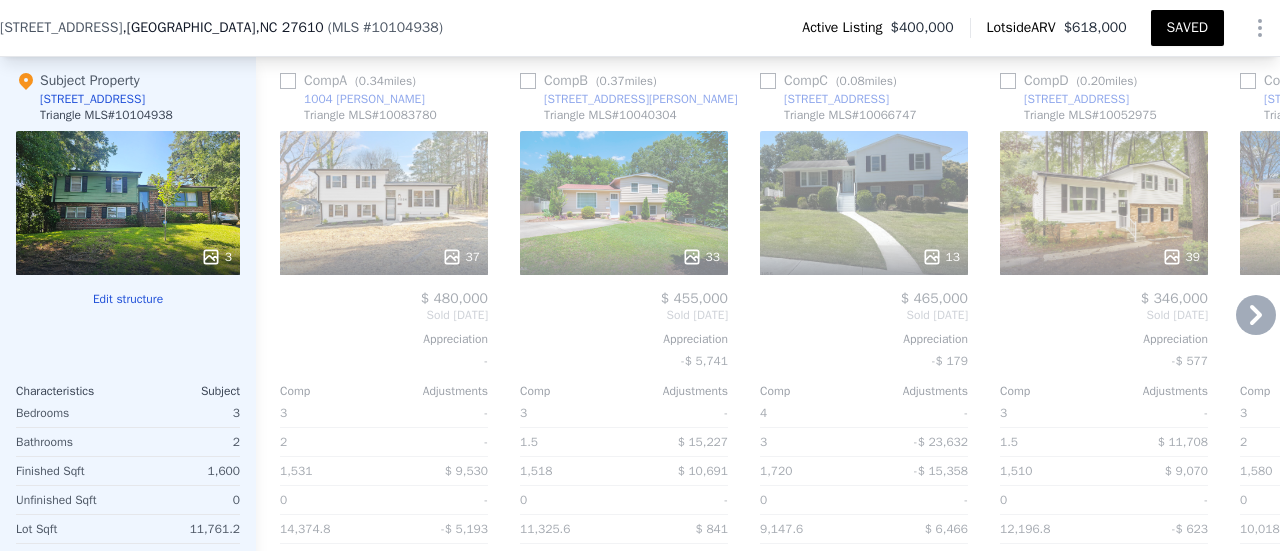 click 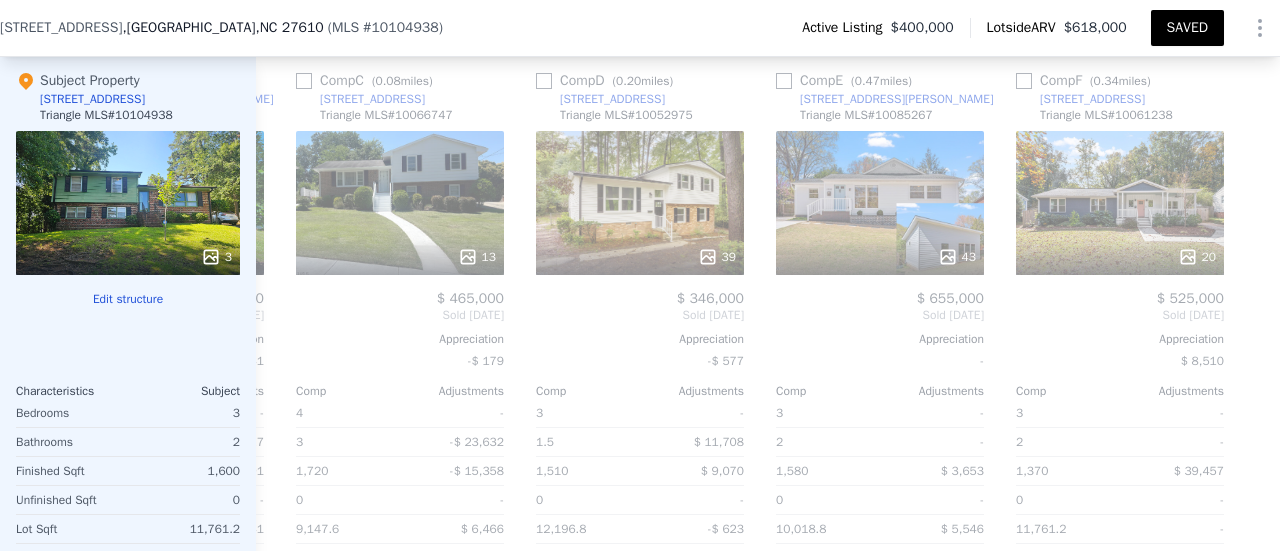 scroll, scrollTop: 0, scrollLeft: 479, axis: horizontal 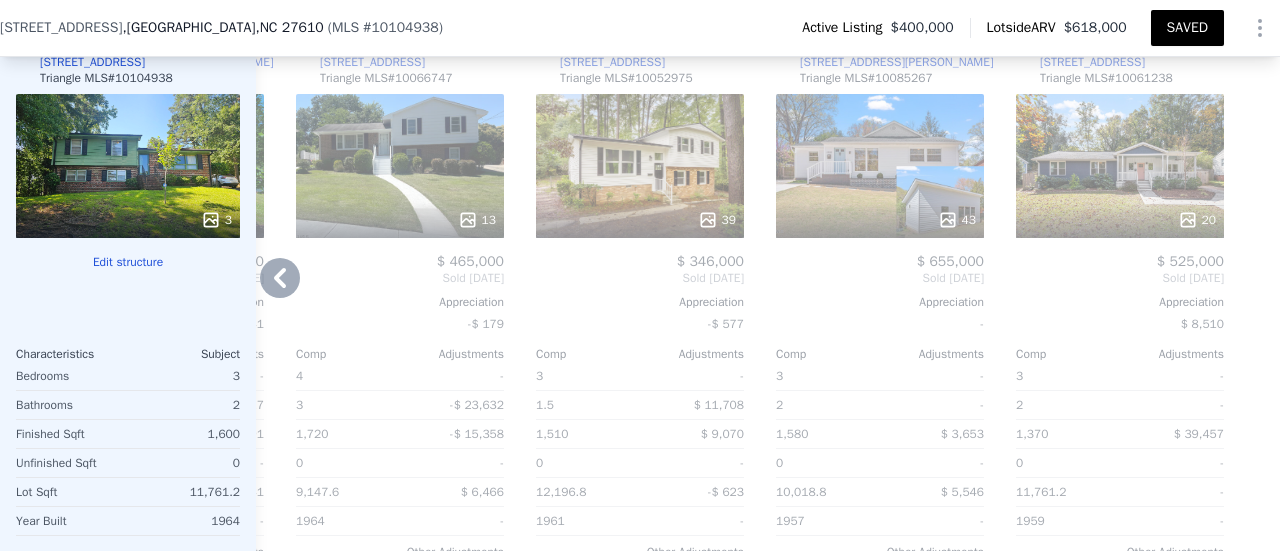 click on "39" at bounding box center [717, 220] 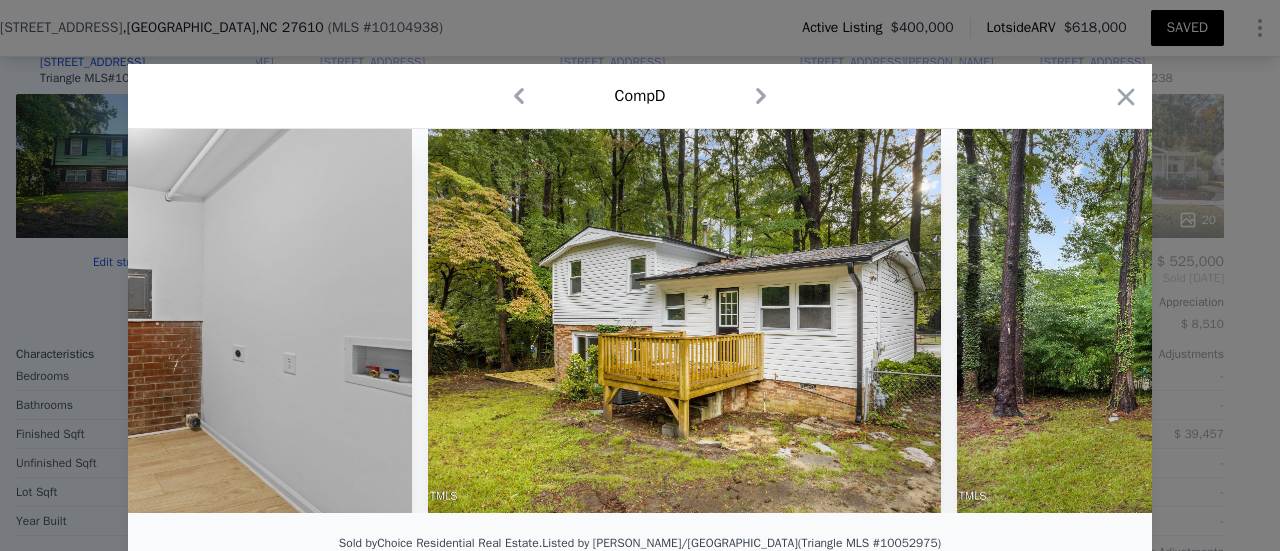 scroll, scrollTop: 0, scrollLeft: 13742, axis: horizontal 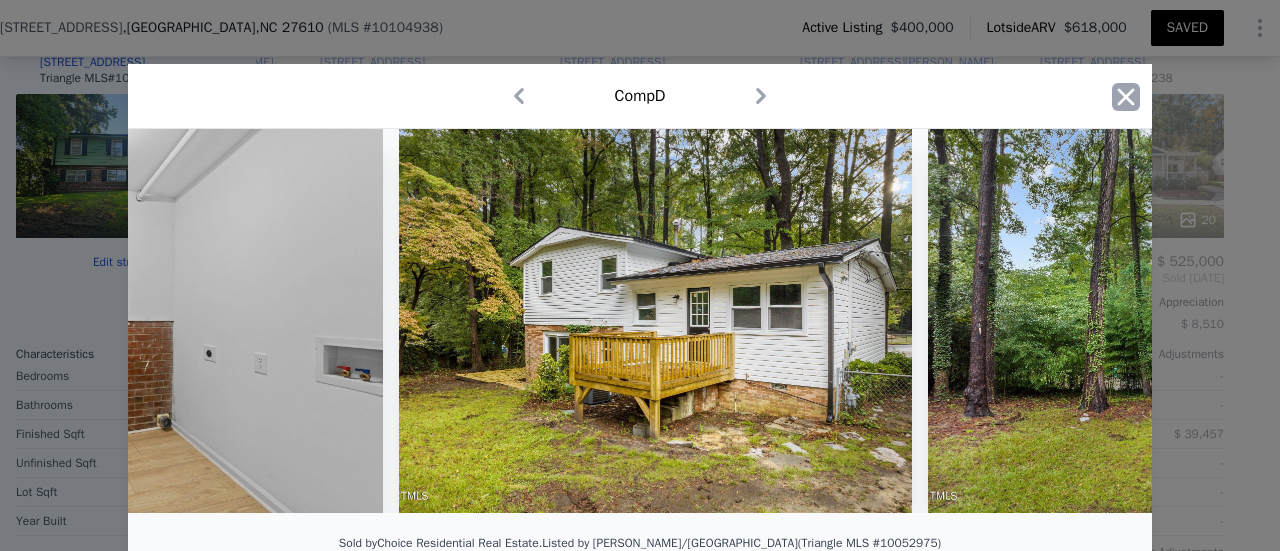 click 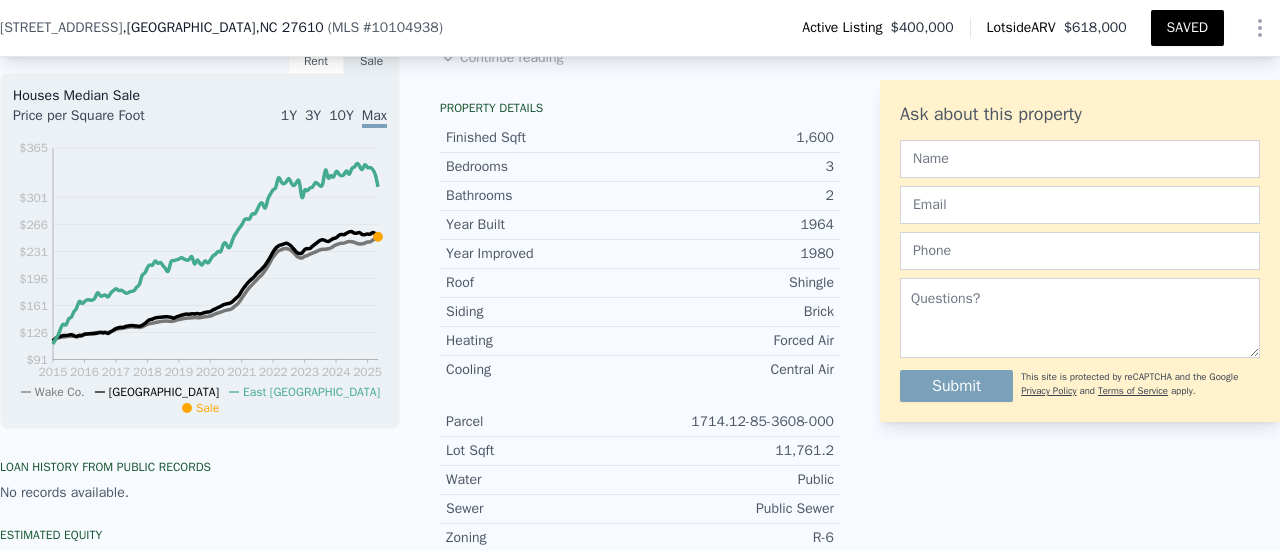 scroll, scrollTop: 0, scrollLeft: 0, axis: both 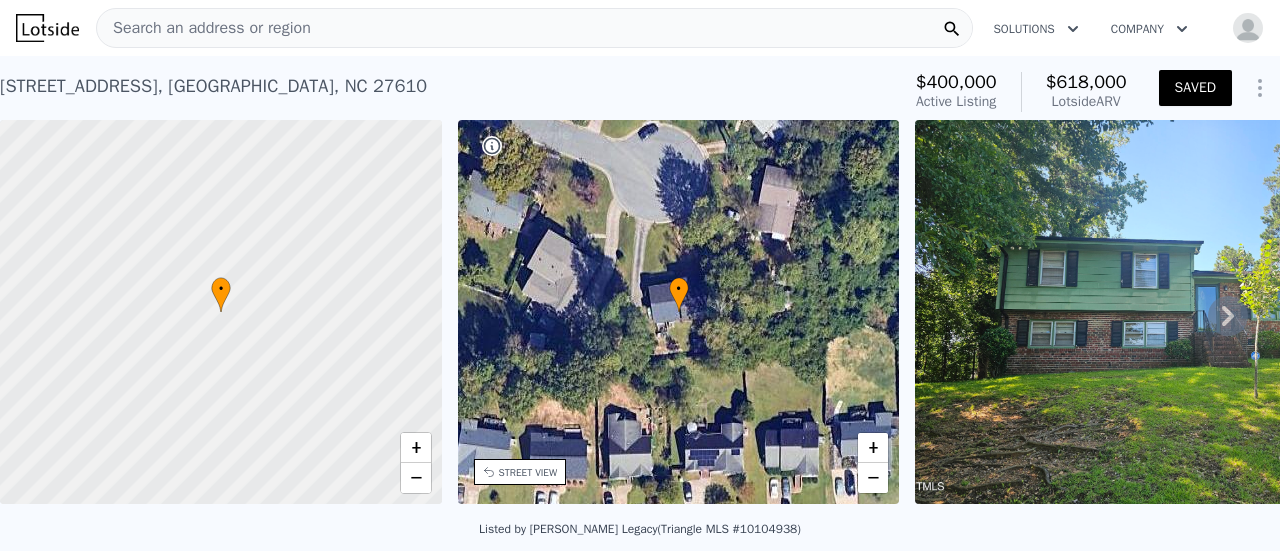 click on "Search an address or region" at bounding box center [534, 28] 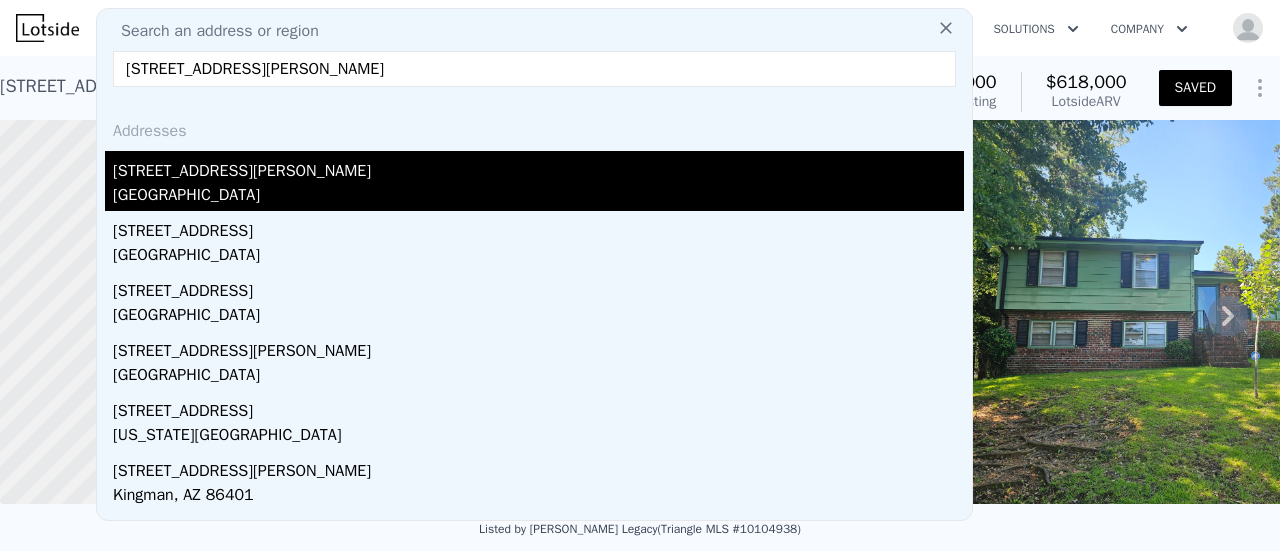 type on "[STREET_ADDRESS][PERSON_NAME]" 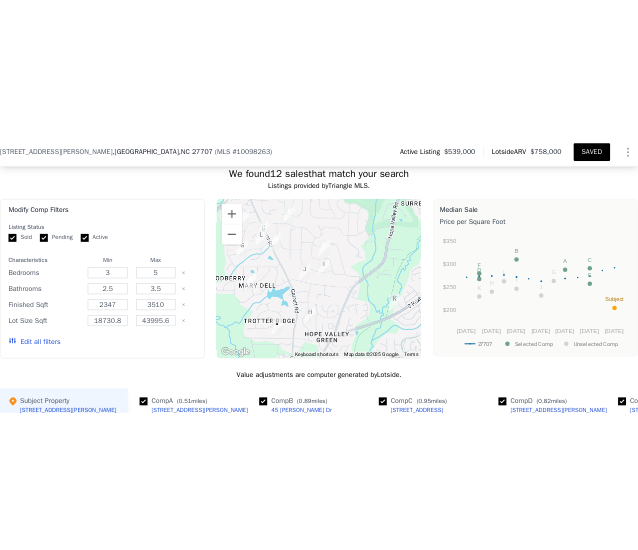 scroll, scrollTop: 1815, scrollLeft: 0, axis: vertical 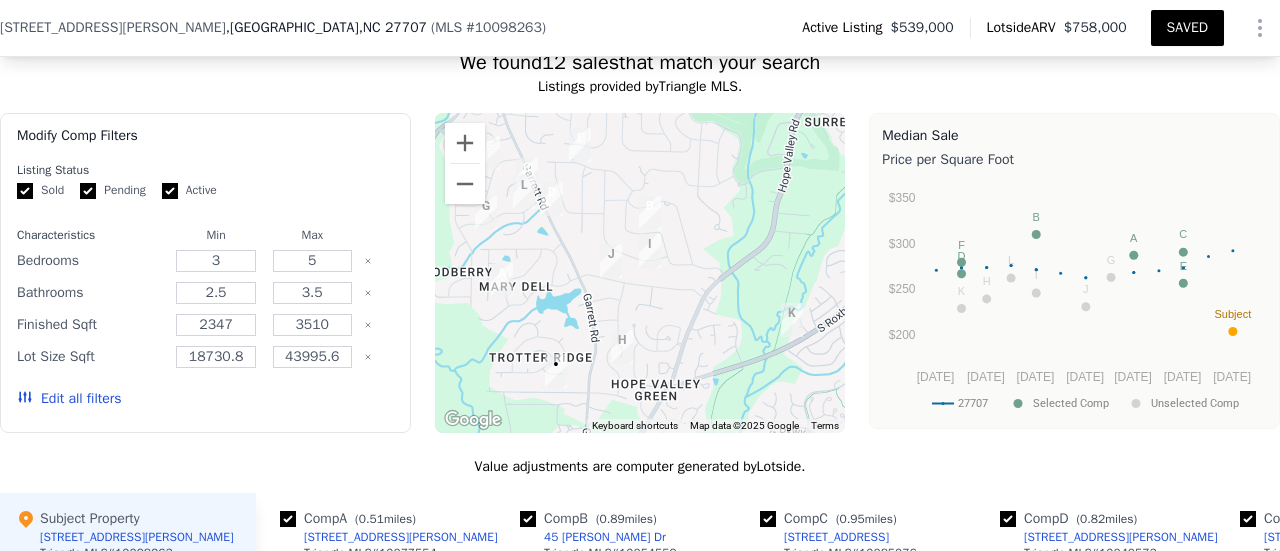 click on "Edit all filters" at bounding box center (69, 399) 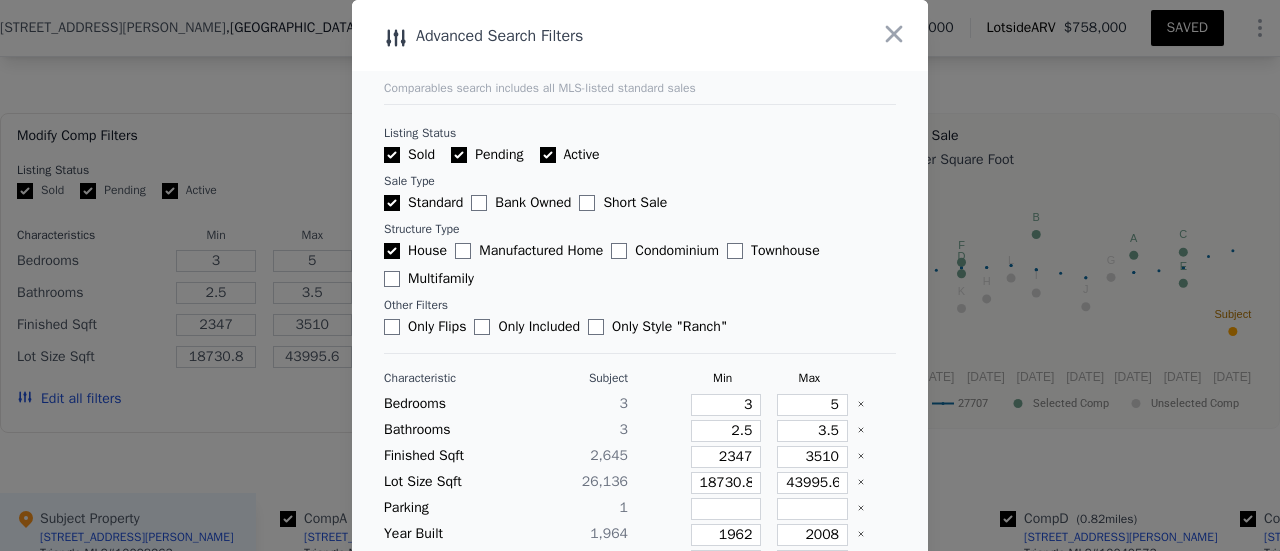 type 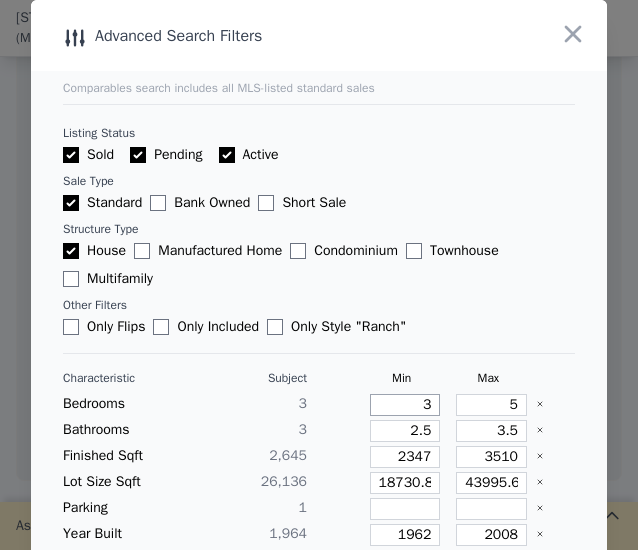drag, startPoint x: 390, startPoint y: 402, endPoint x: 431, endPoint y: 413, distance: 42.44997 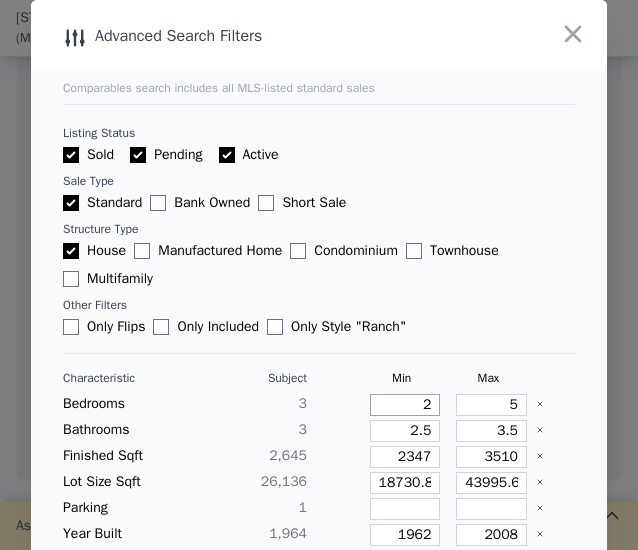 type on "2" 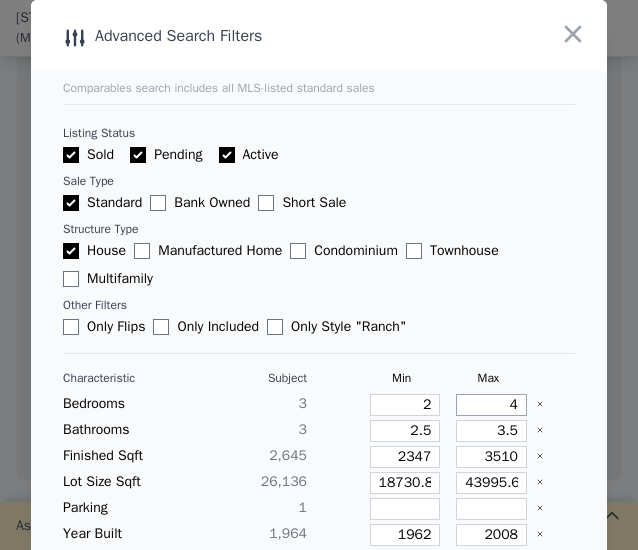 type on "4" 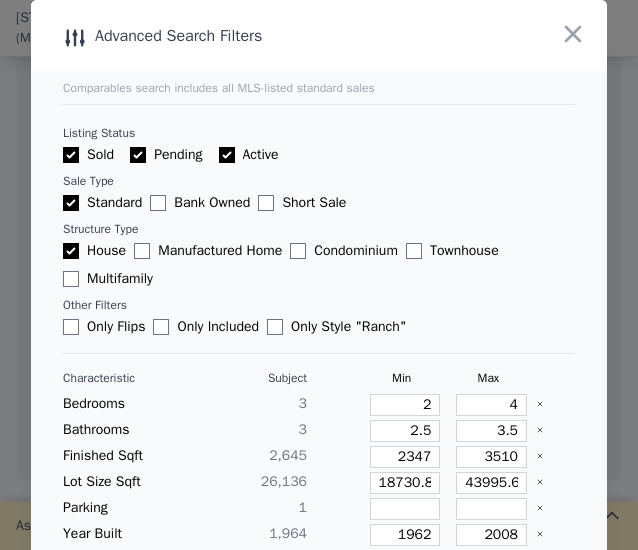 type 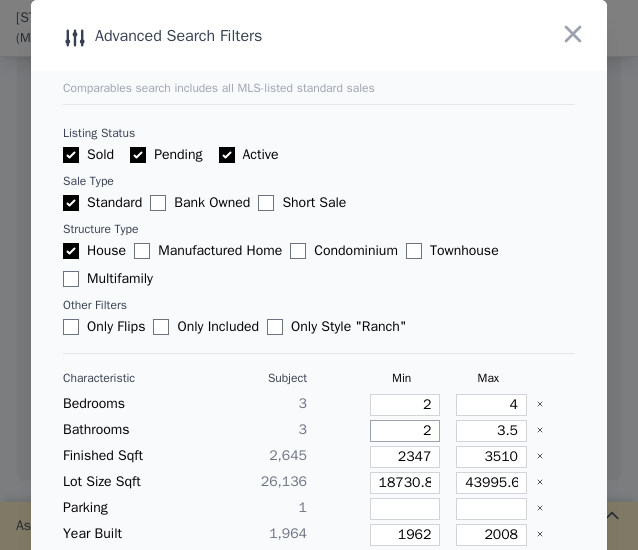 type on "2" 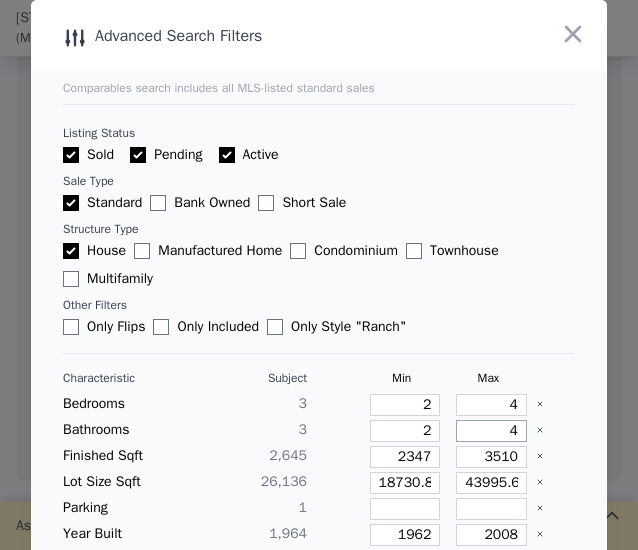 type on "4" 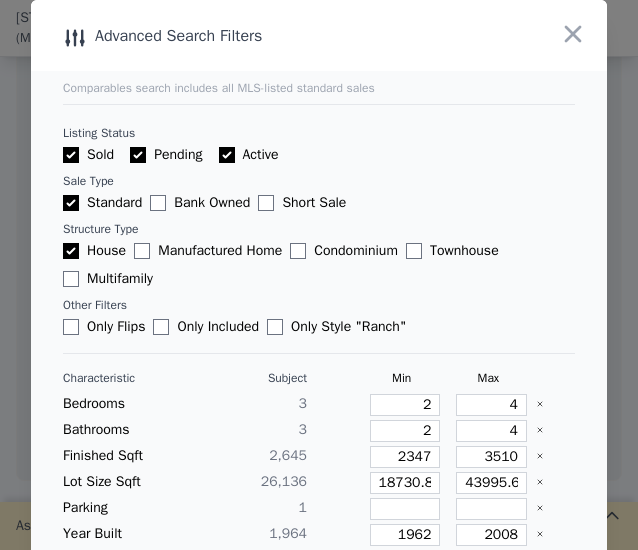 type 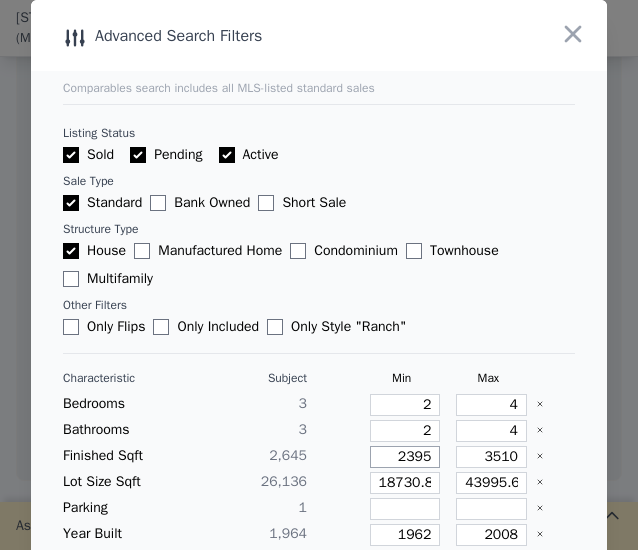 type on "2395" 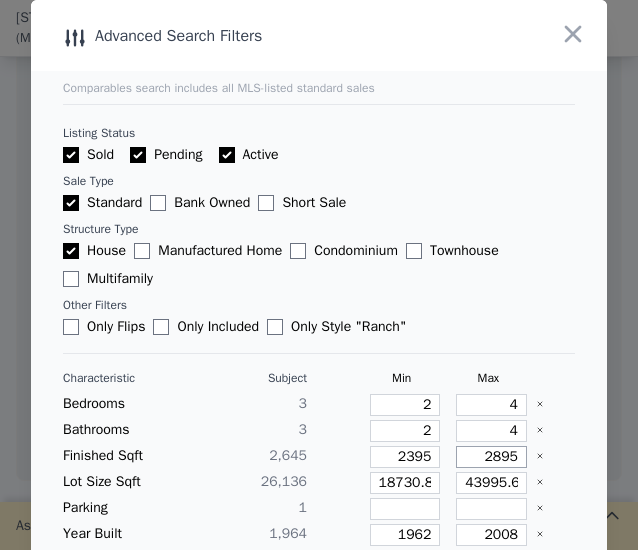 type on "2895" 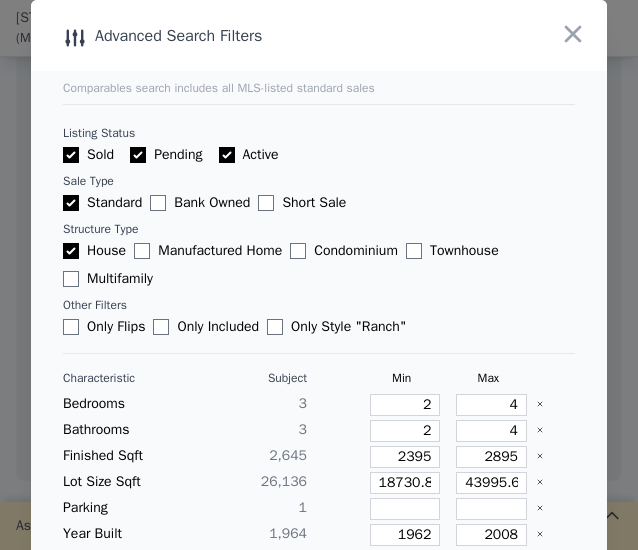 type 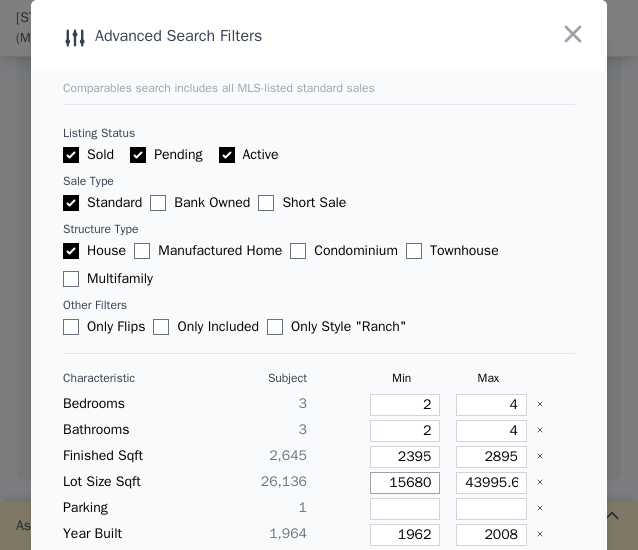 type on "15680" 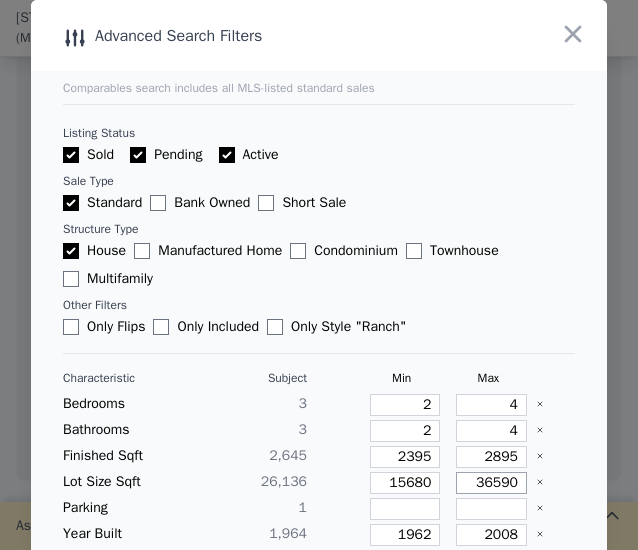 type on "36590" 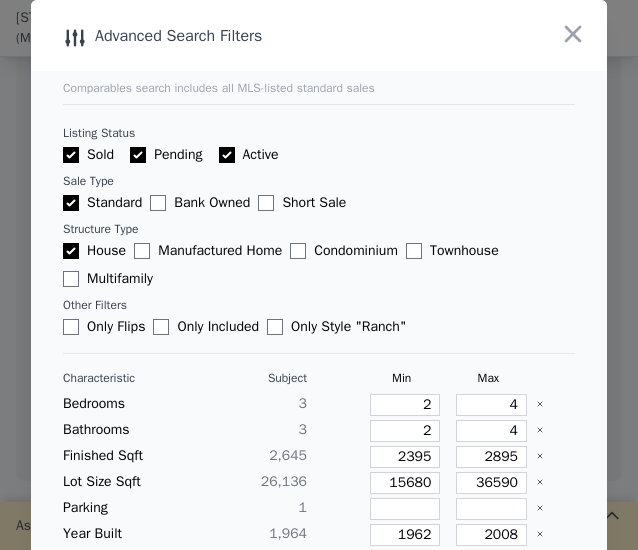 type 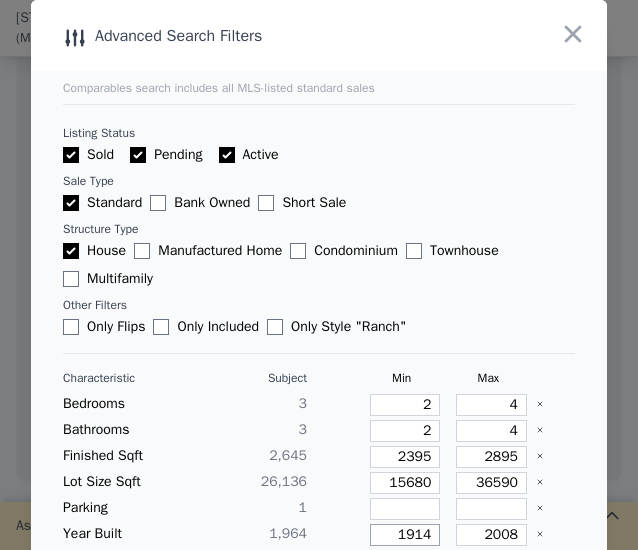 type on "1914" 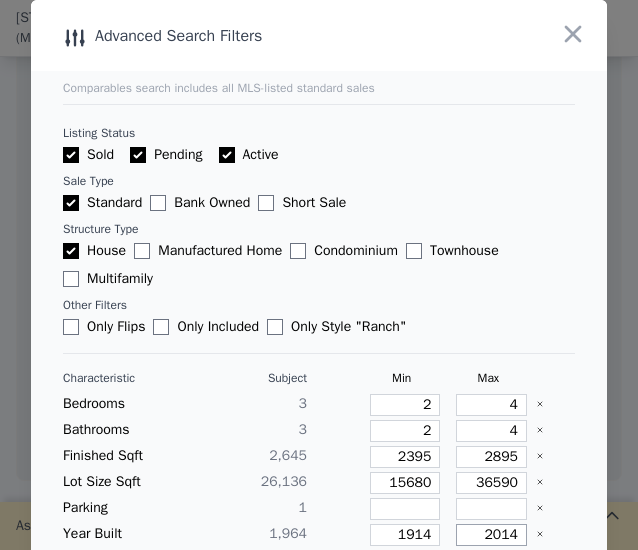type on "2014" 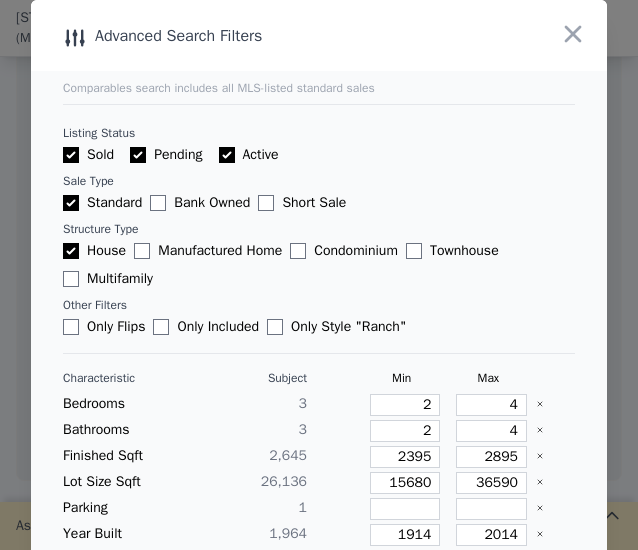 type 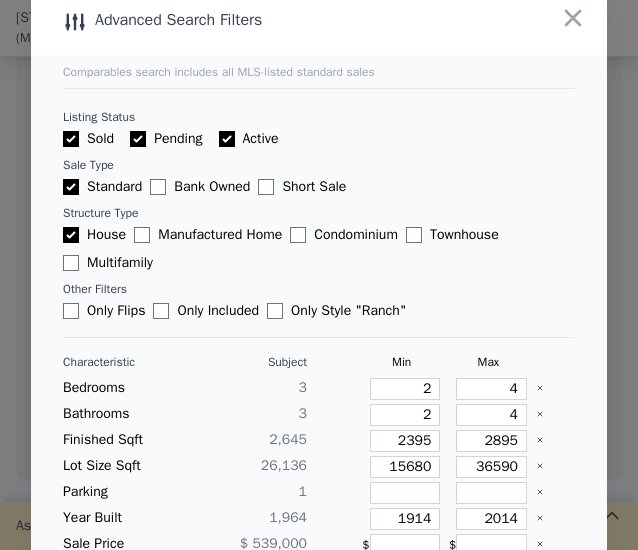 type 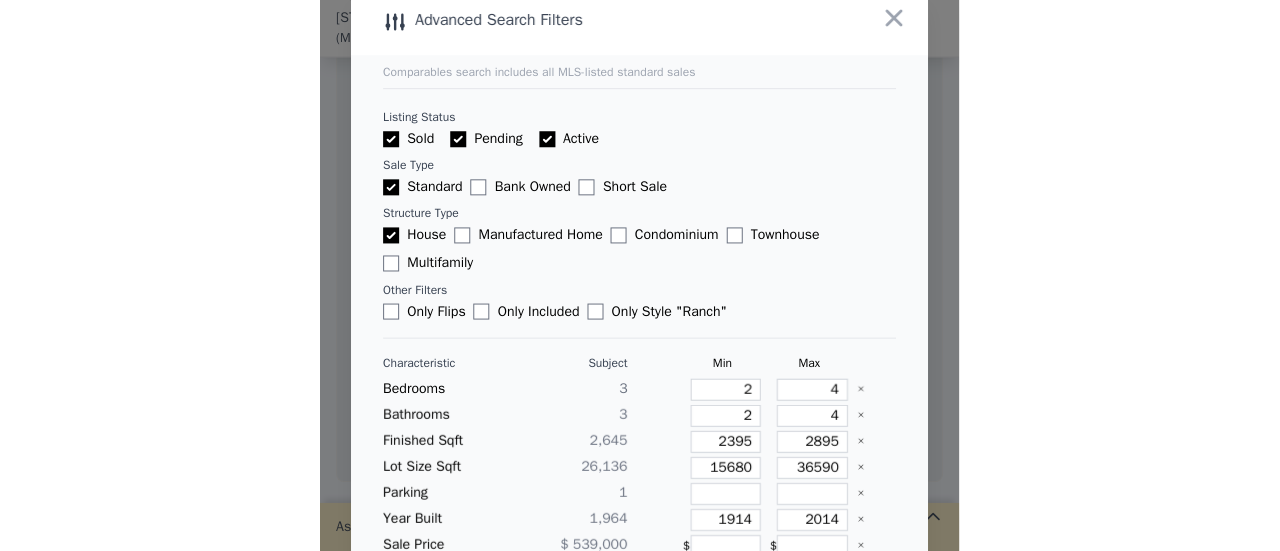 scroll, scrollTop: 168, scrollLeft: 0, axis: vertical 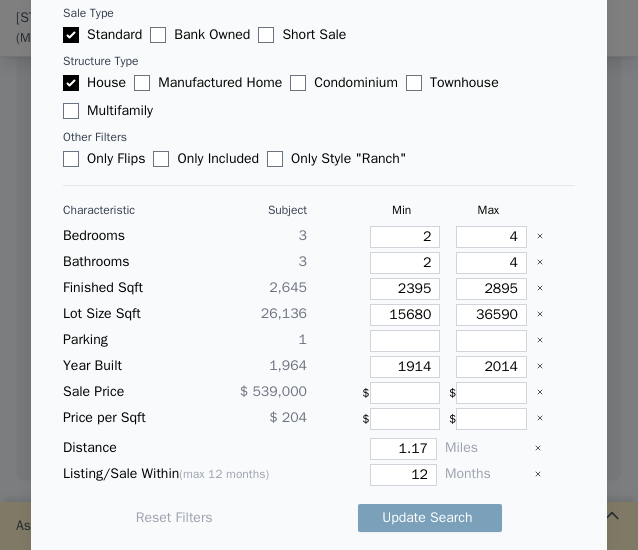 type 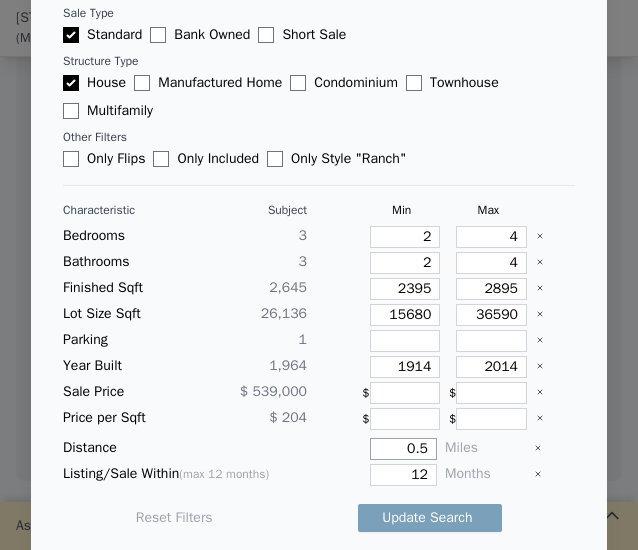 type on "0.5" 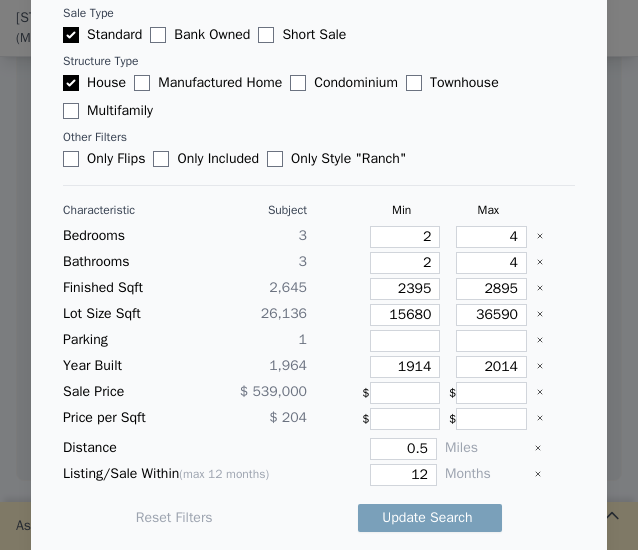 type 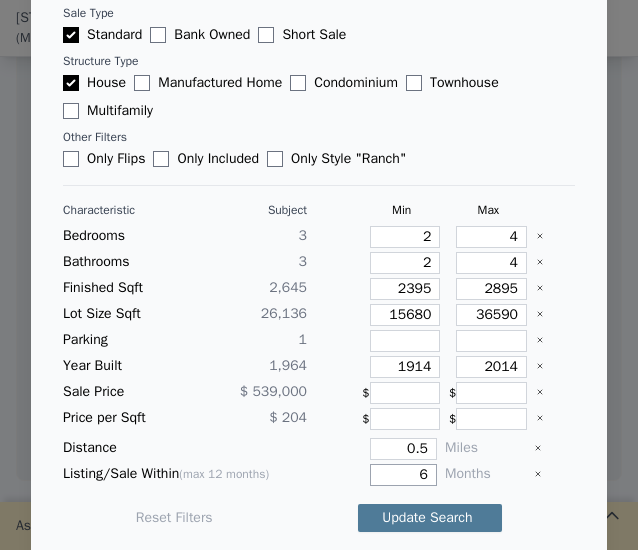 type on "6" 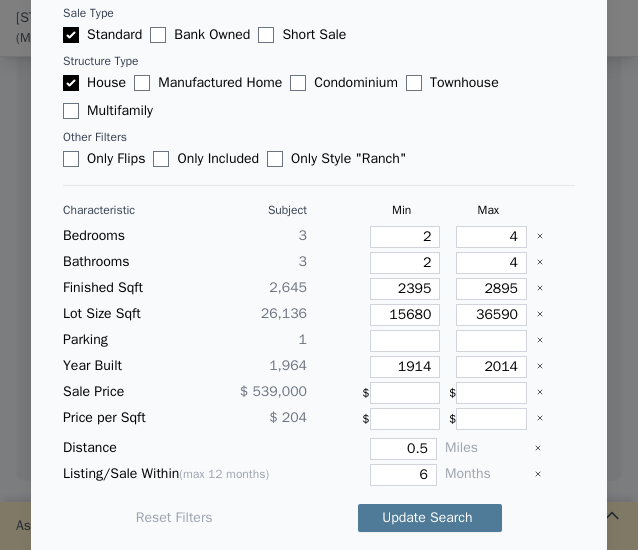 click on "Update Search" at bounding box center (430, 518) 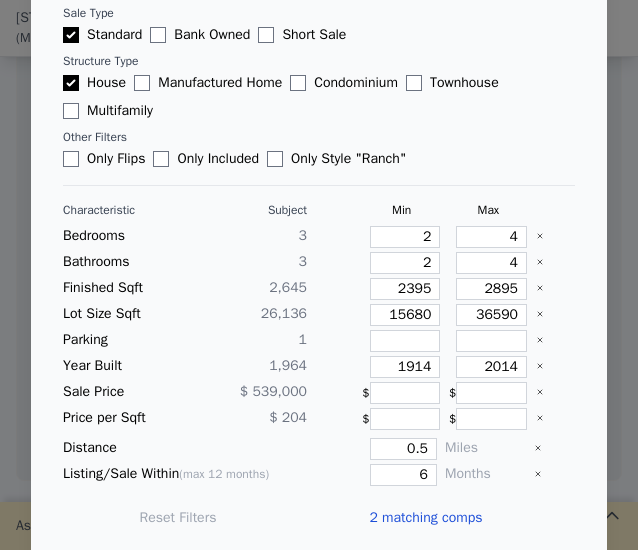click on "2 matching comps" at bounding box center [425, 518] 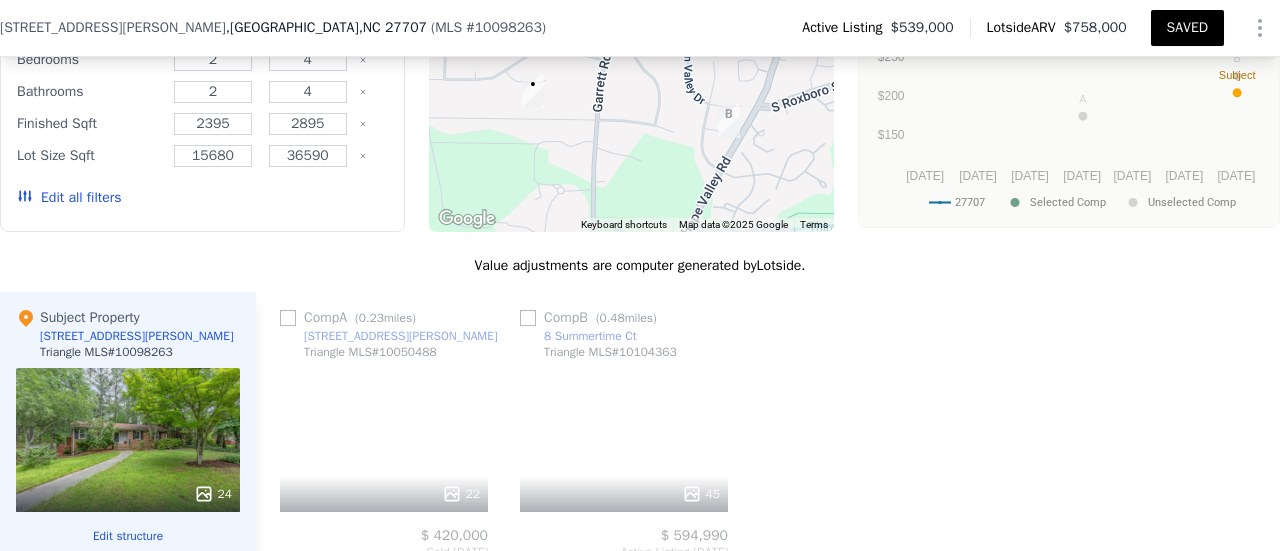 scroll, scrollTop: 2054, scrollLeft: 0, axis: vertical 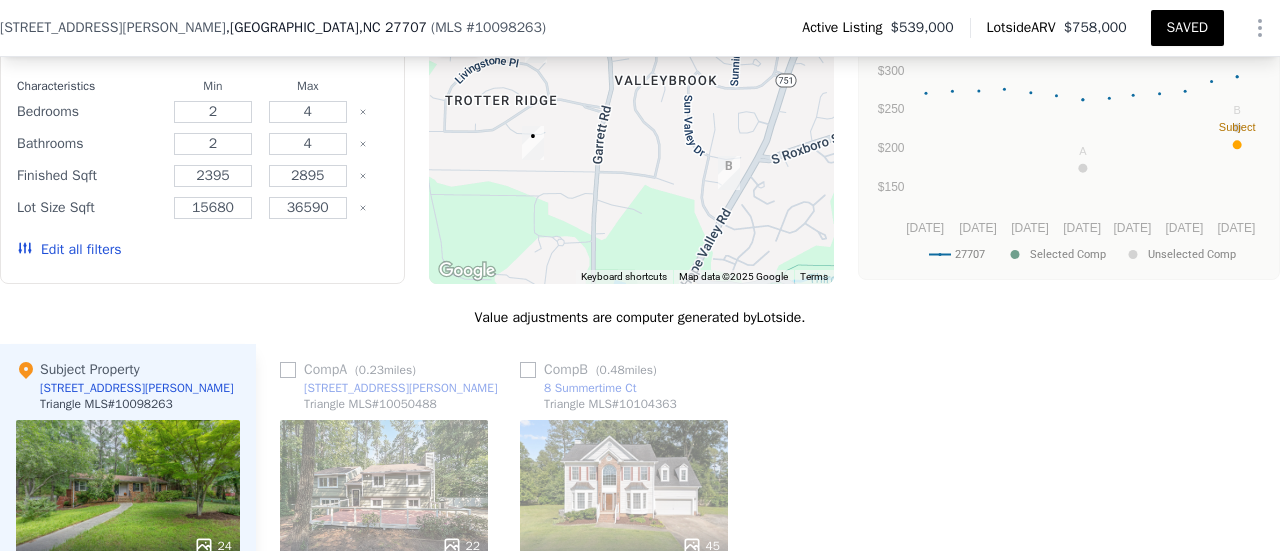 click on "Edit all filters" at bounding box center [69, 250] 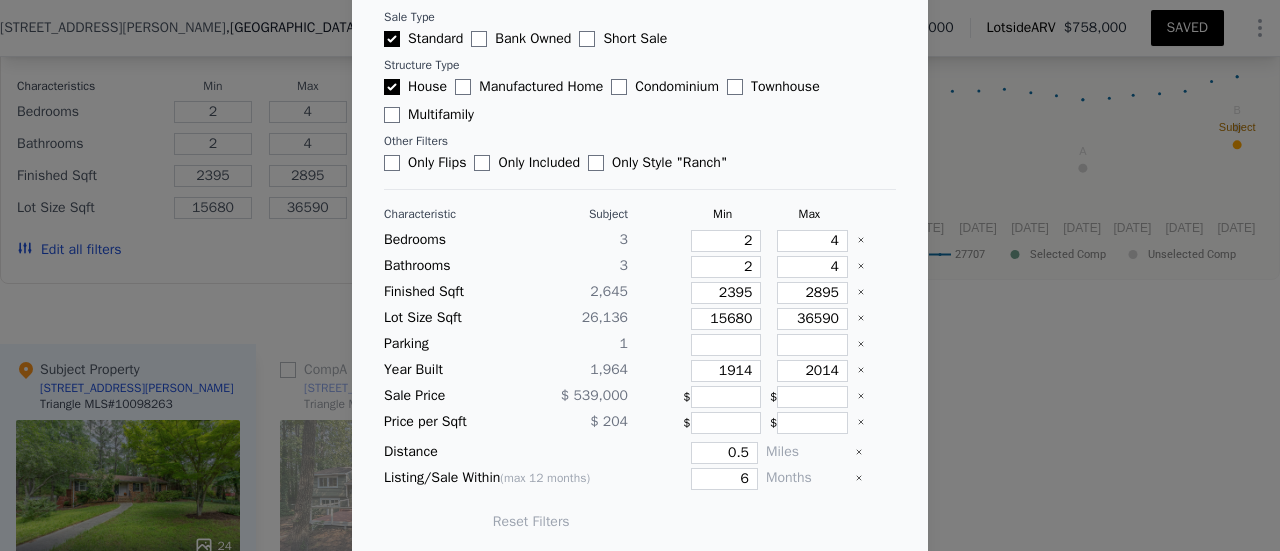 scroll, scrollTop: 167, scrollLeft: 0, axis: vertical 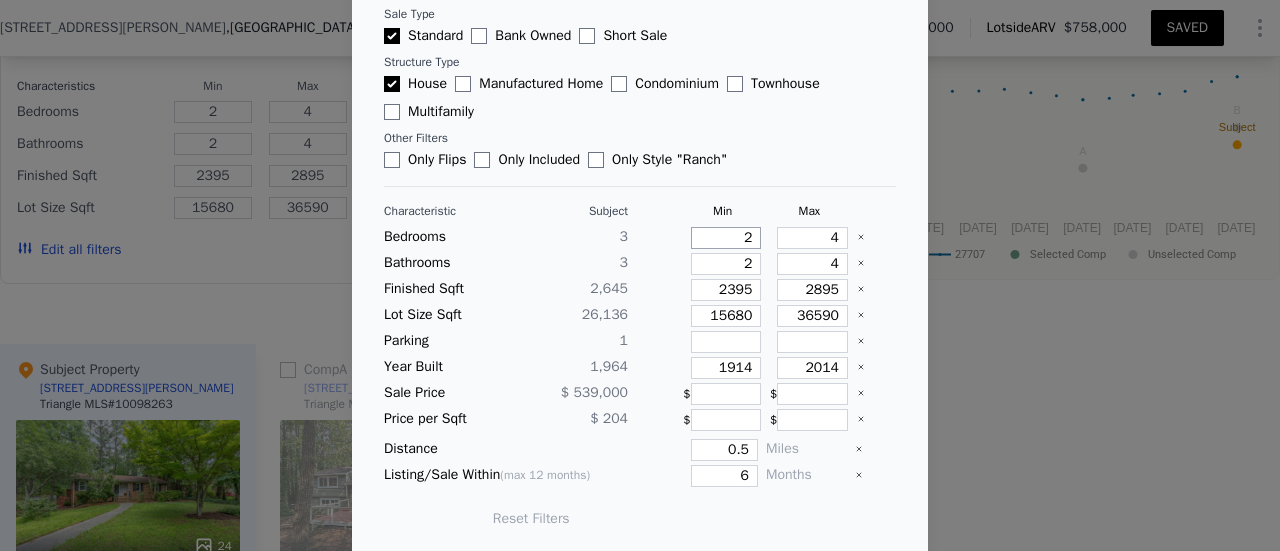 drag, startPoint x: 718, startPoint y: 236, endPoint x: 748, endPoint y: 244, distance: 31.04835 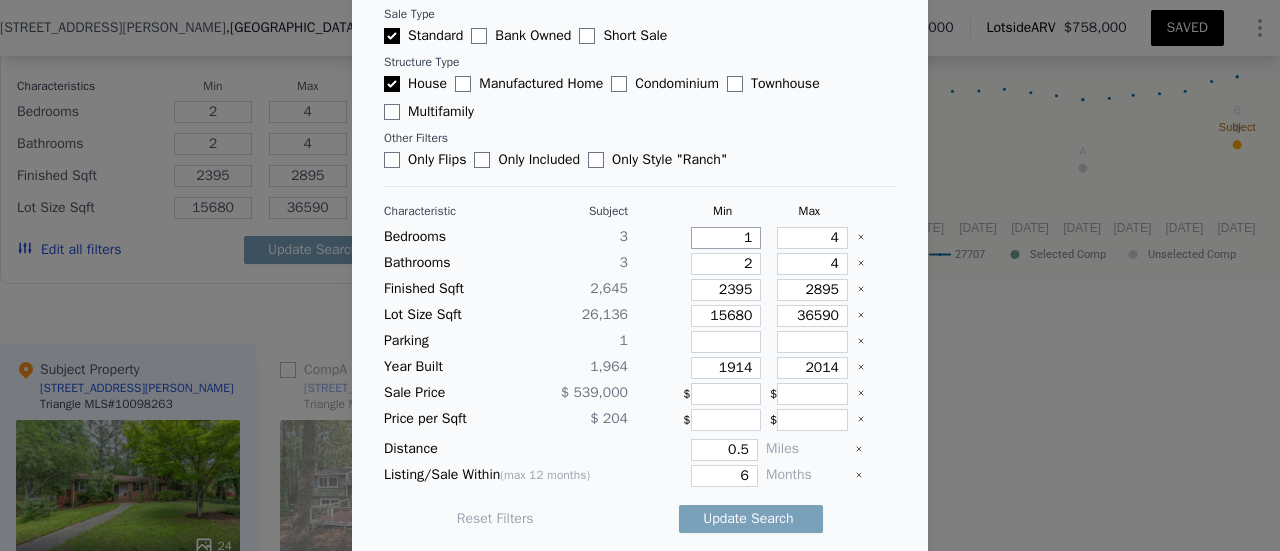 type on "1" 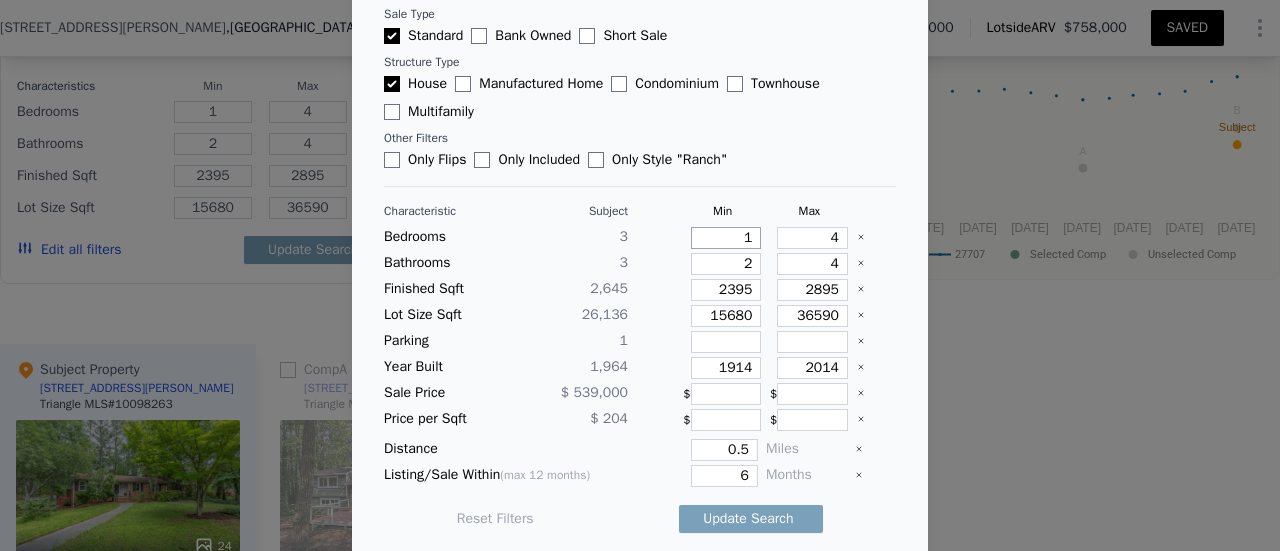 type on "1" 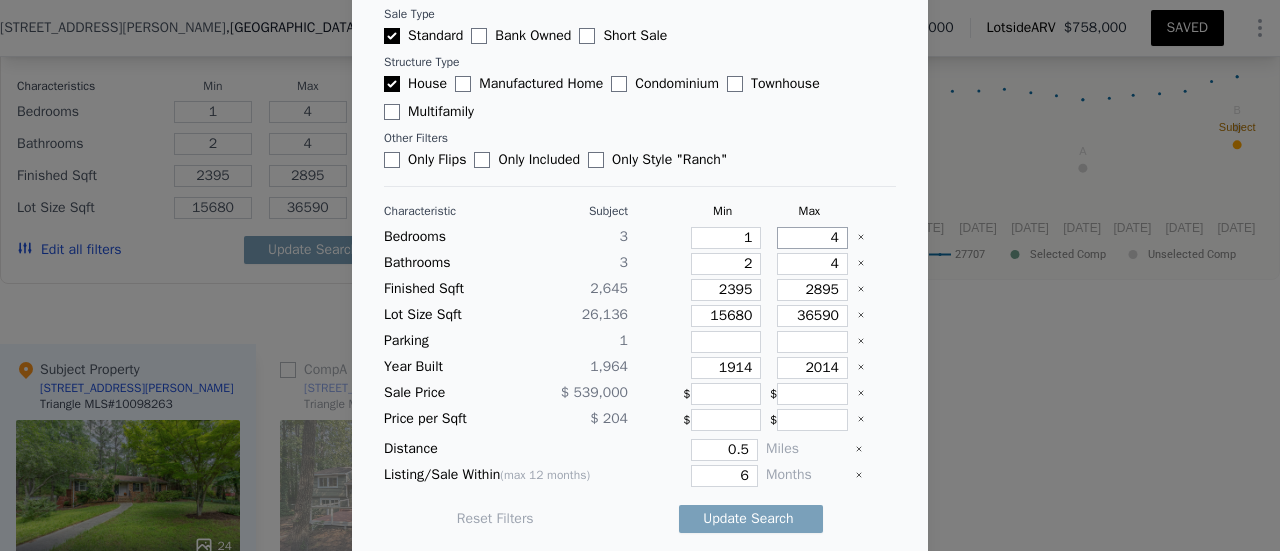 drag, startPoint x: 784, startPoint y: 235, endPoint x: 849, endPoint y: 241, distance: 65.27634 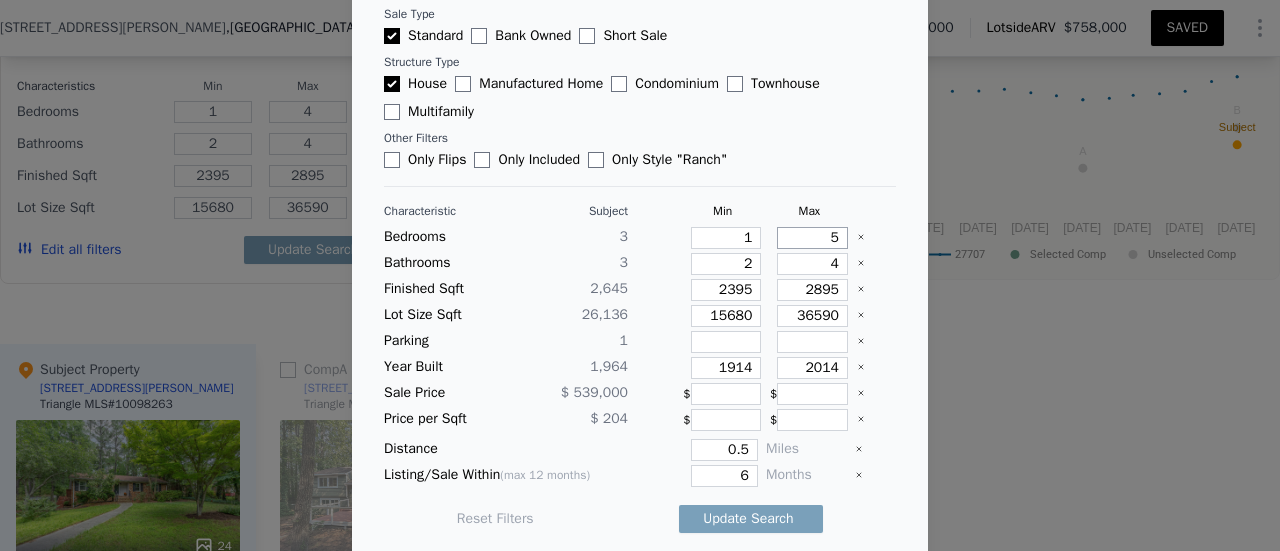 type on "5" 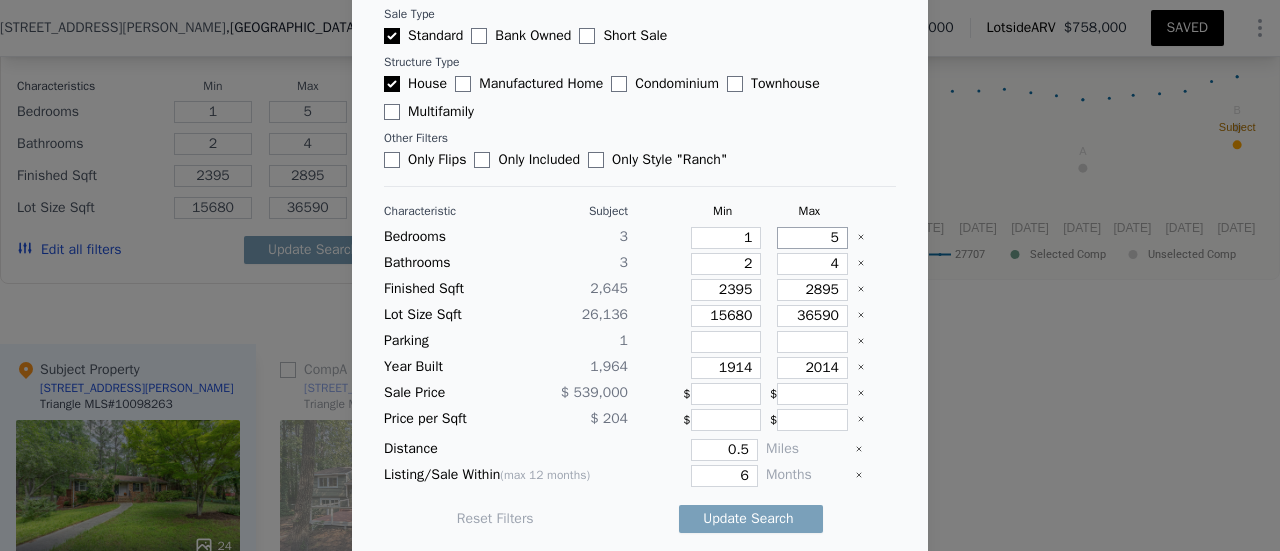 type on "5" 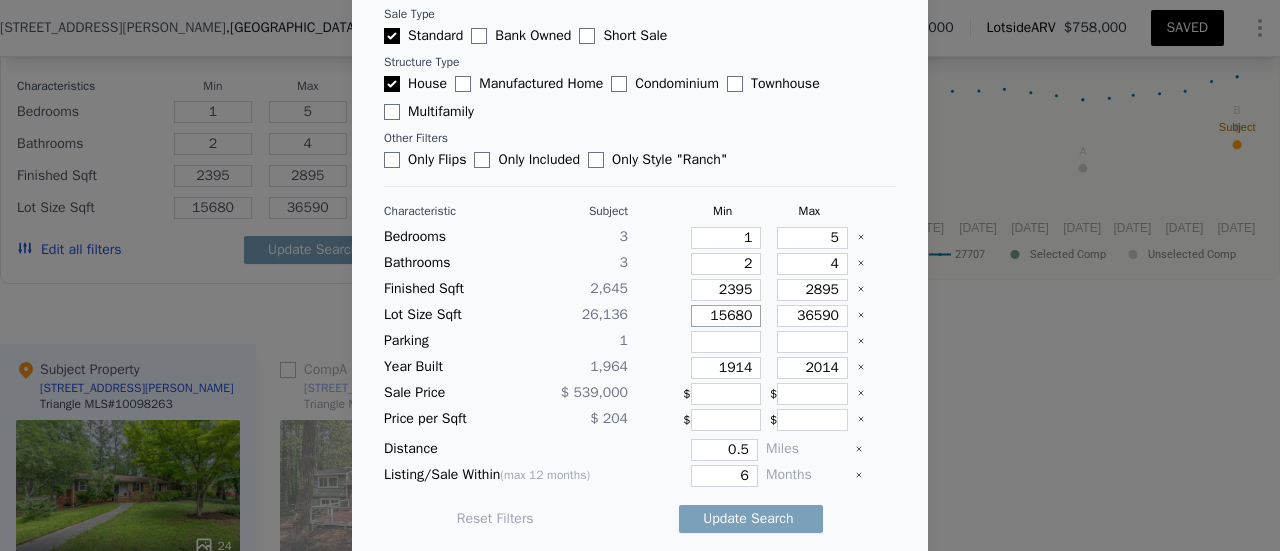 click on "15680" at bounding box center [726, 316] 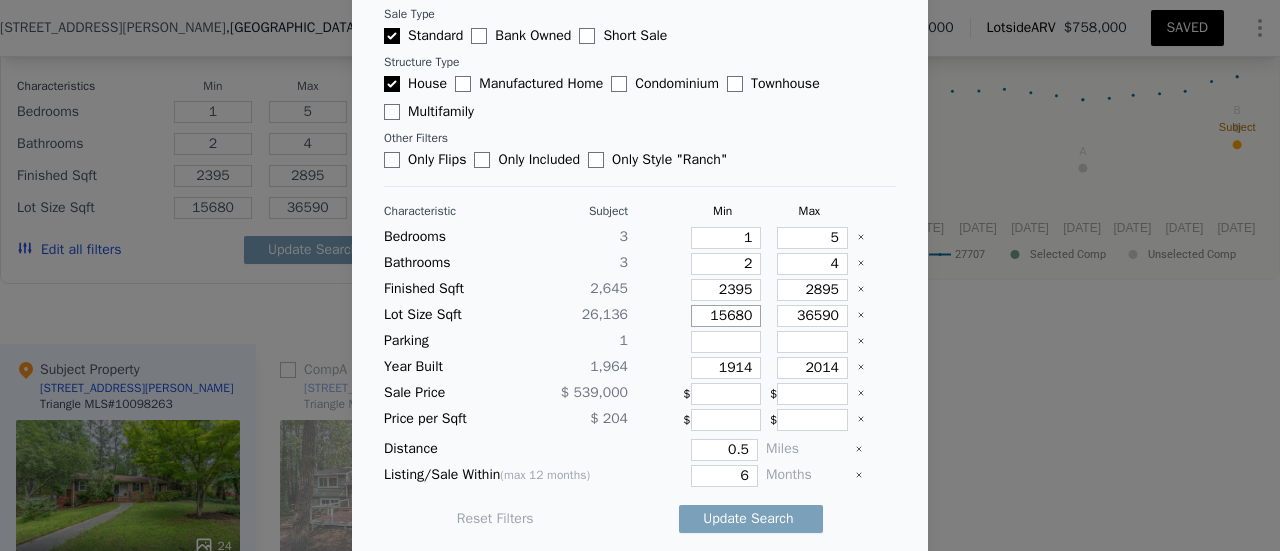 type on "1" 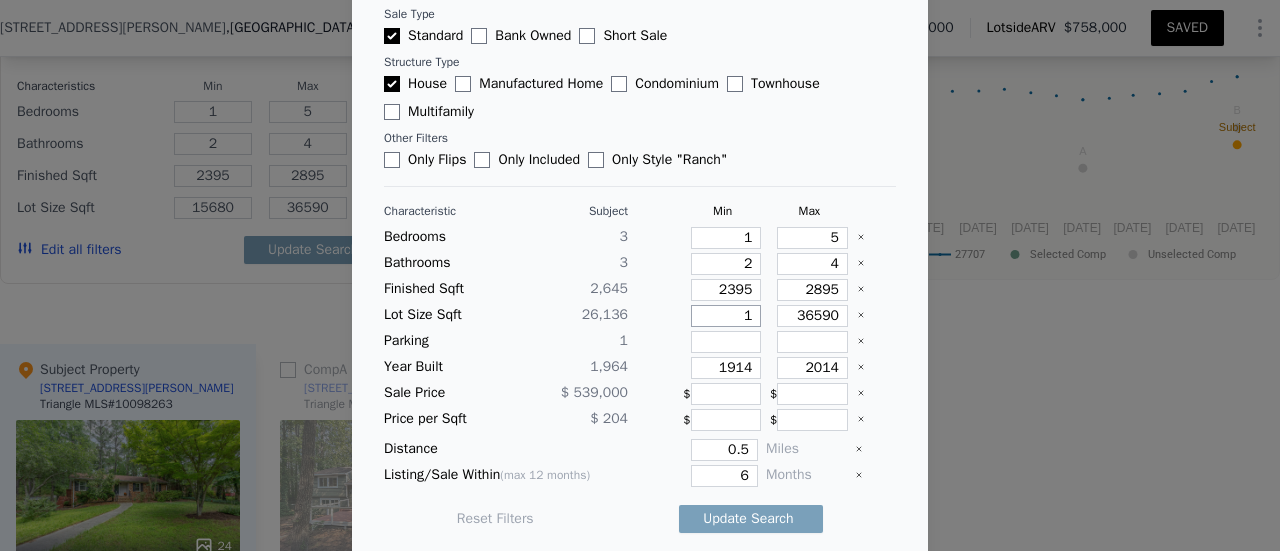 type on "1" 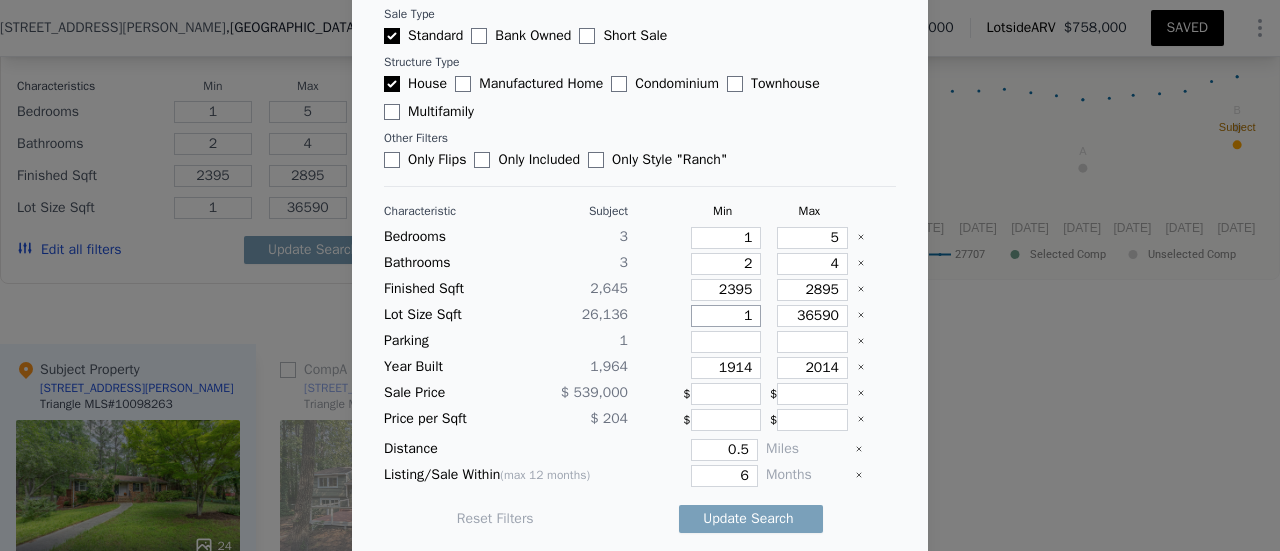 type on "11" 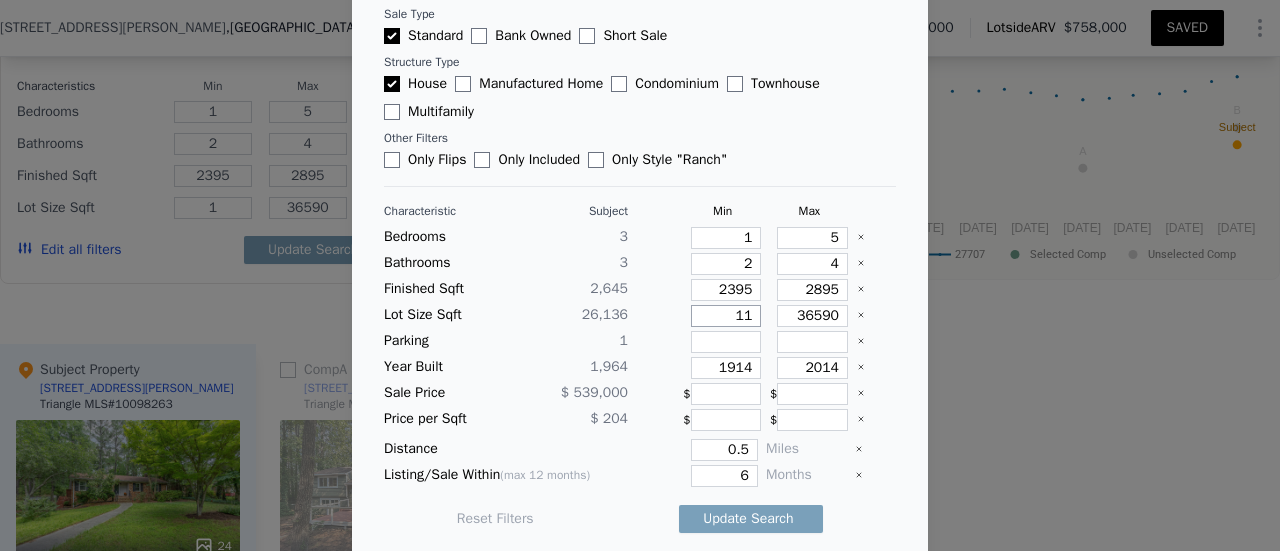 type on "11" 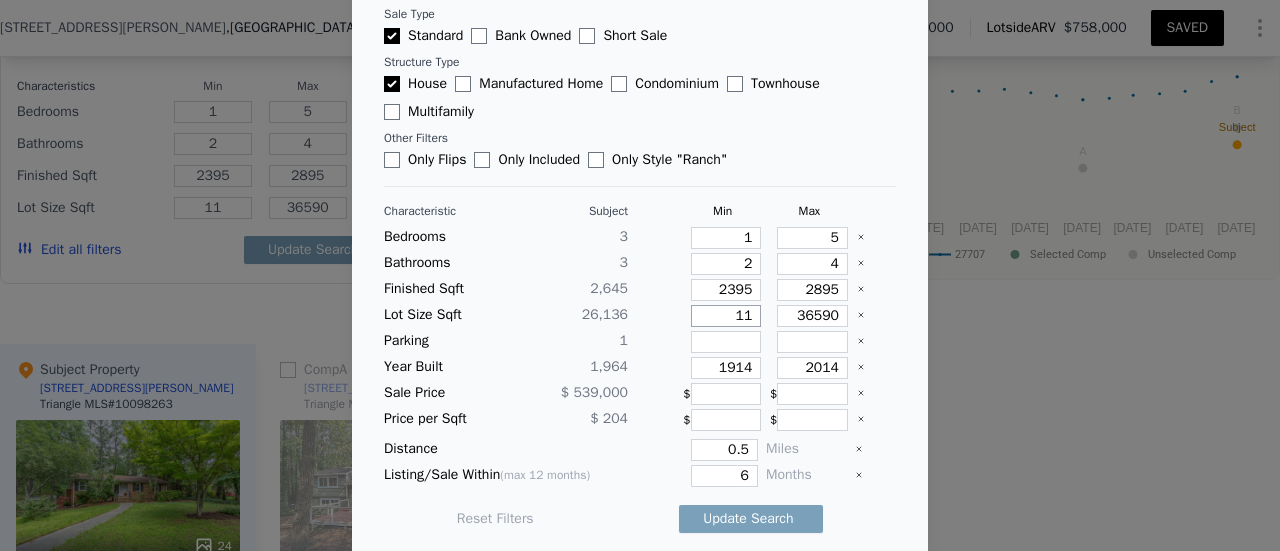 type on "110" 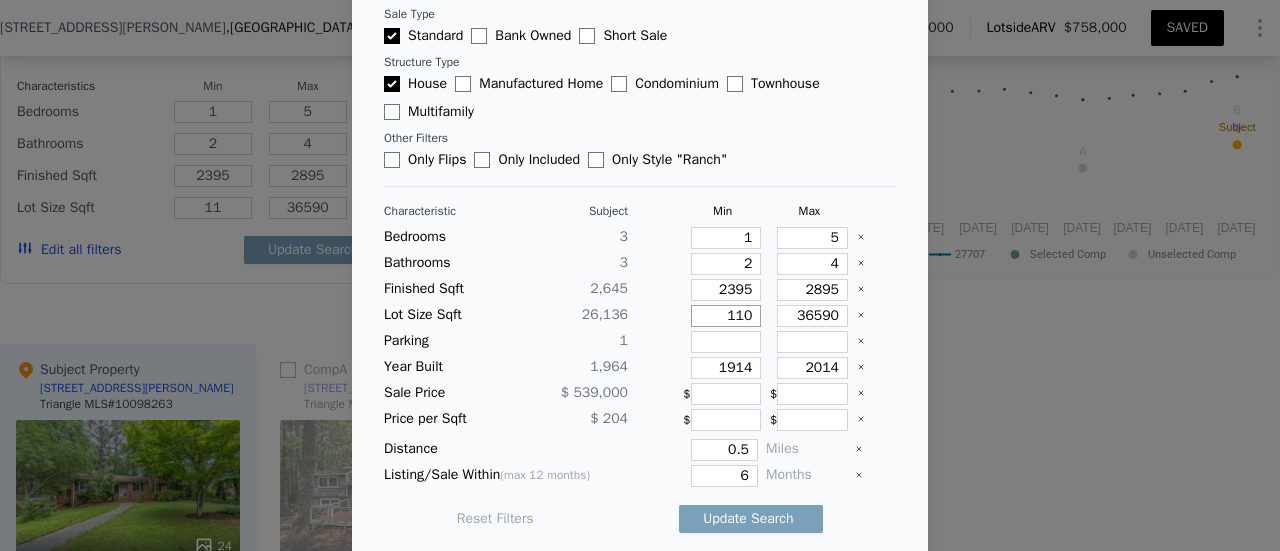 type on "110" 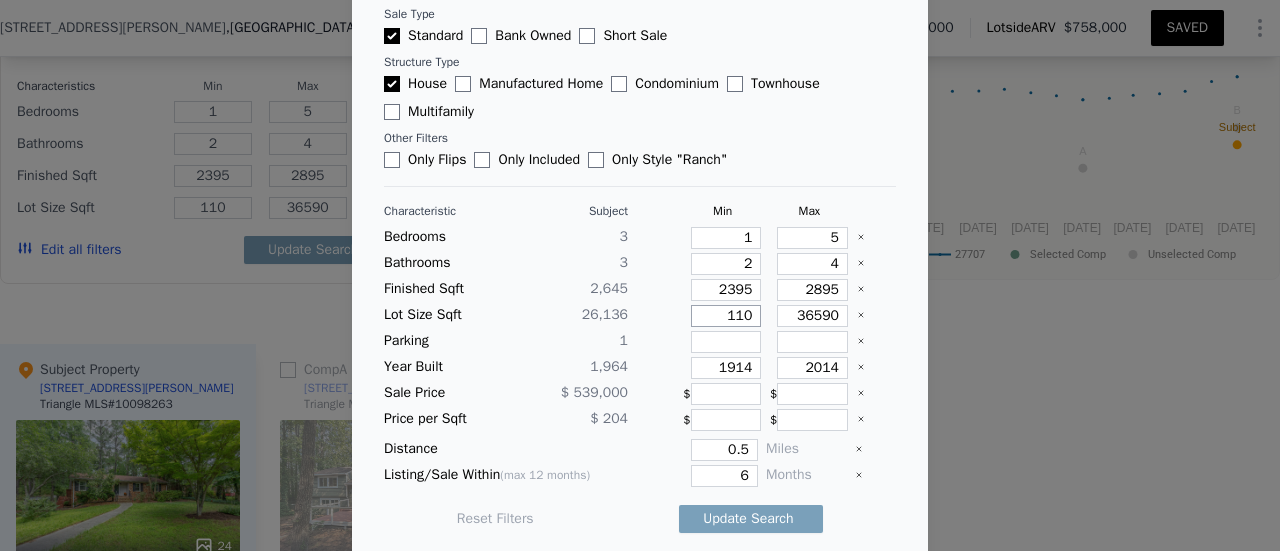 type on "1100" 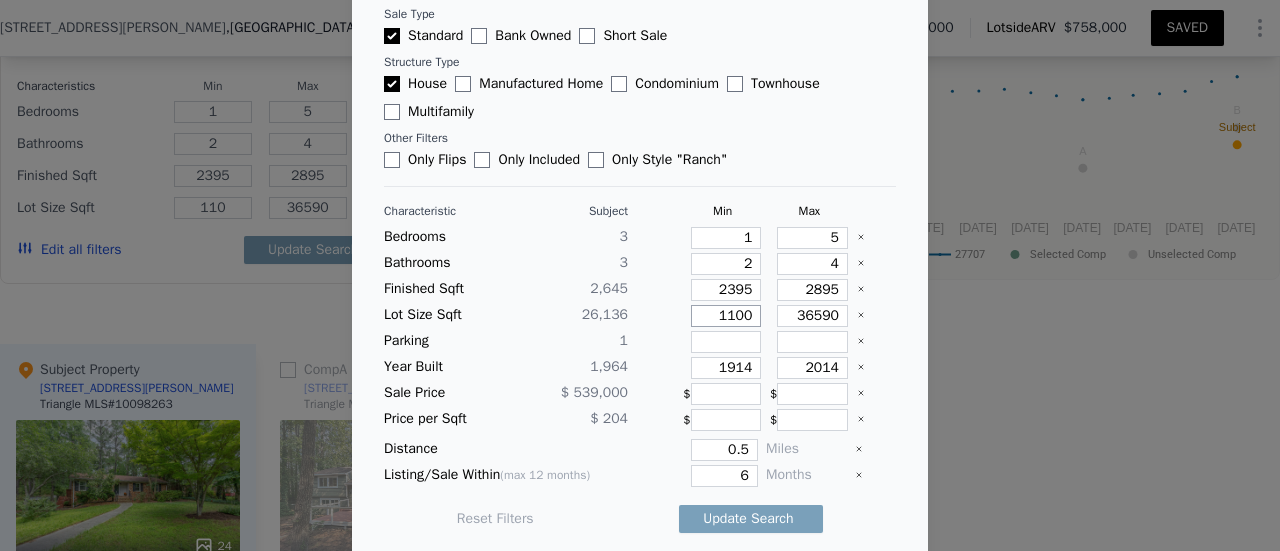 type on "1100" 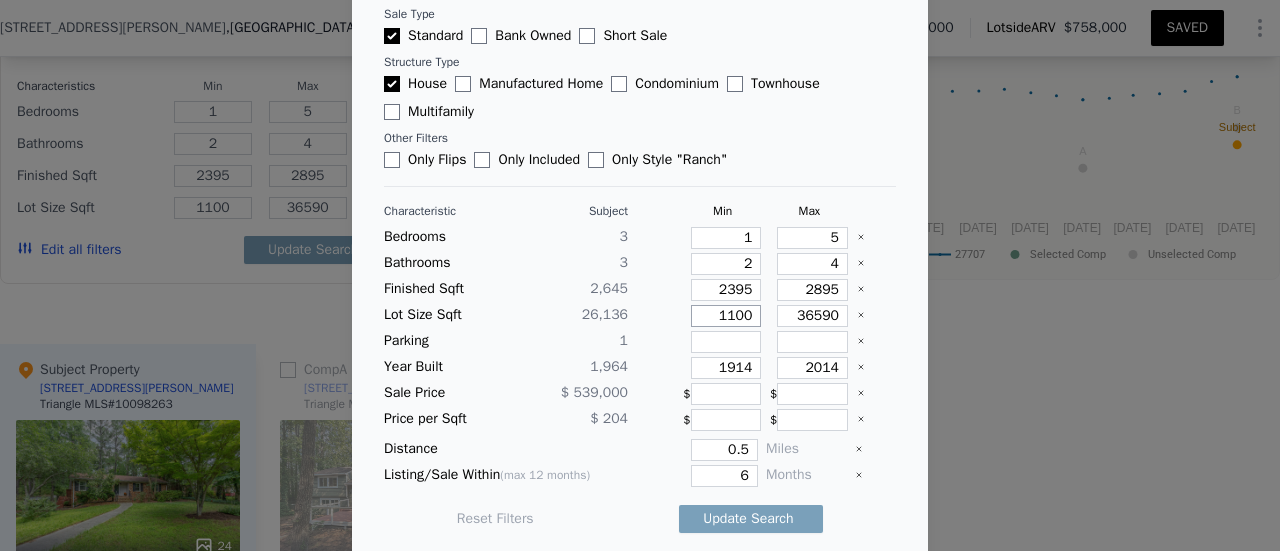 type on "11000" 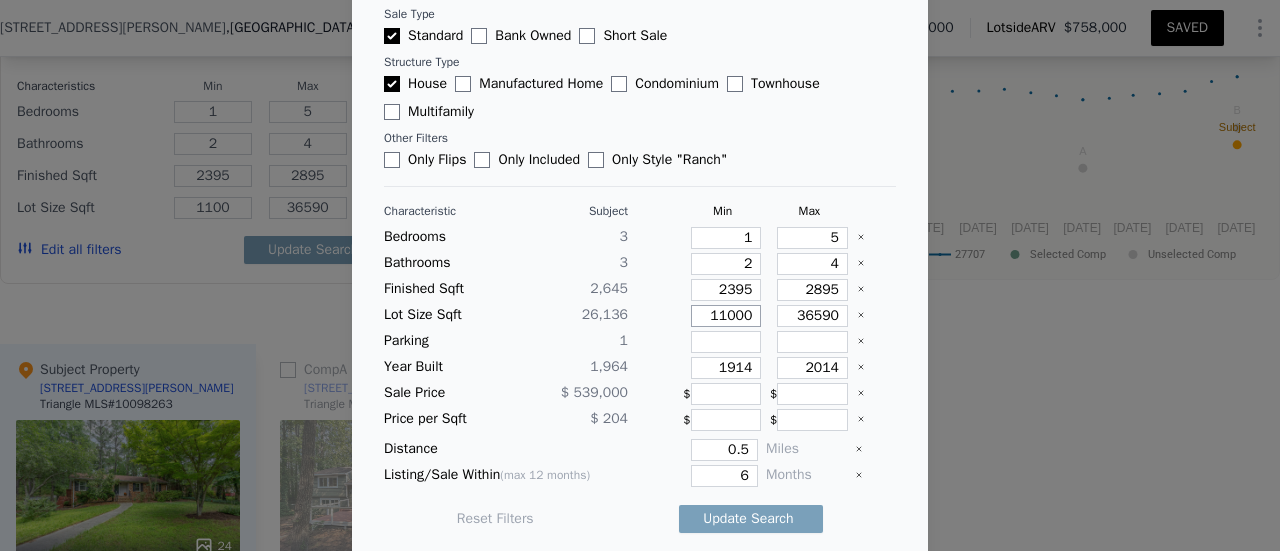 type on "11000" 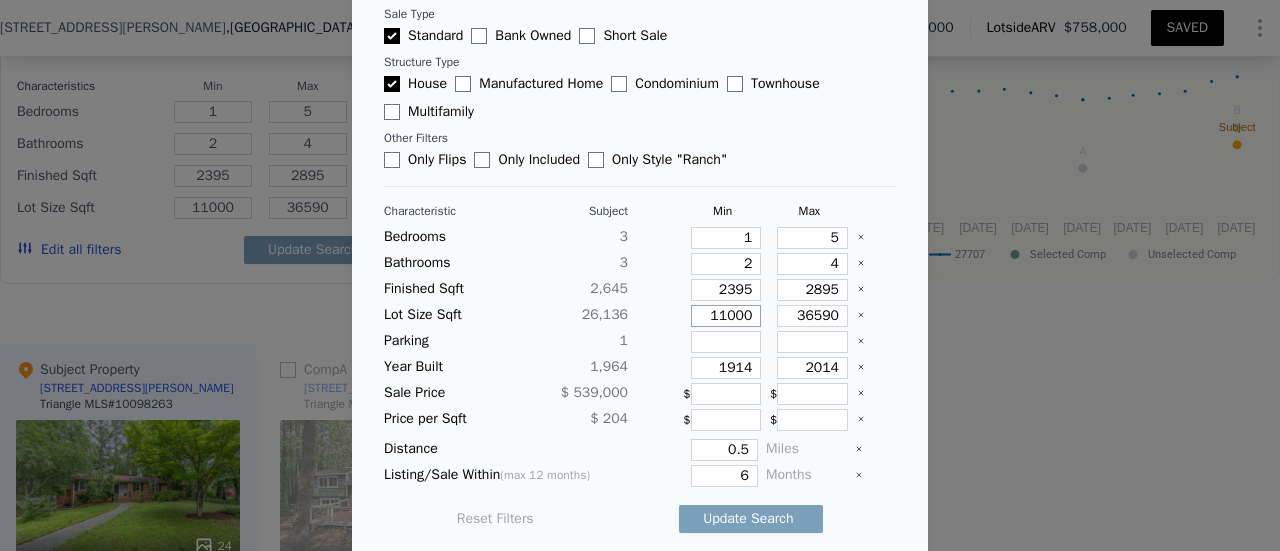 type on "11000" 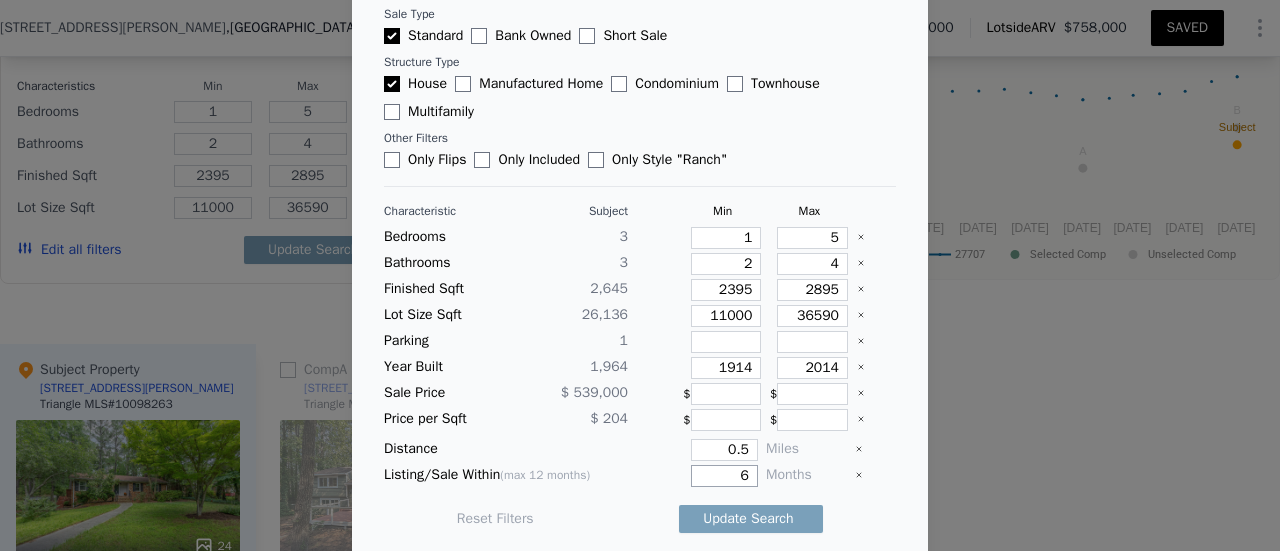 drag, startPoint x: 710, startPoint y: 468, endPoint x: 762, endPoint y: 461, distance: 52.46904 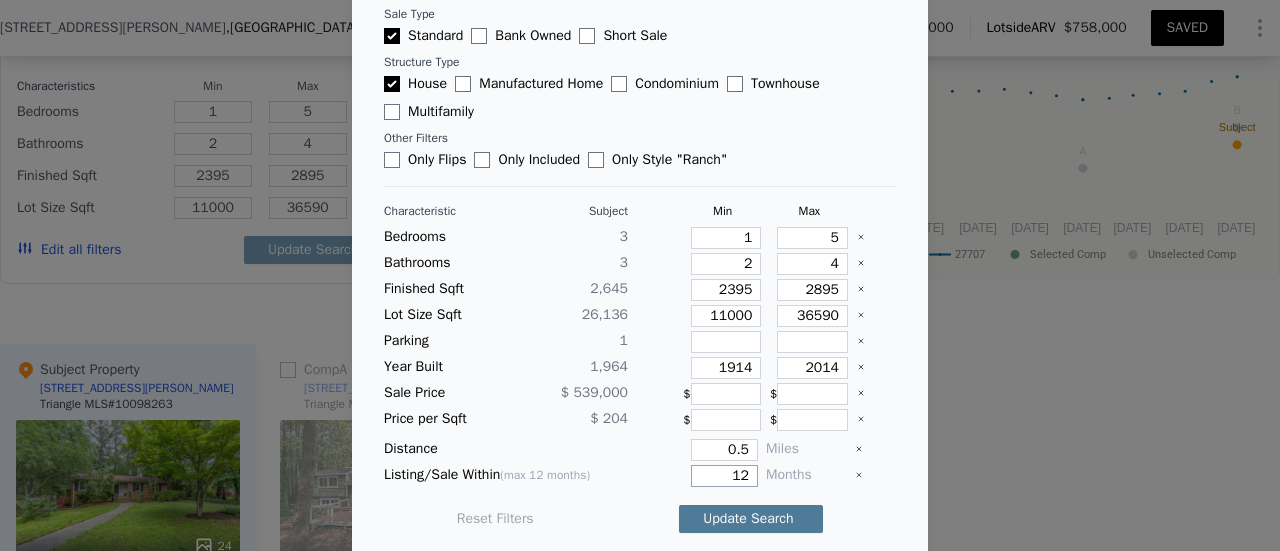 type on "12" 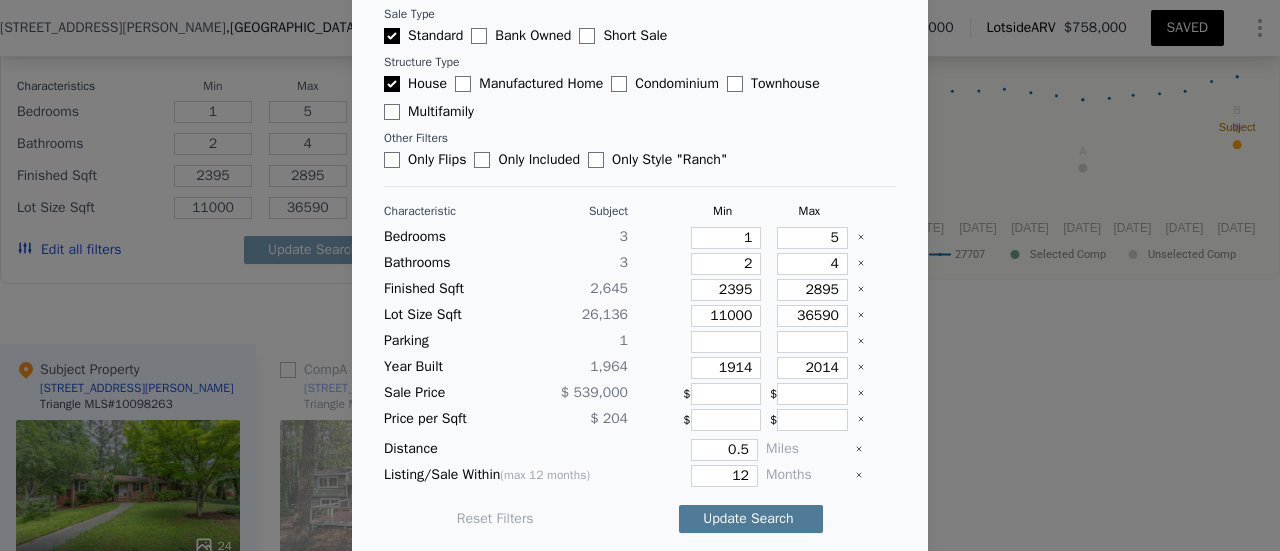 click on "Update Search" at bounding box center [751, 519] 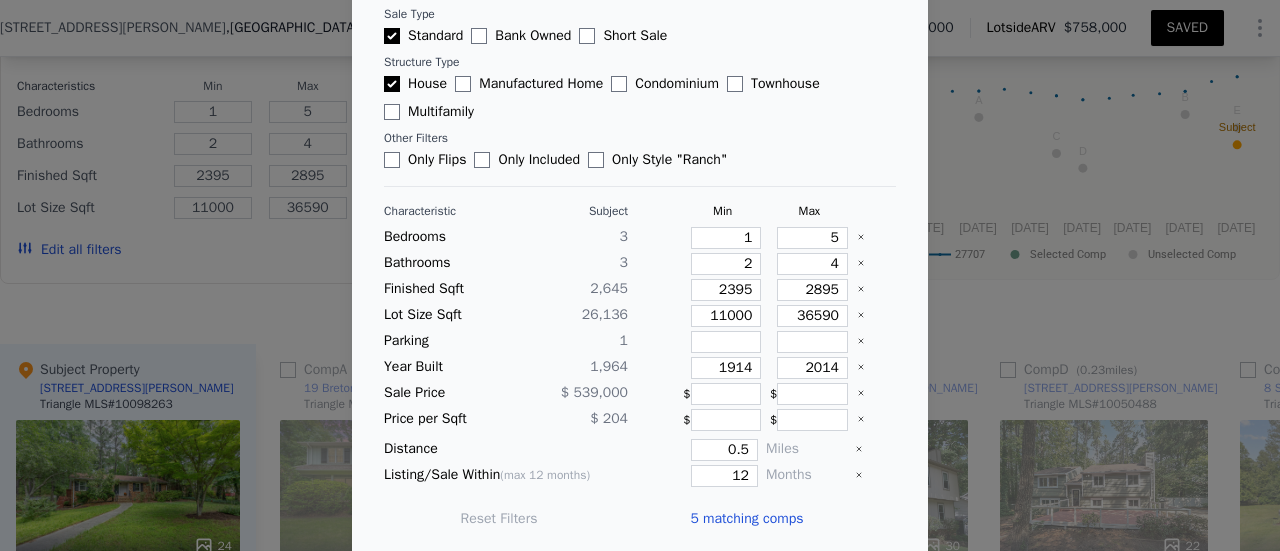 click on "5 matching comps" at bounding box center (746, 519) 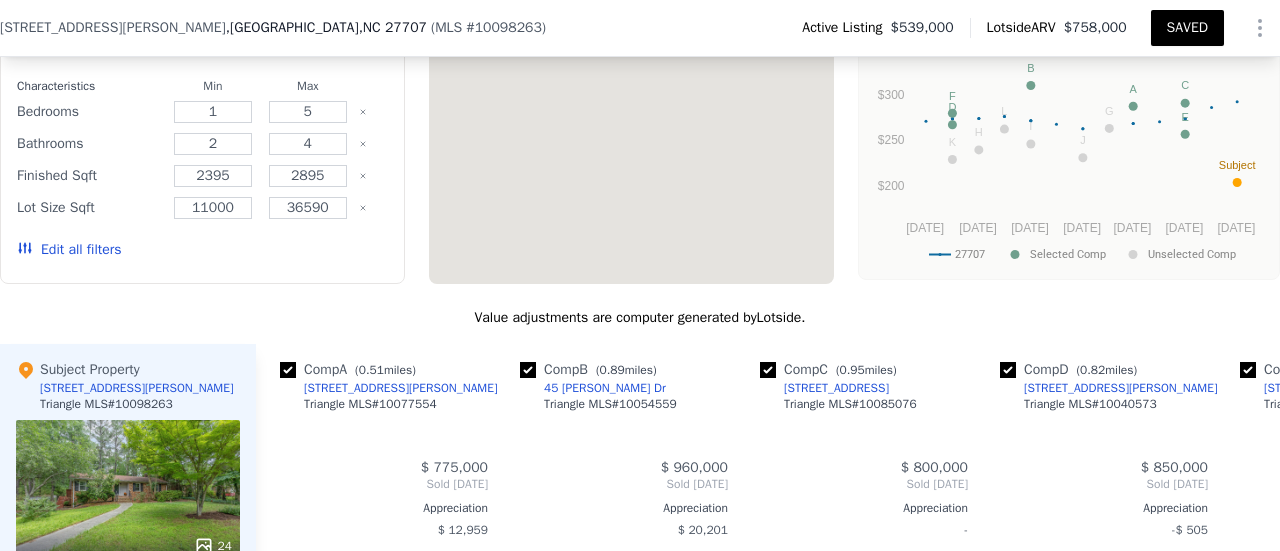 type on "3" 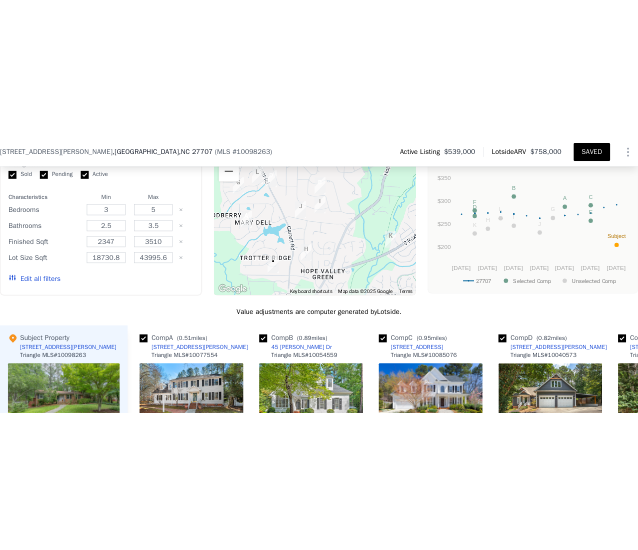 scroll, scrollTop: 1922, scrollLeft: 0, axis: vertical 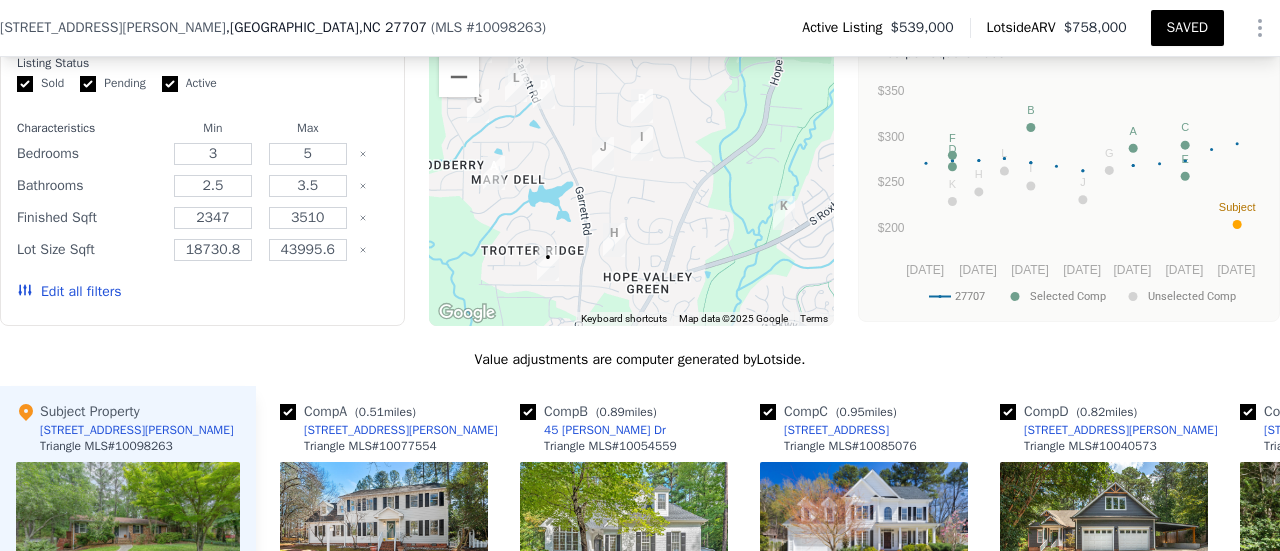 click on "Edit all filters" at bounding box center (69, 292) 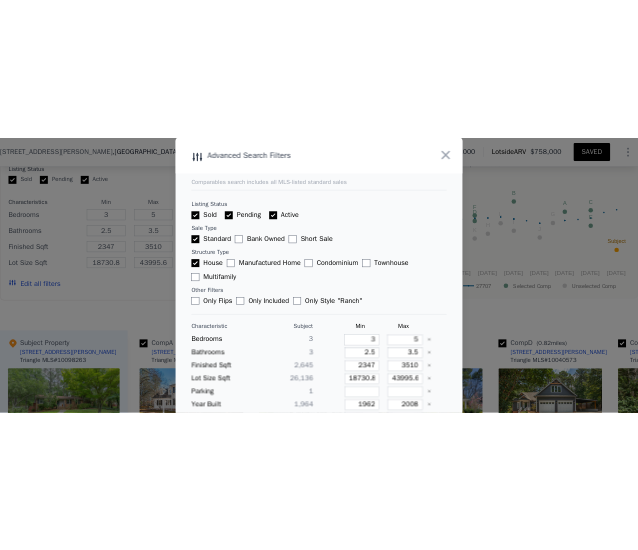 type 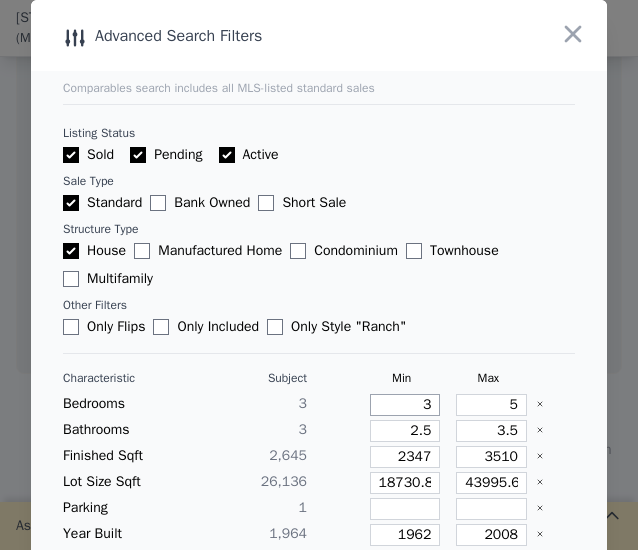 drag, startPoint x: 396, startPoint y: 401, endPoint x: 415, endPoint y: 406, distance: 19.646883 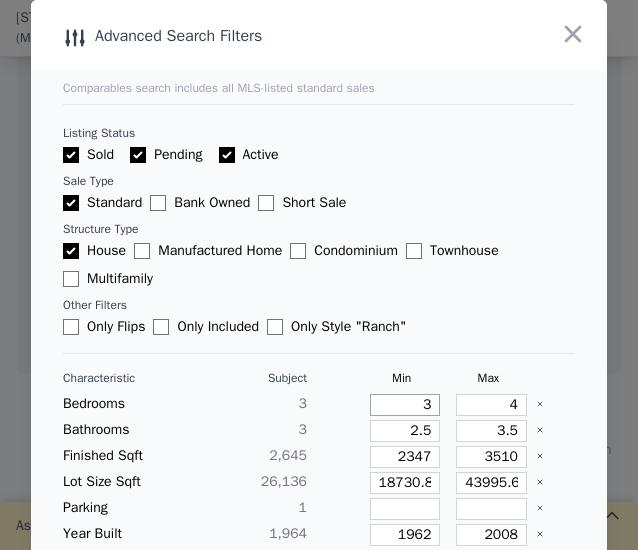 drag, startPoint x: 390, startPoint y: 403, endPoint x: 464, endPoint y: 397, distance: 74.24284 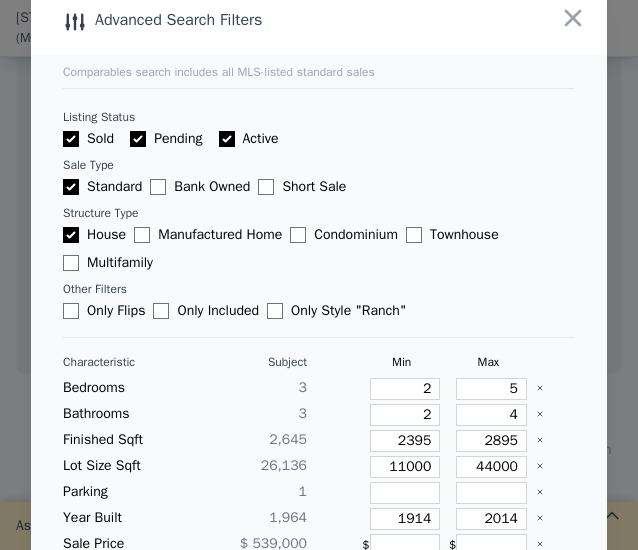 scroll, scrollTop: 168, scrollLeft: 0, axis: vertical 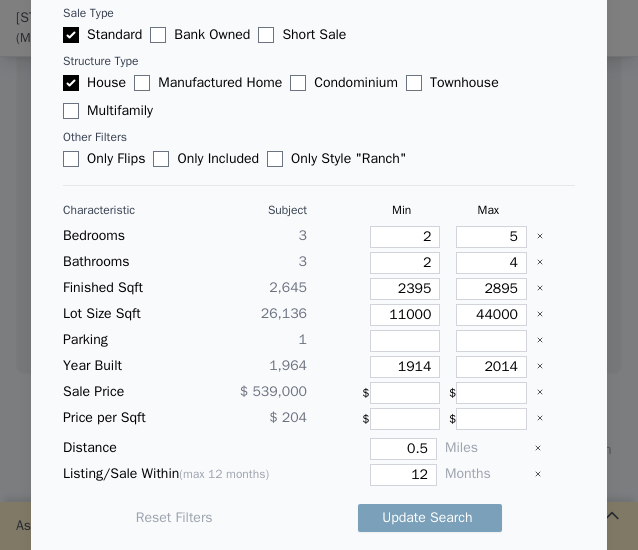 type on "0.5" 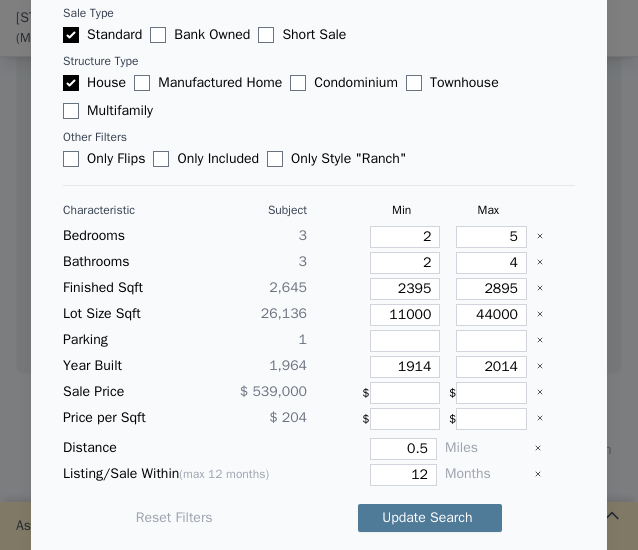 click on "Update Search" at bounding box center (430, 518) 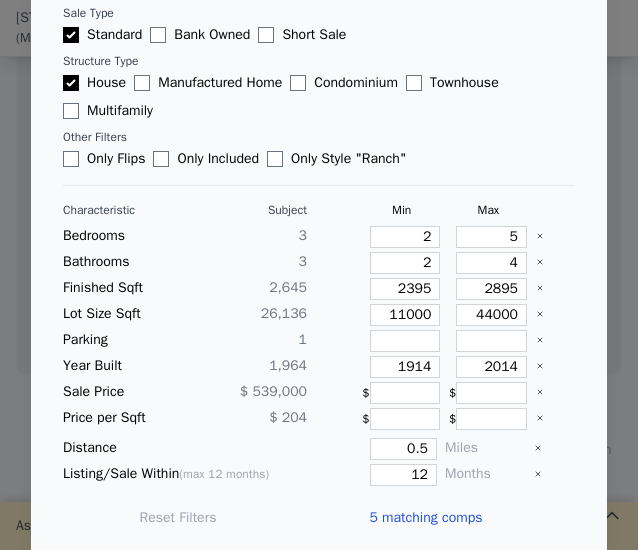click on "5 matching comps" at bounding box center (425, 518) 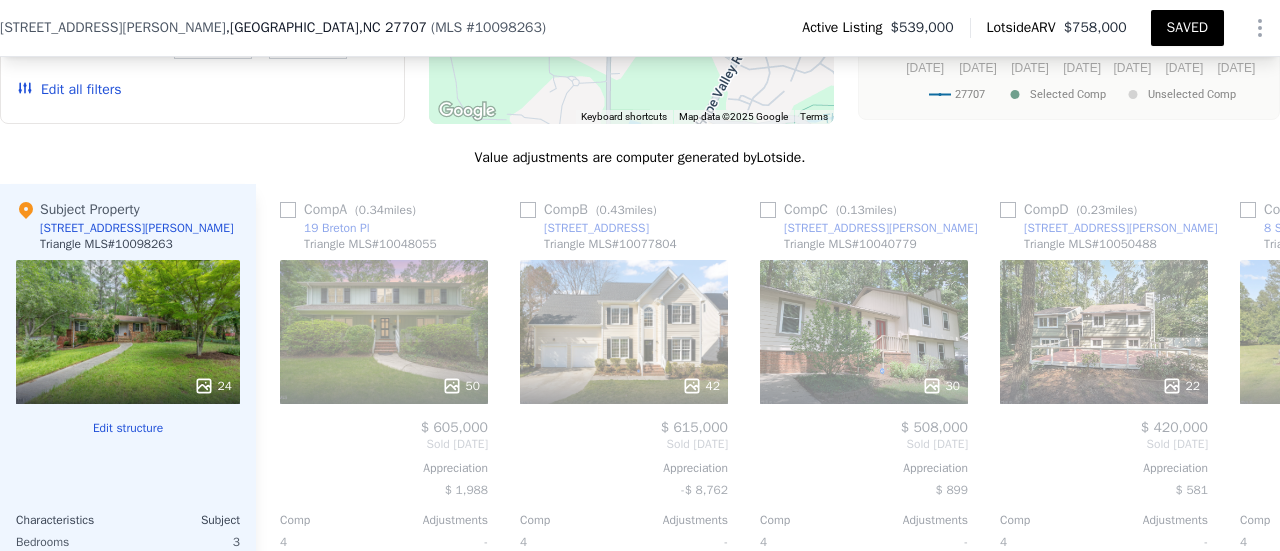 scroll, scrollTop: 2190, scrollLeft: 0, axis: vertical 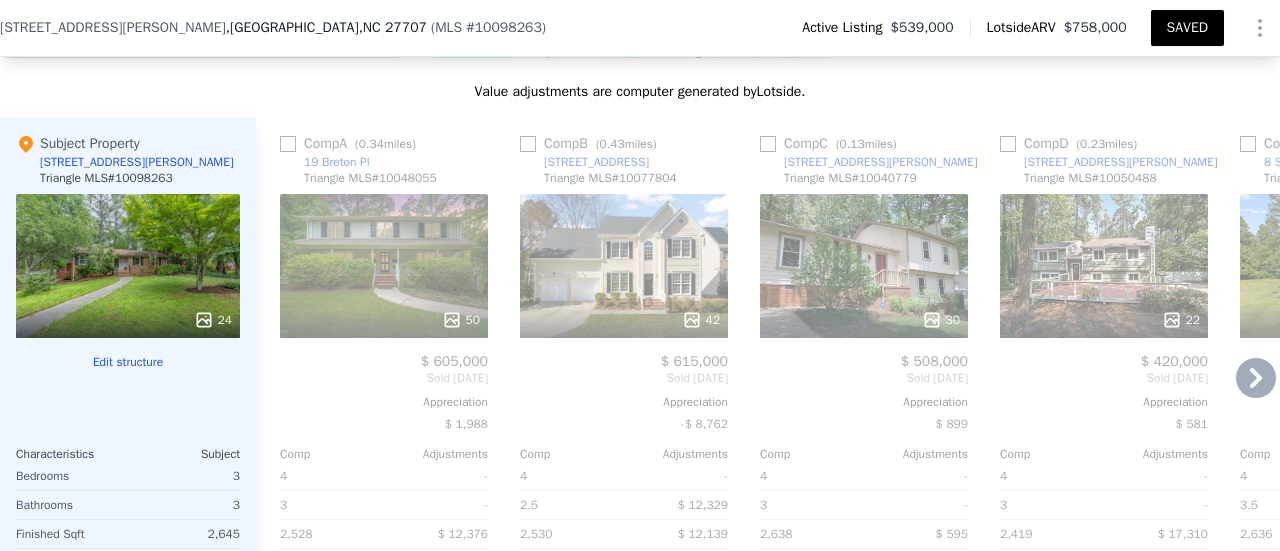 click 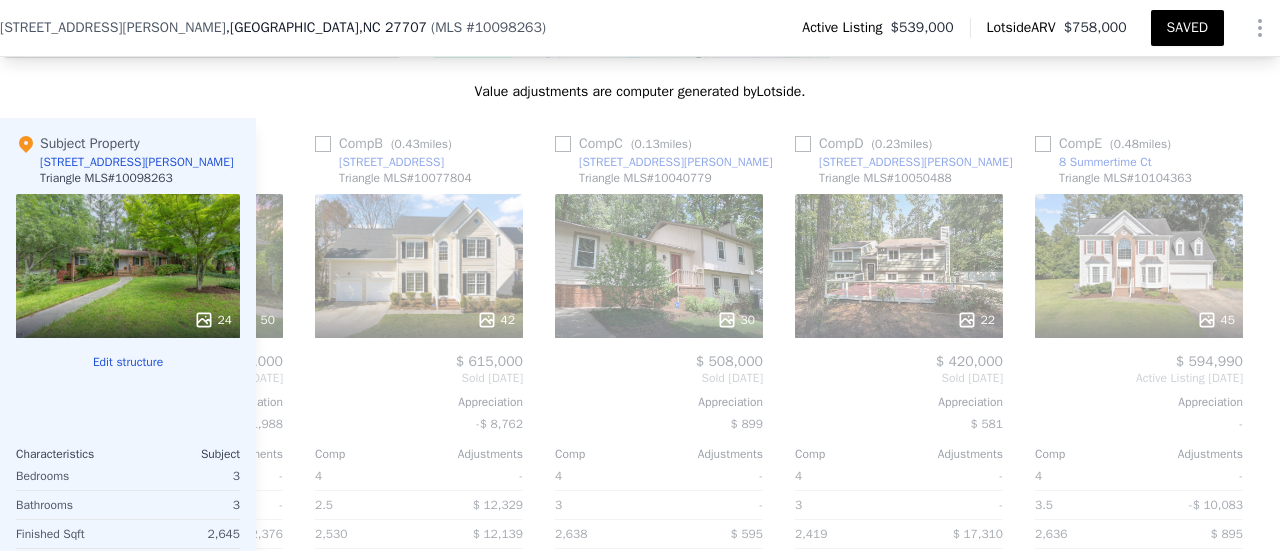 scroll, scrollTop: 0, scrollLeft: 239, axis: horizontal 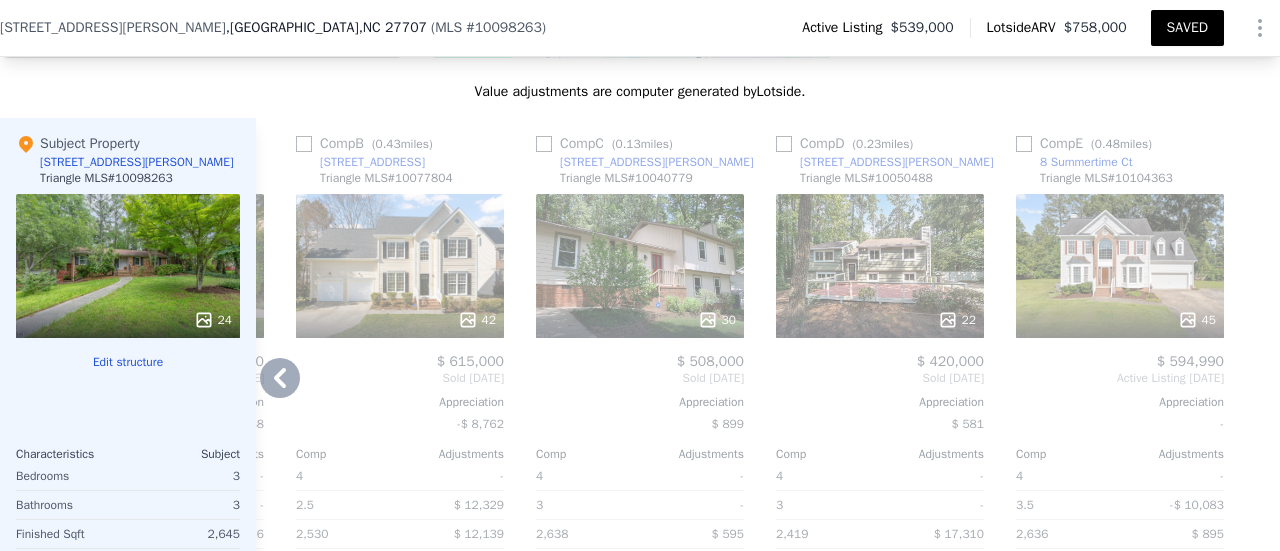 click 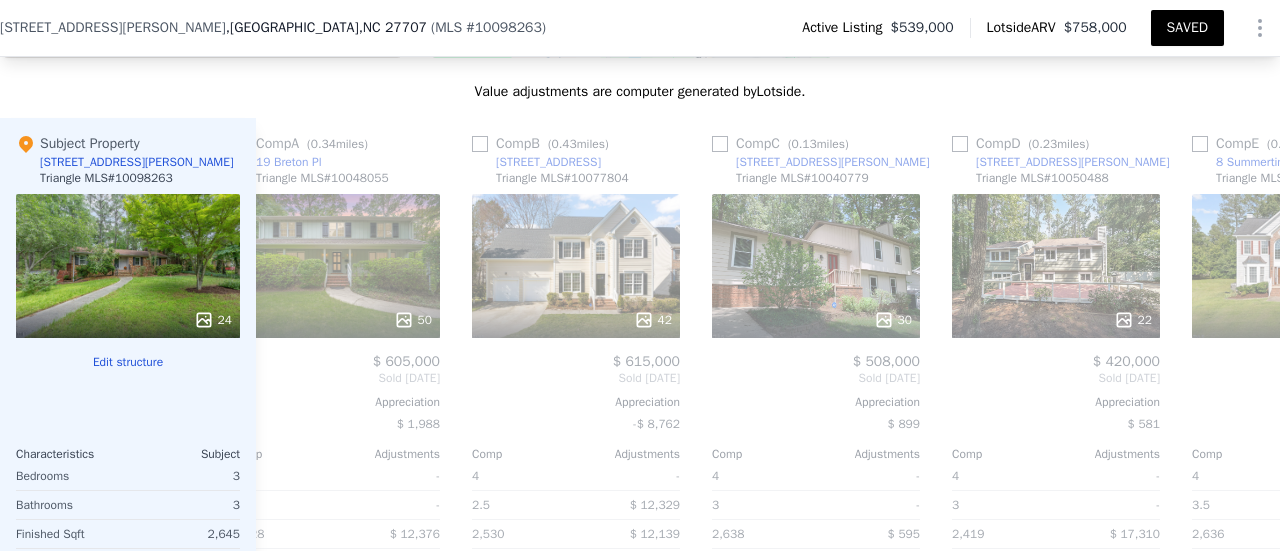scroll, scrollTop: 0, scrollLeft: 0, axis: both 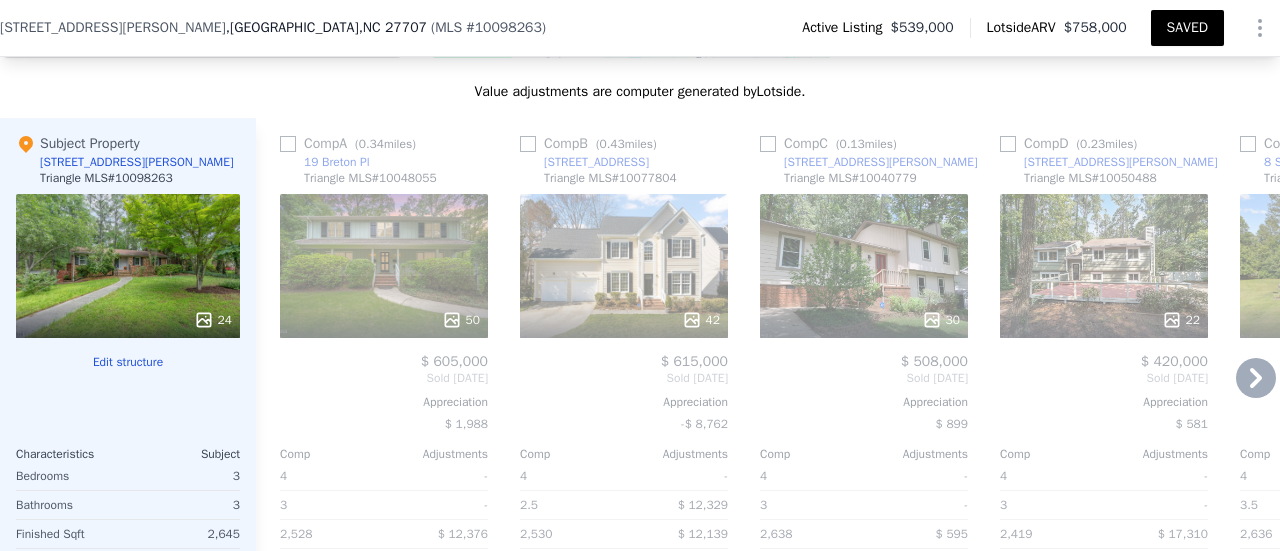 click on "50" at bounding box center [461, 320] 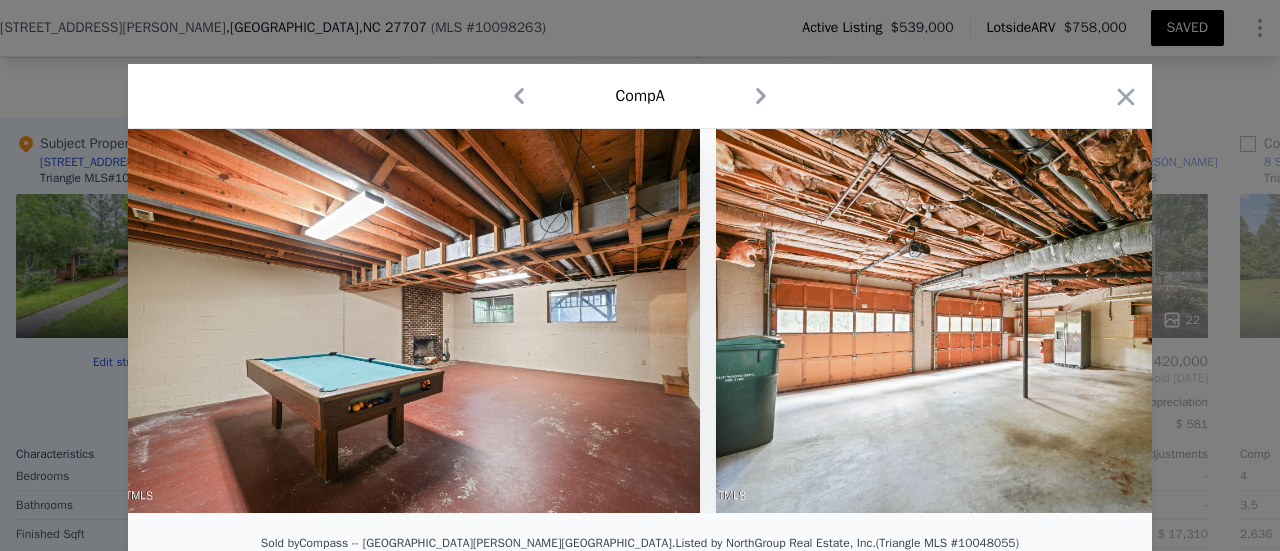 scroll, scrollTop: 0, scrollLeft: 22433, axis: horizontal 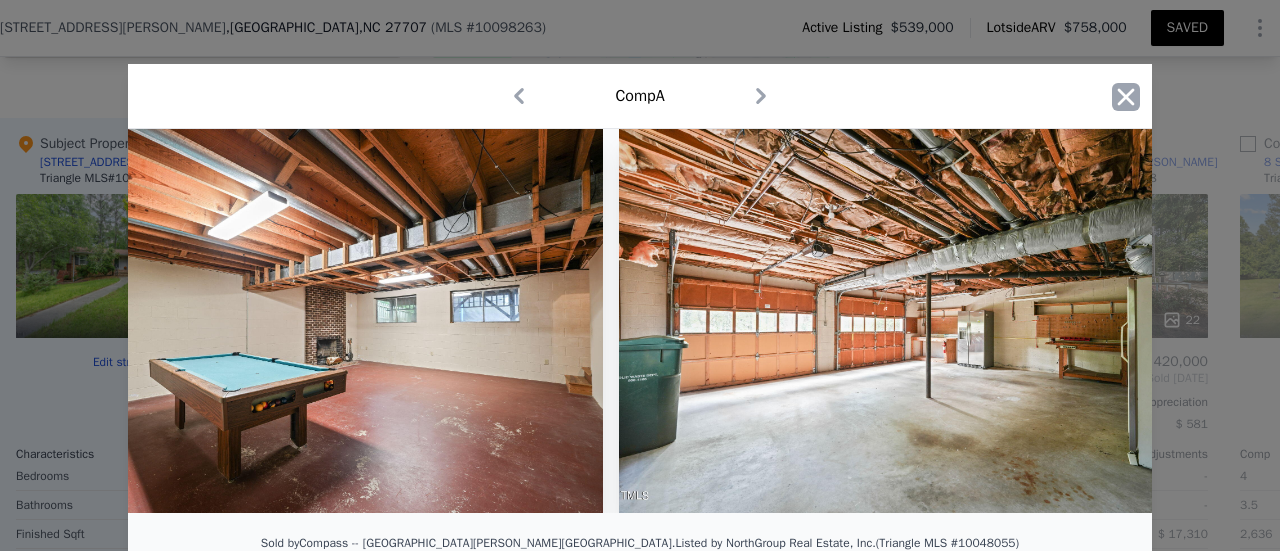 click 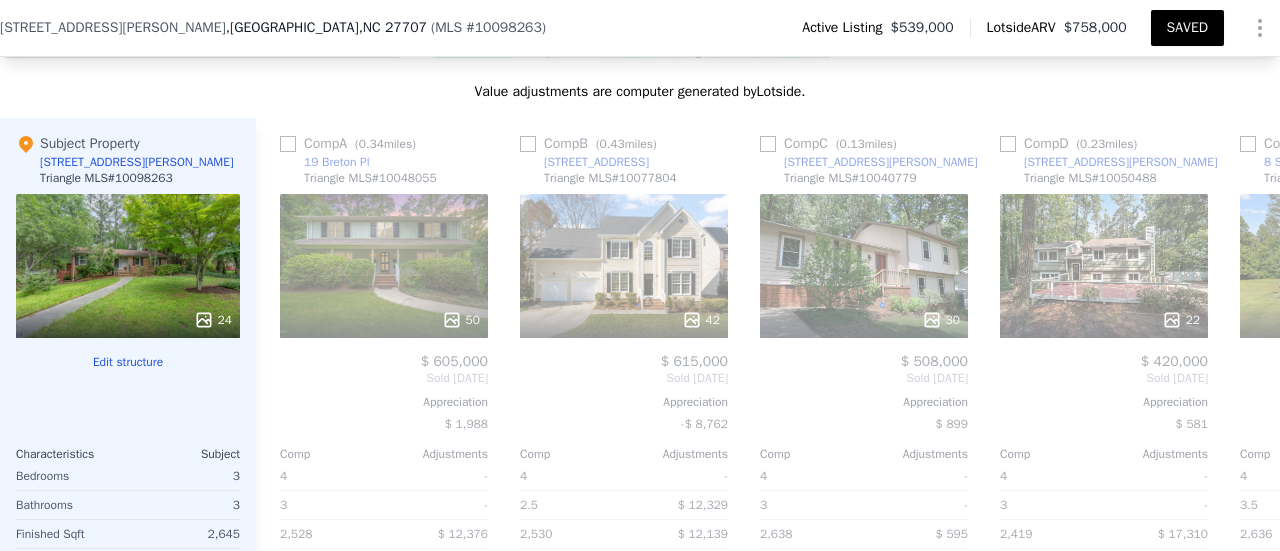 click on "24" at bounding box center (213, 320) 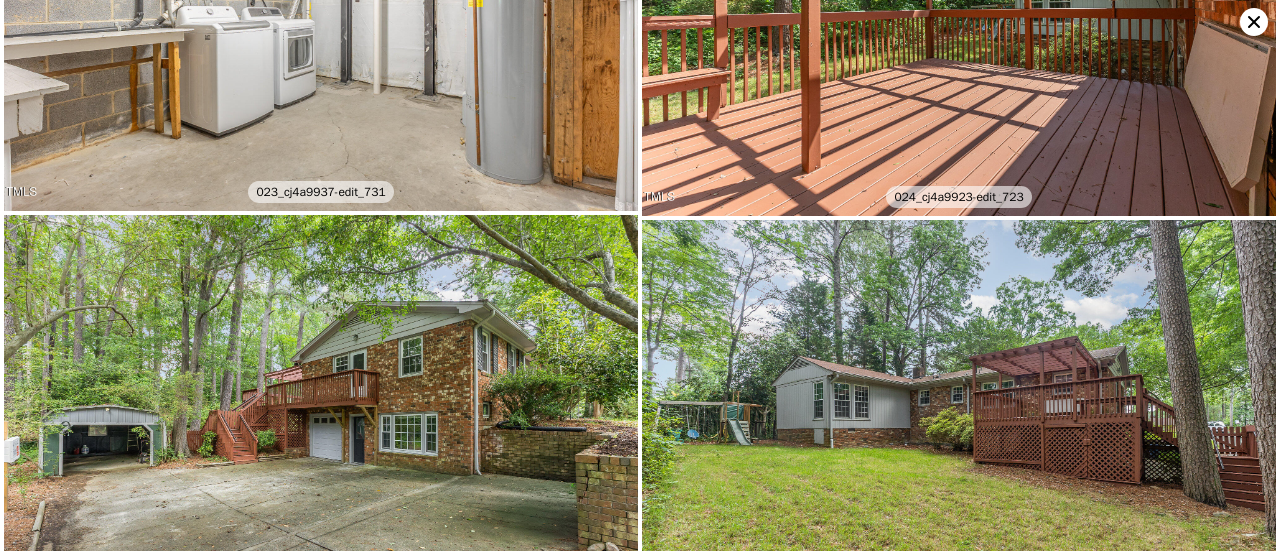 scroll, scrollTop: 4506, scrollLeft: 0, axis: vertical 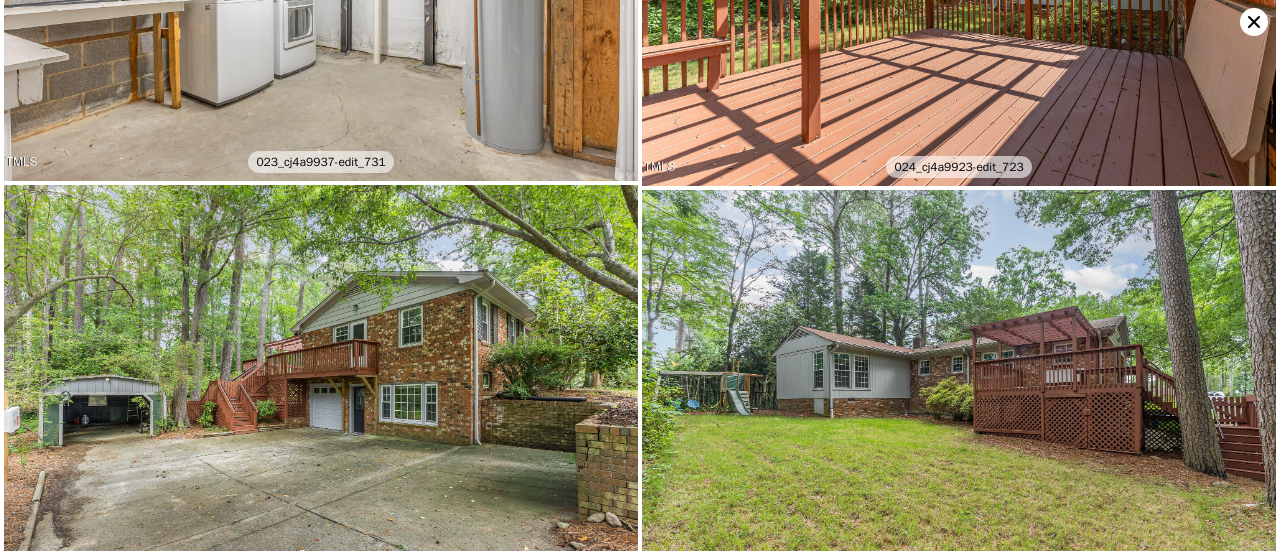click 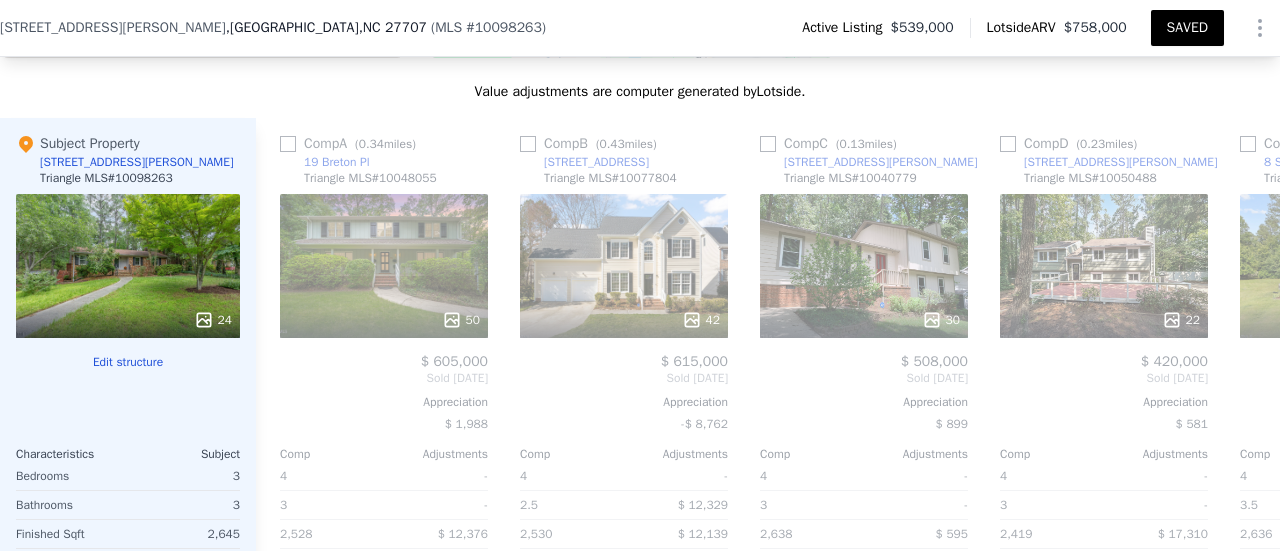 click on "SAVED" at bounding box center (1187, 28) 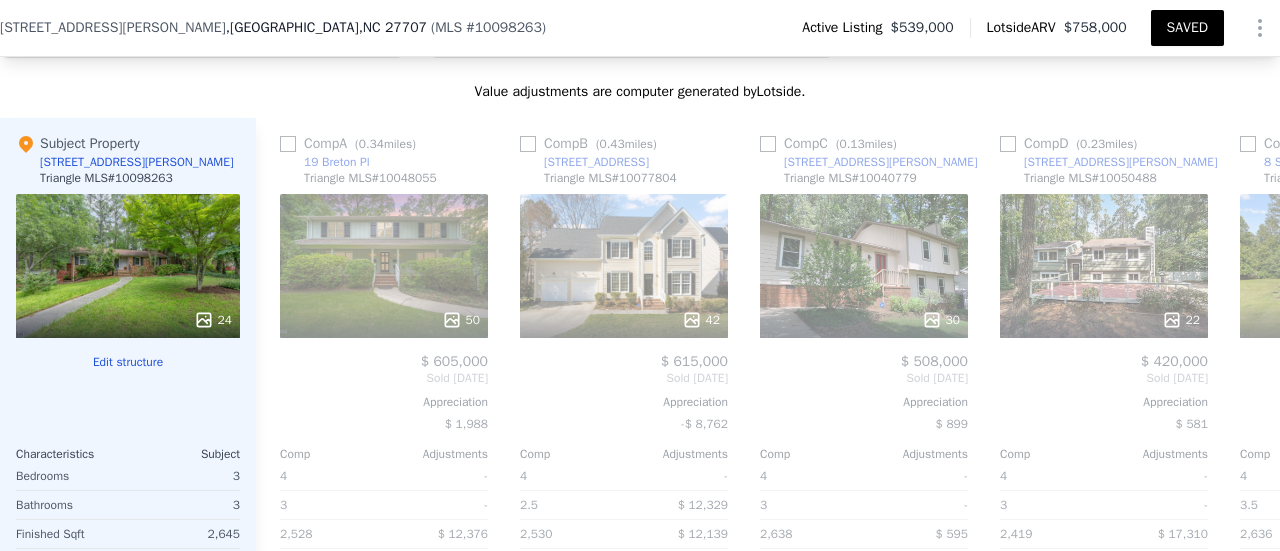 type on "4" 